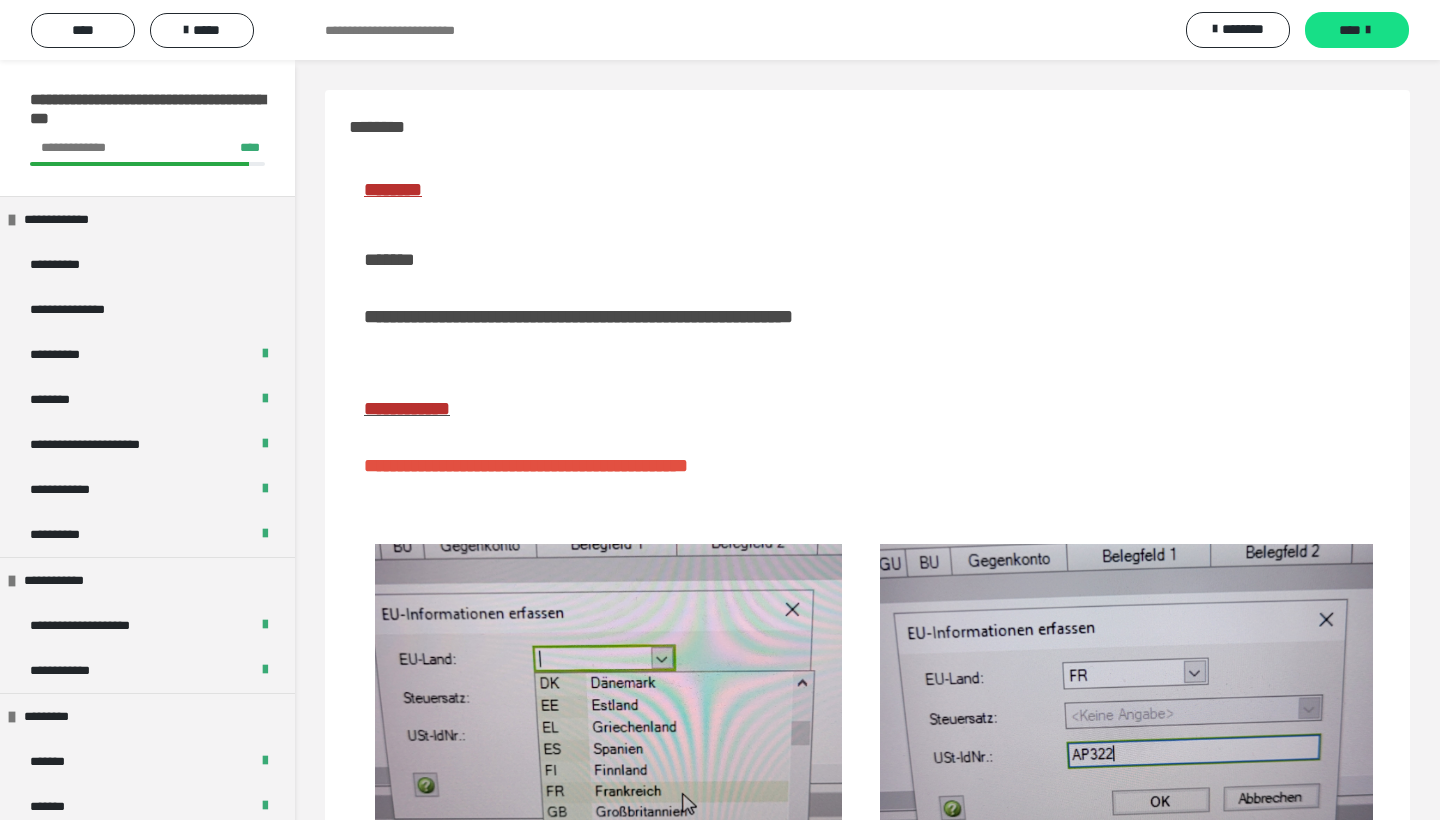 scroll, scrollTop: 123, scrollLeft: 0, axis: vertical 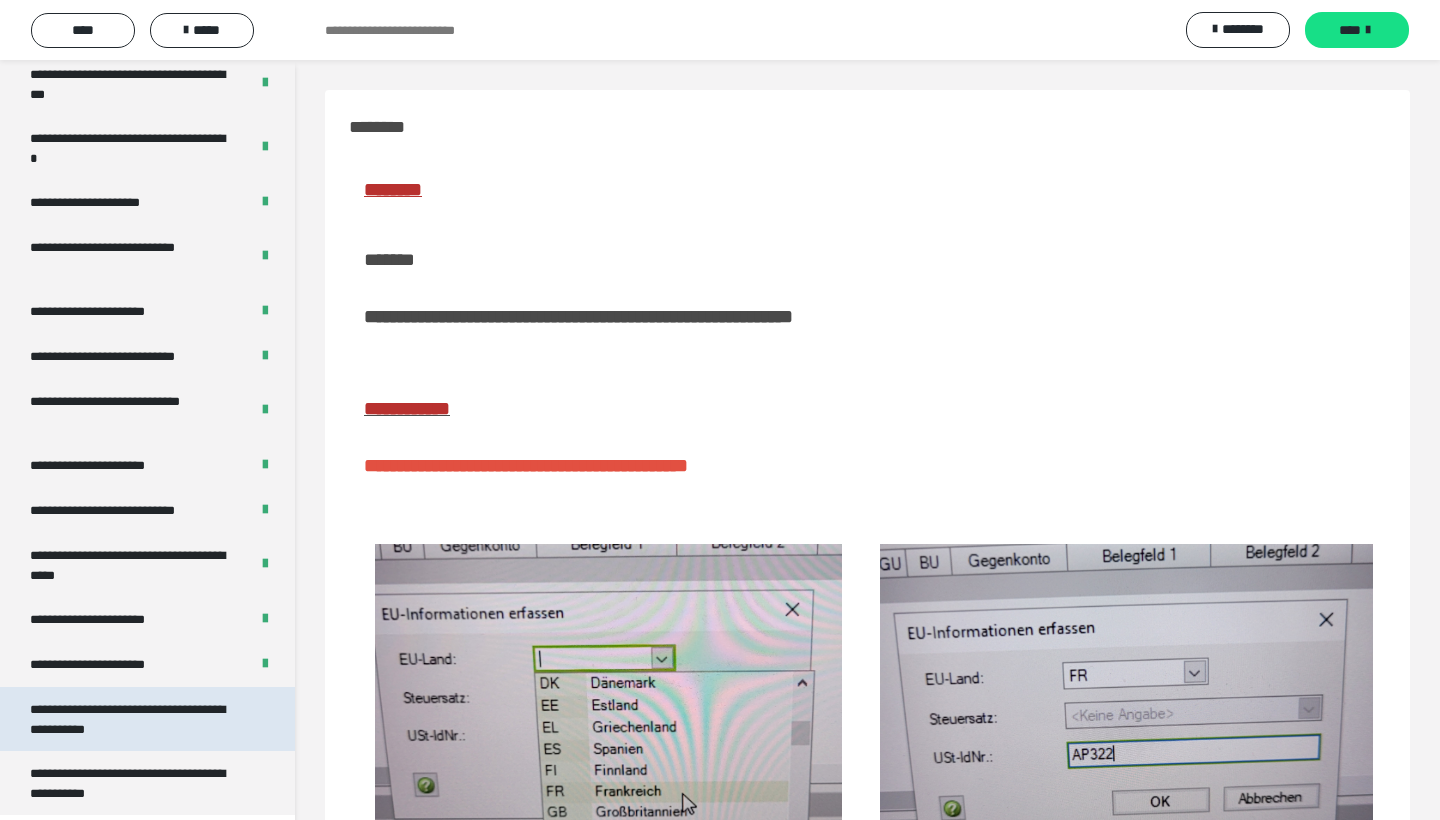 click on "**********" at bounding box center (139, 719) 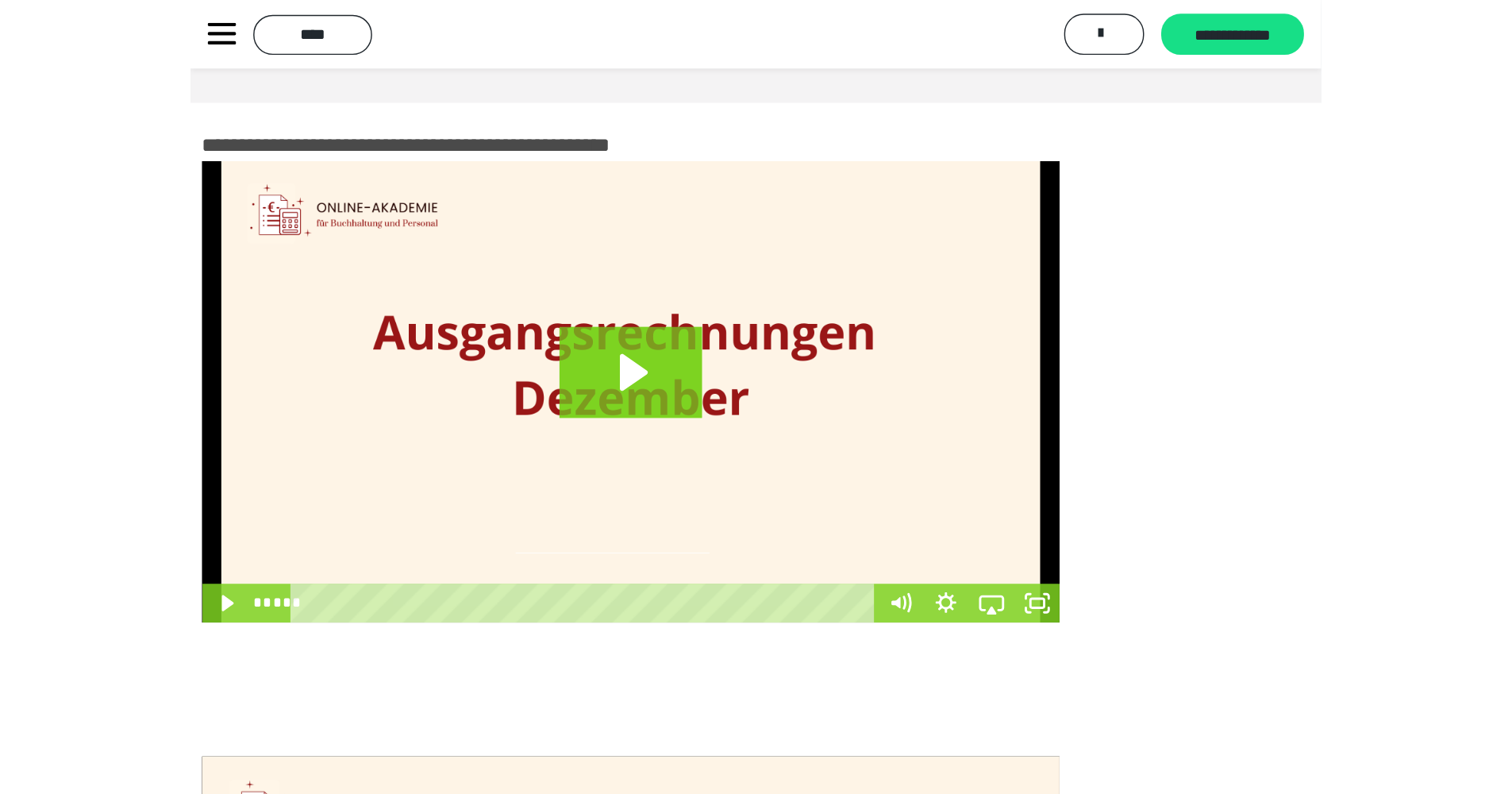 scroll, scrollTop: 2632, scrollLeft: 0, axis: vertical 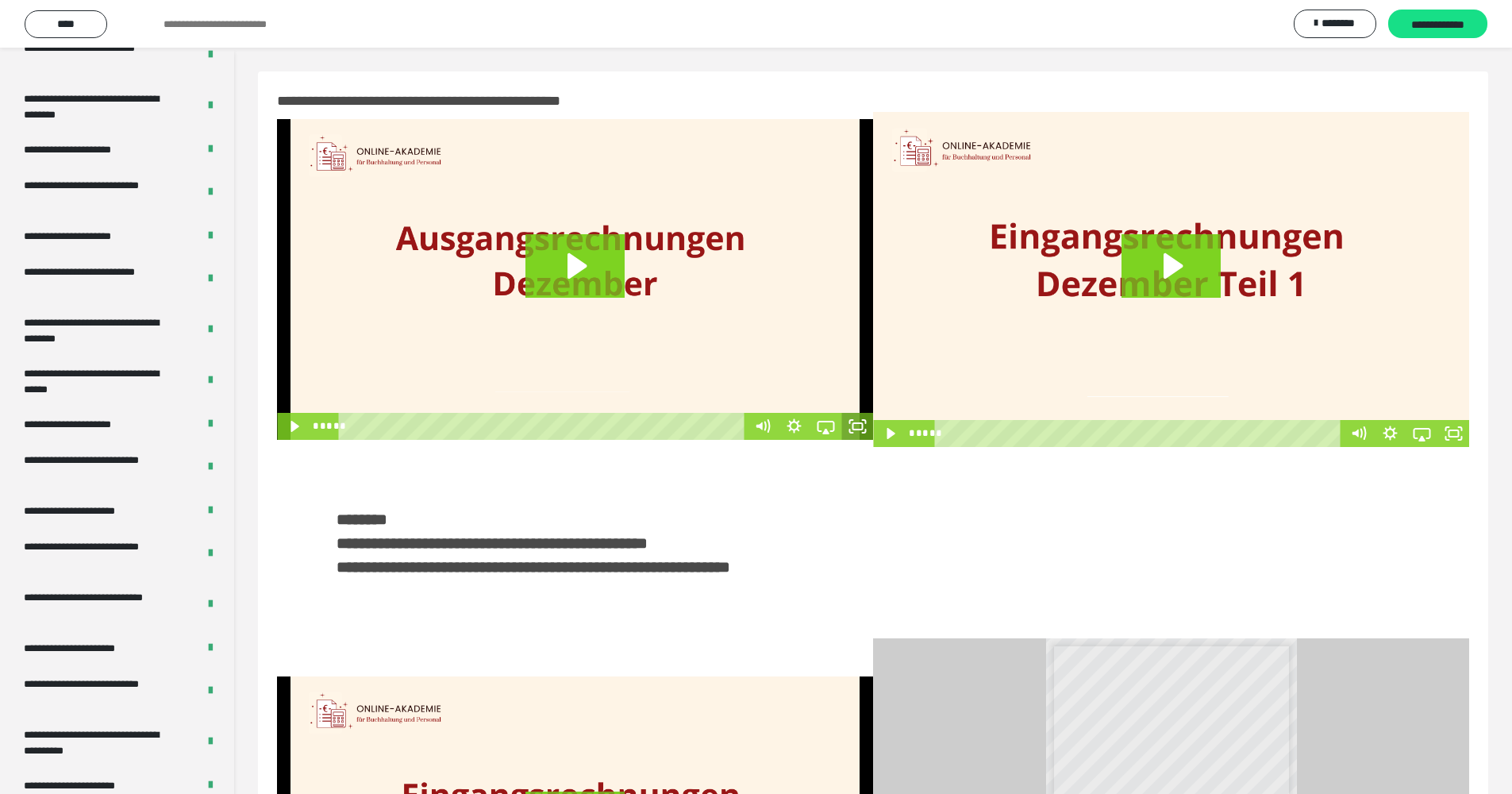 click 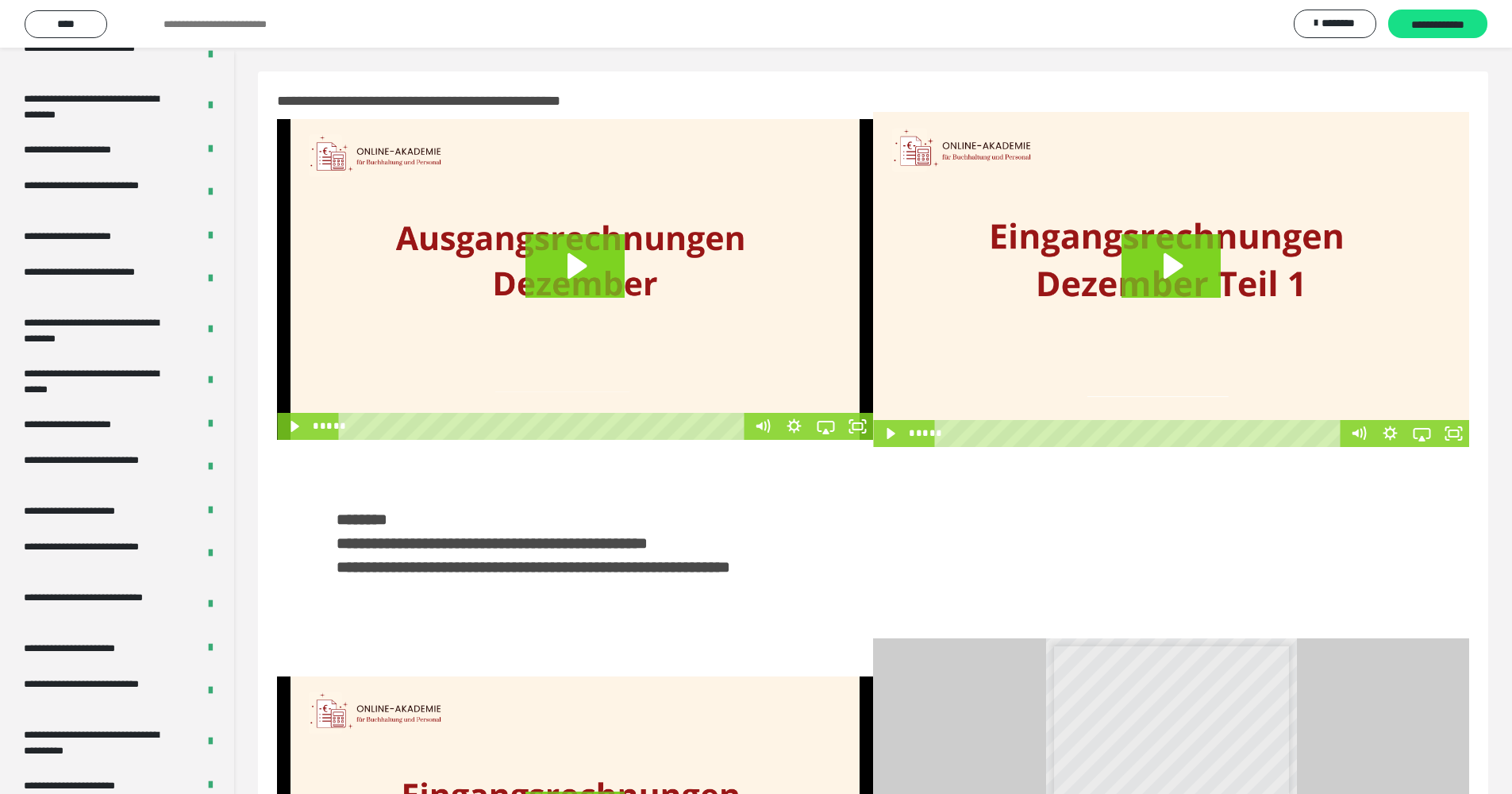 type 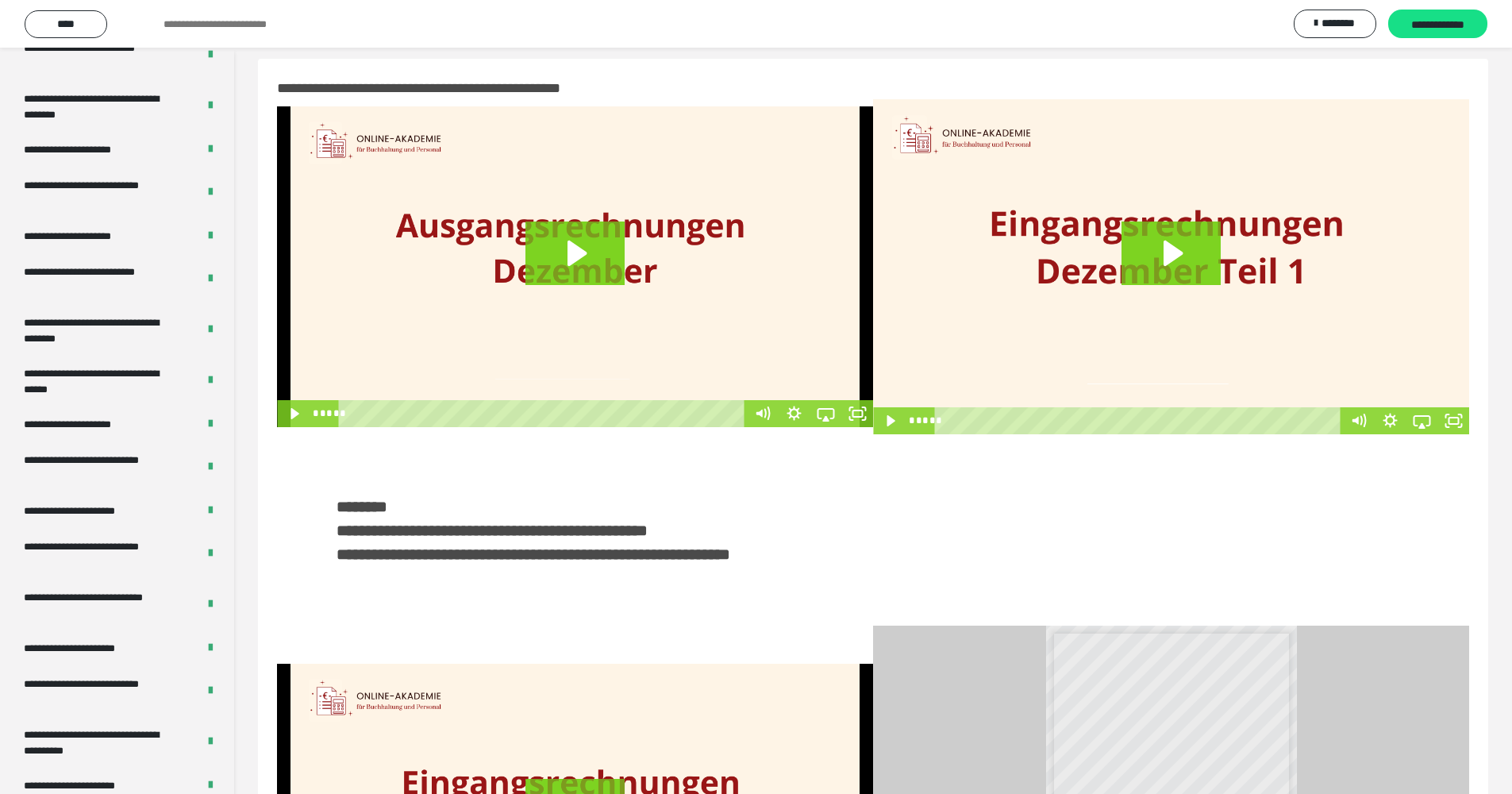scroll, scrollTop: 24, scrollLeft: 0, axis: vertical 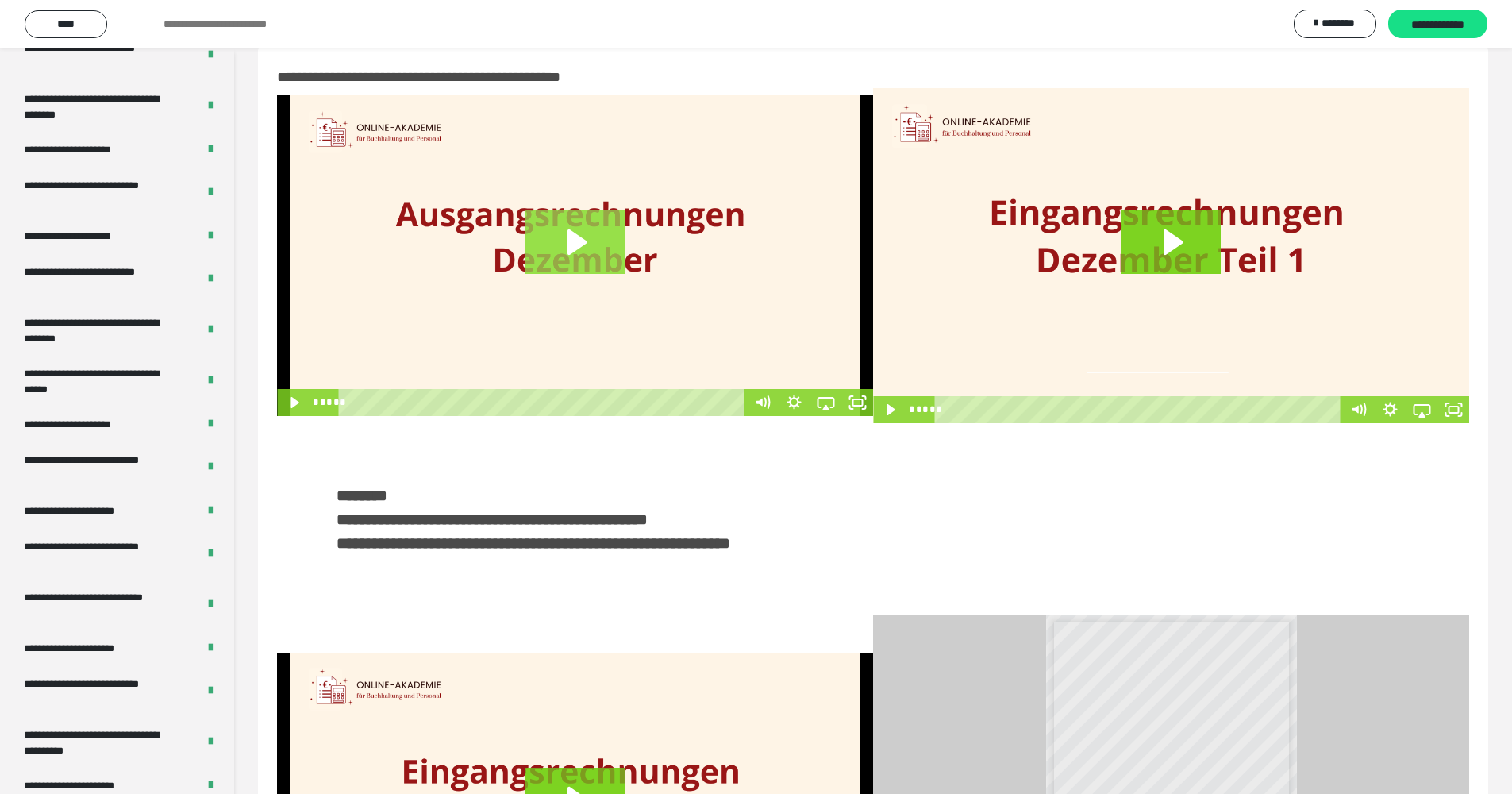 click 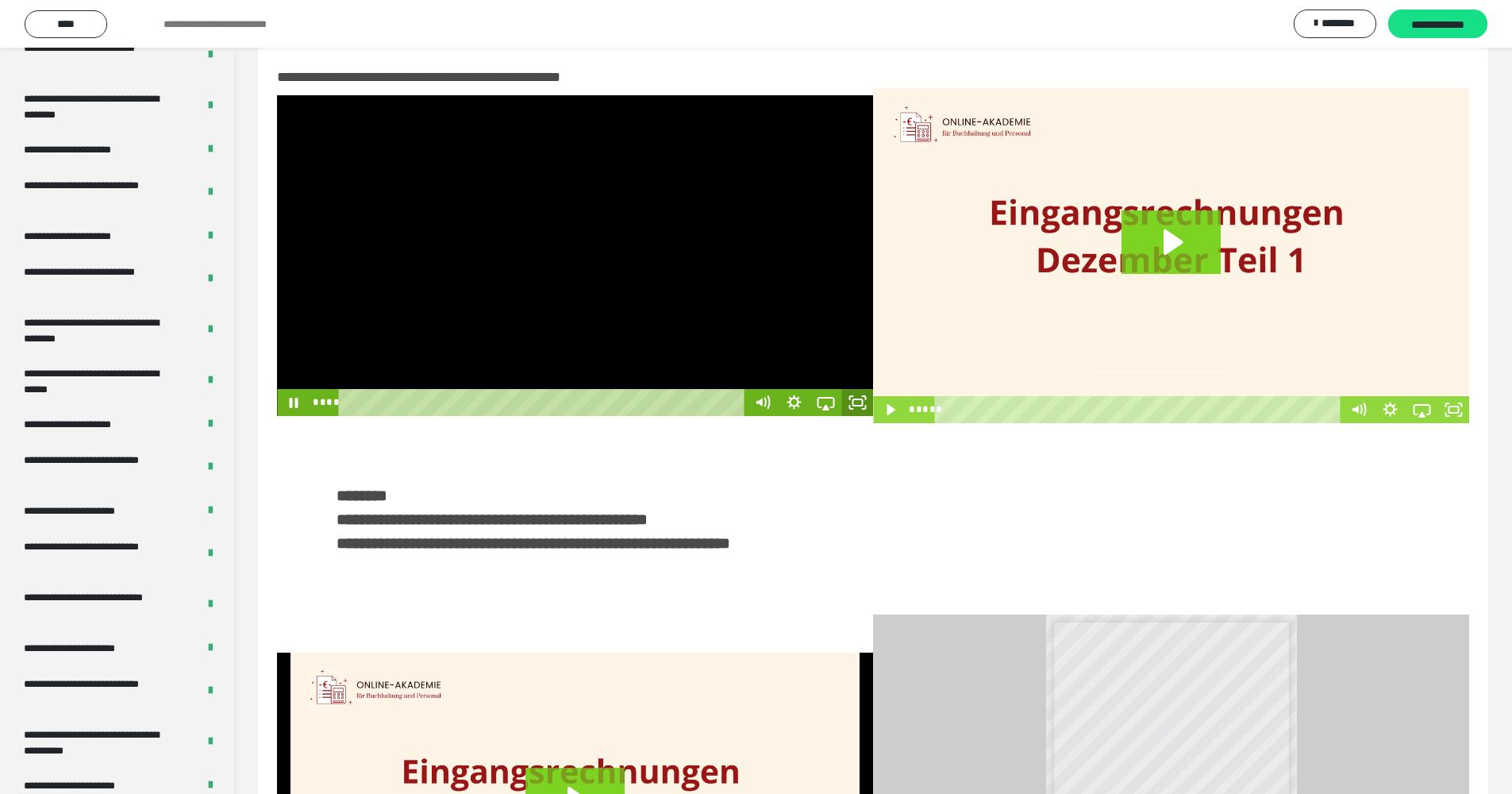 click 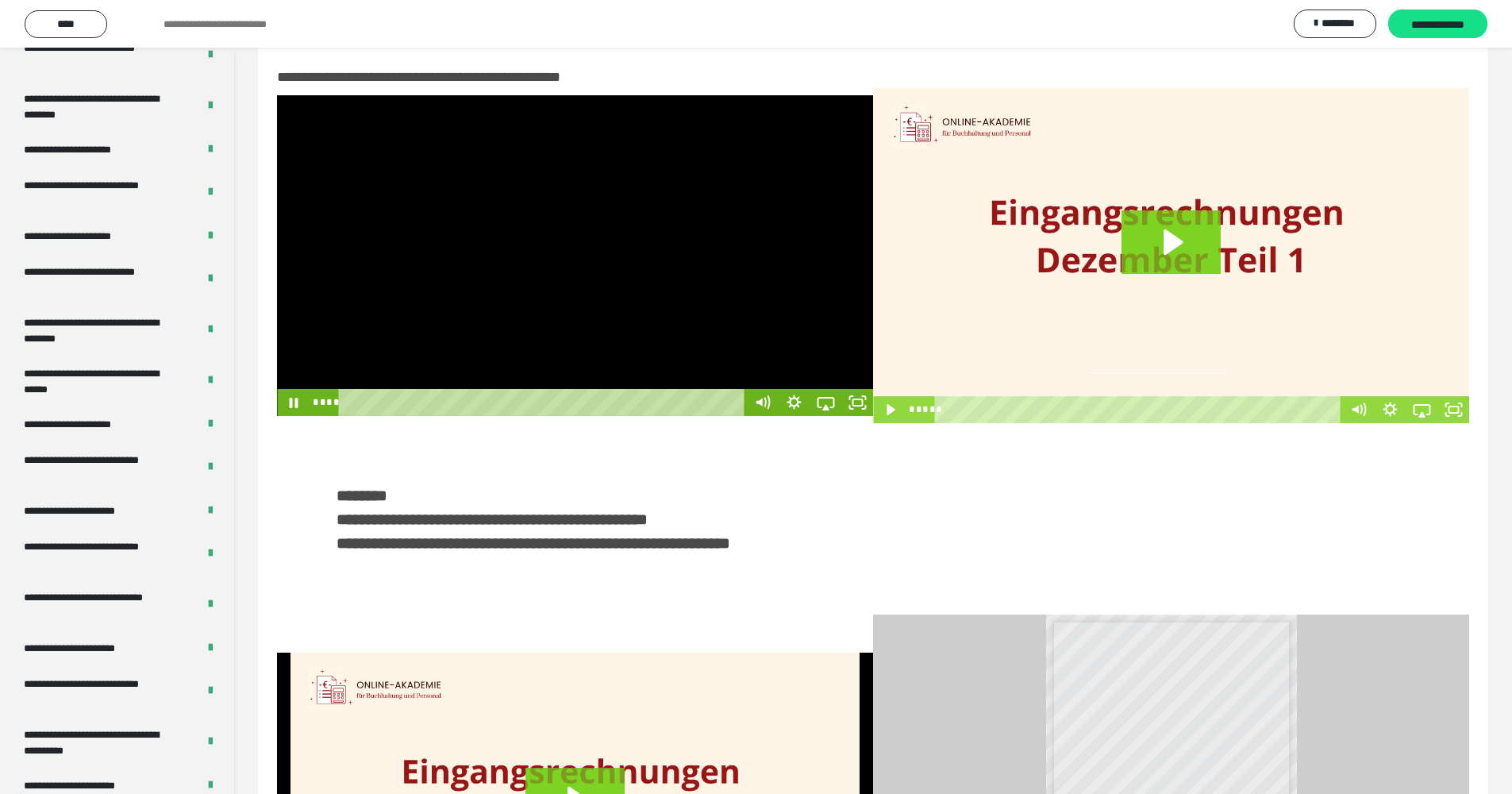 scroll, scrollTop: 0, scrollLeft: 0, axis: both 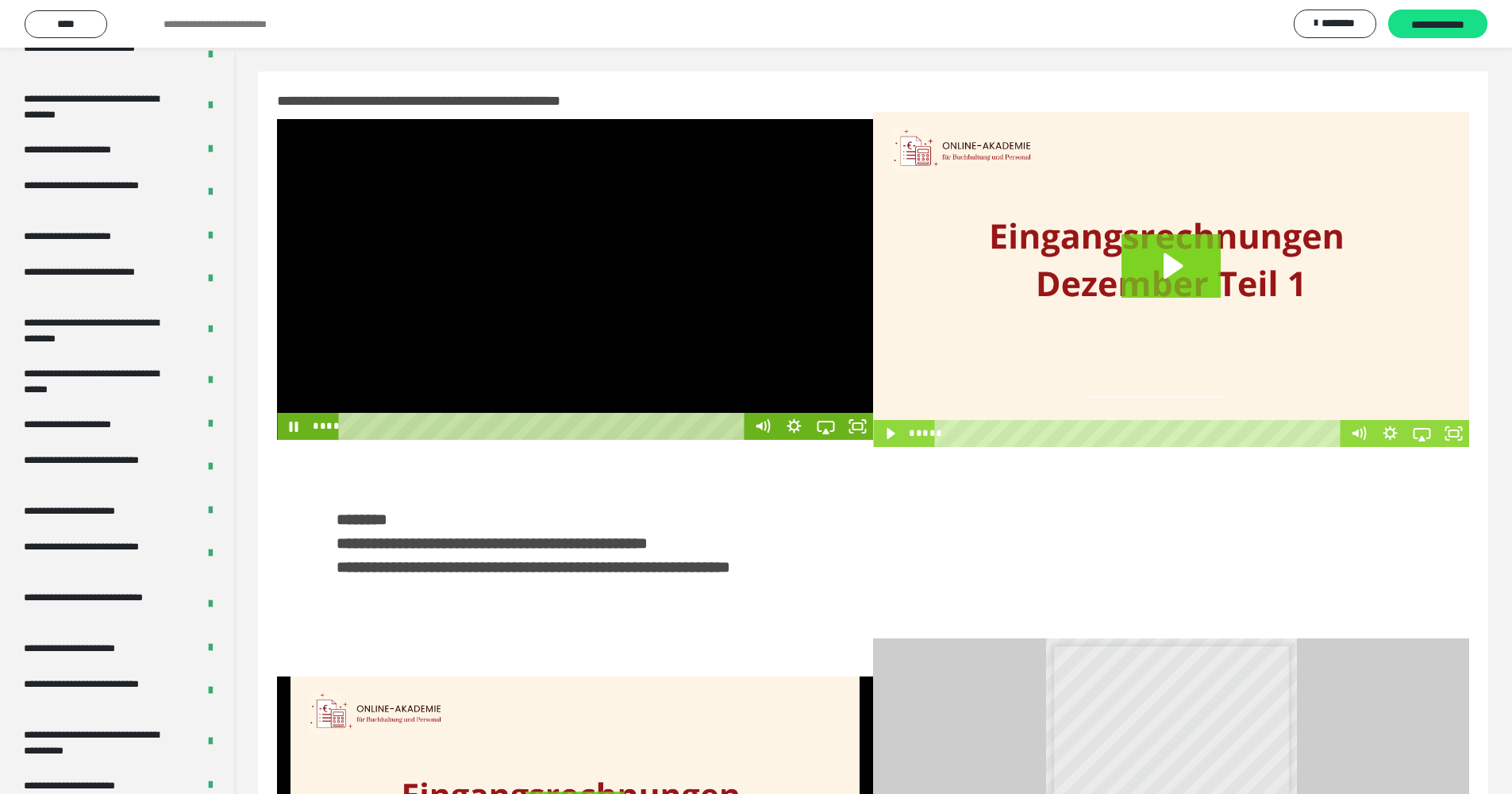 click at bounding box center (575, 279) 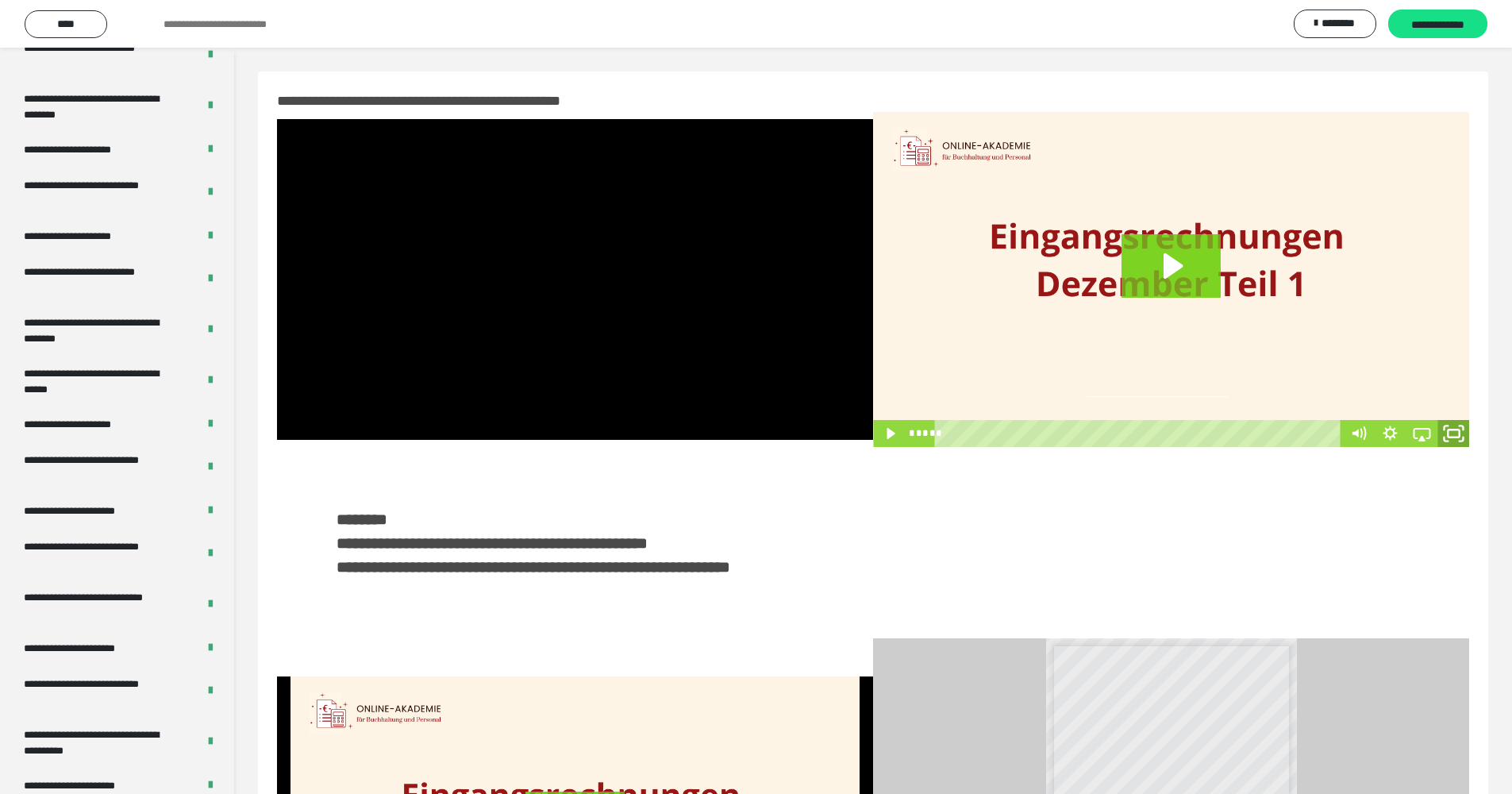 click 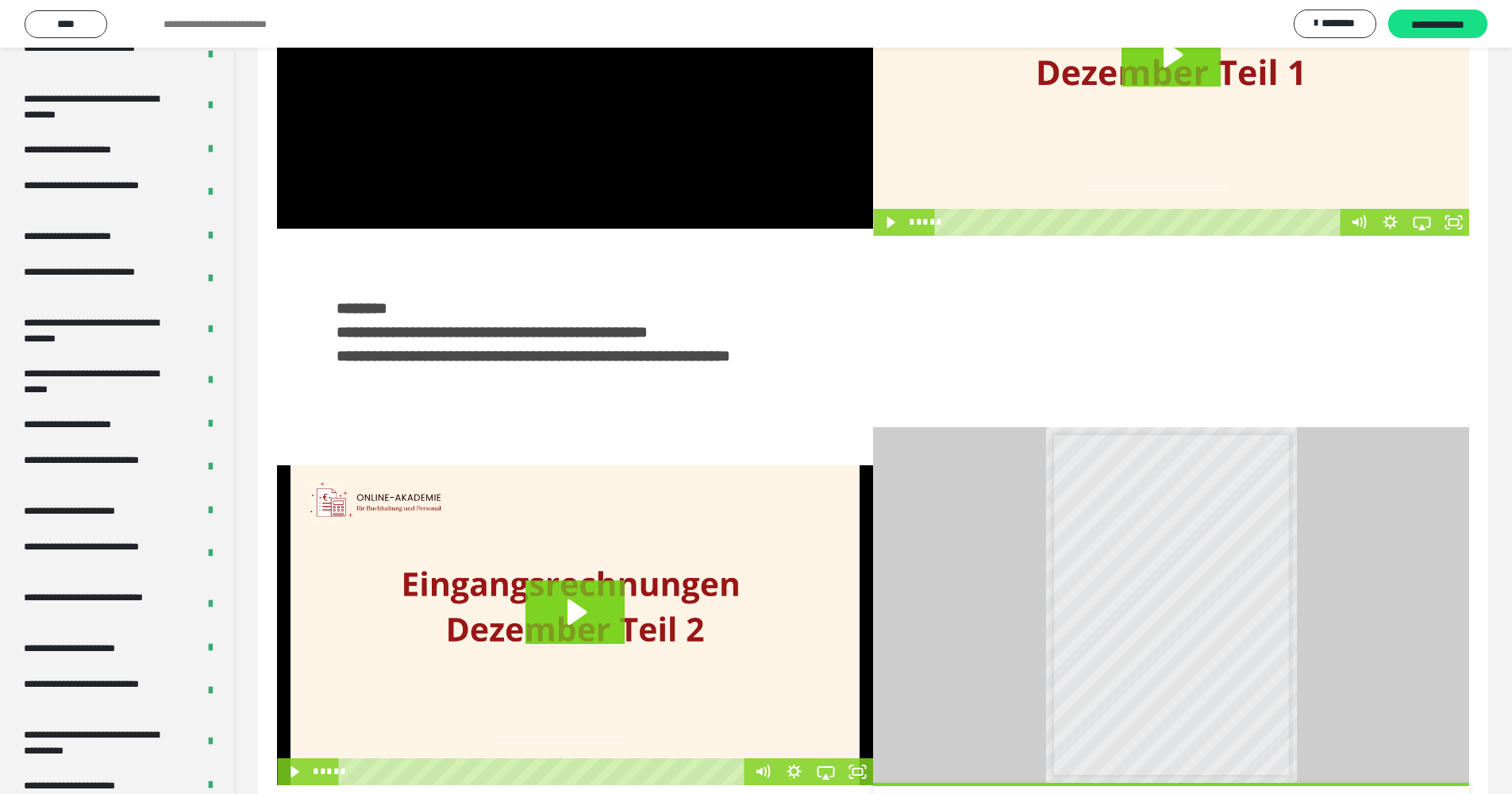 scroll, scrollTop: 72, scrollLeft: 0, axis: vertical 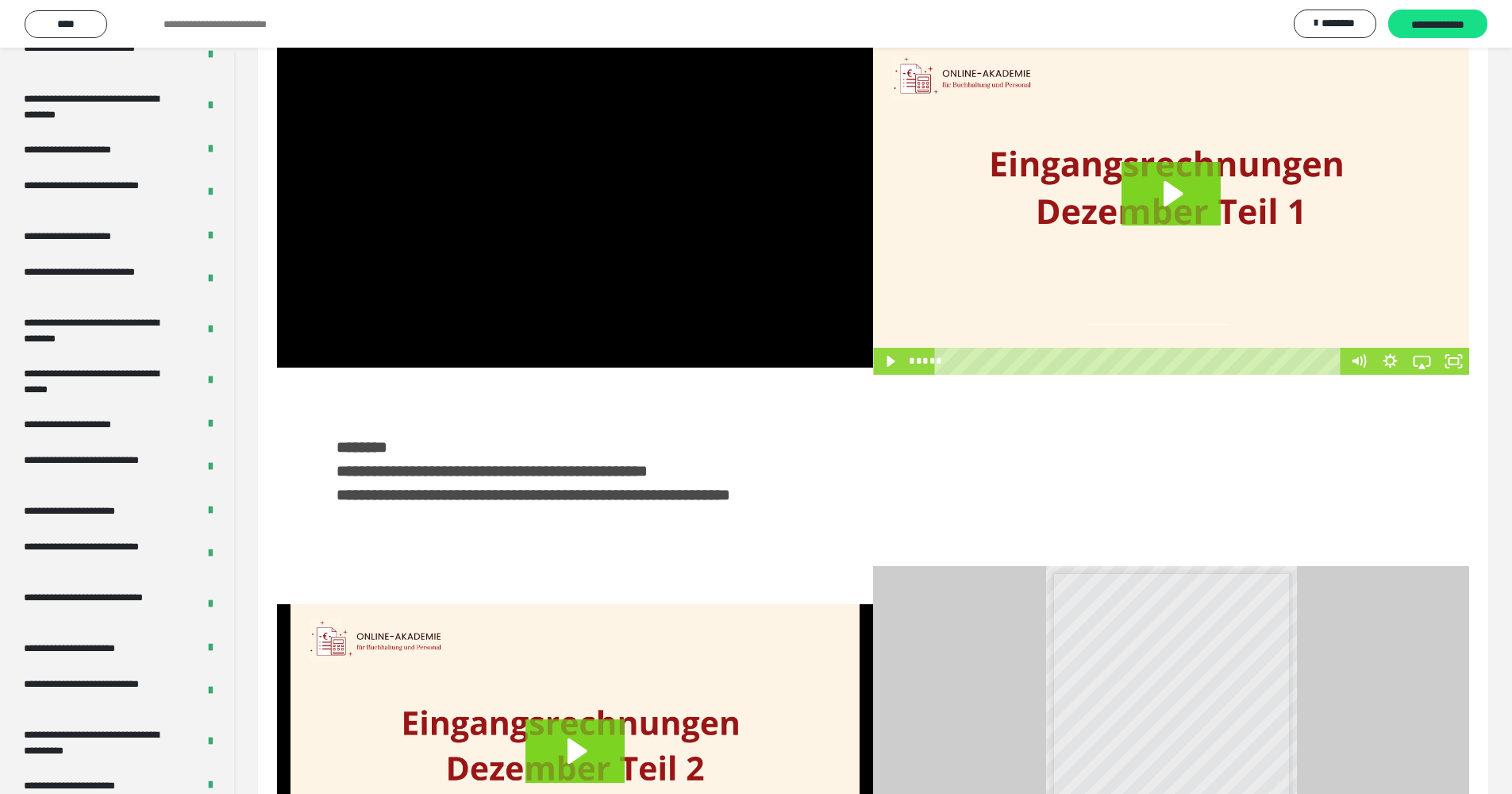 type 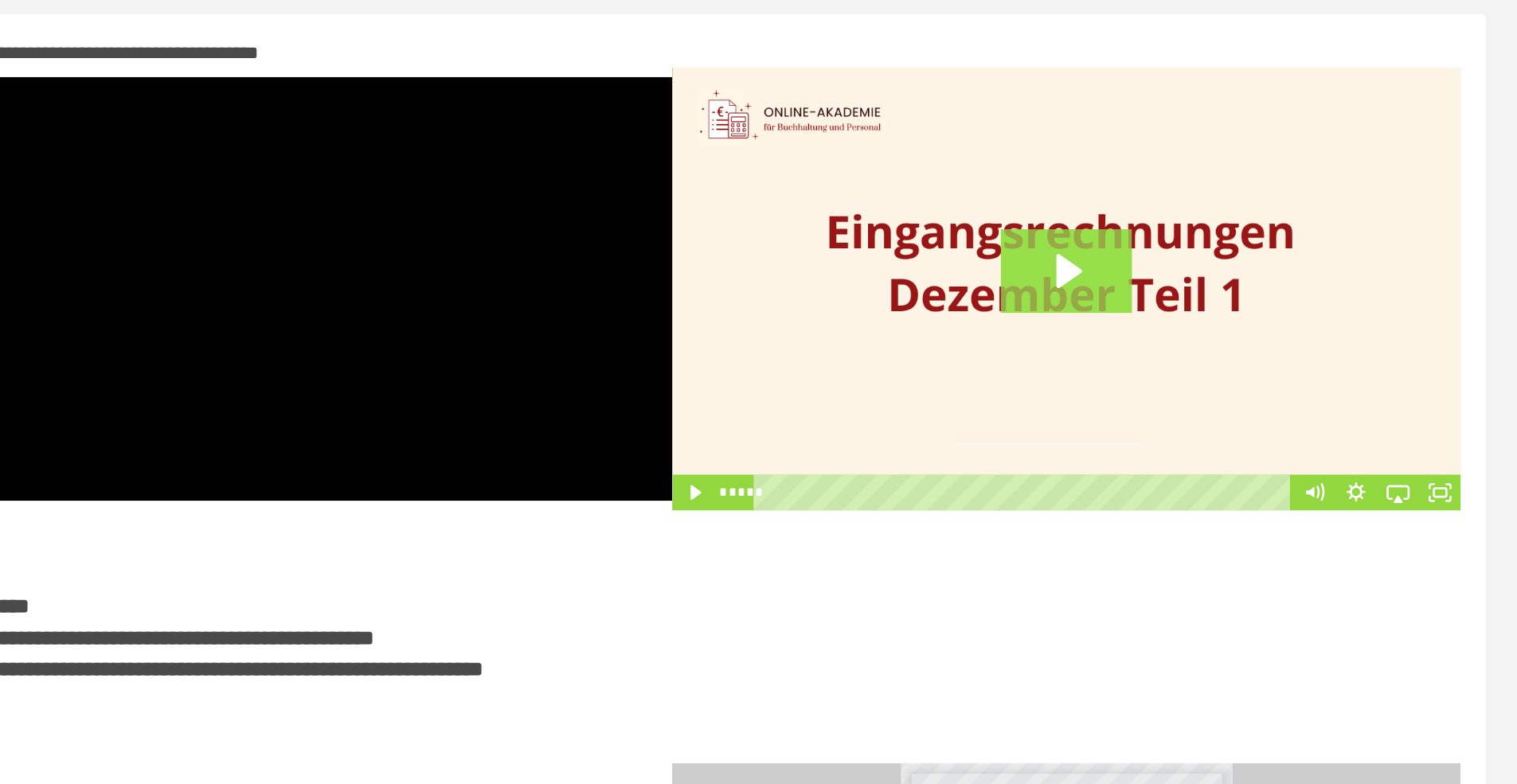 scroll, scrollTop: 0, scrollLeft: 0, axis: both 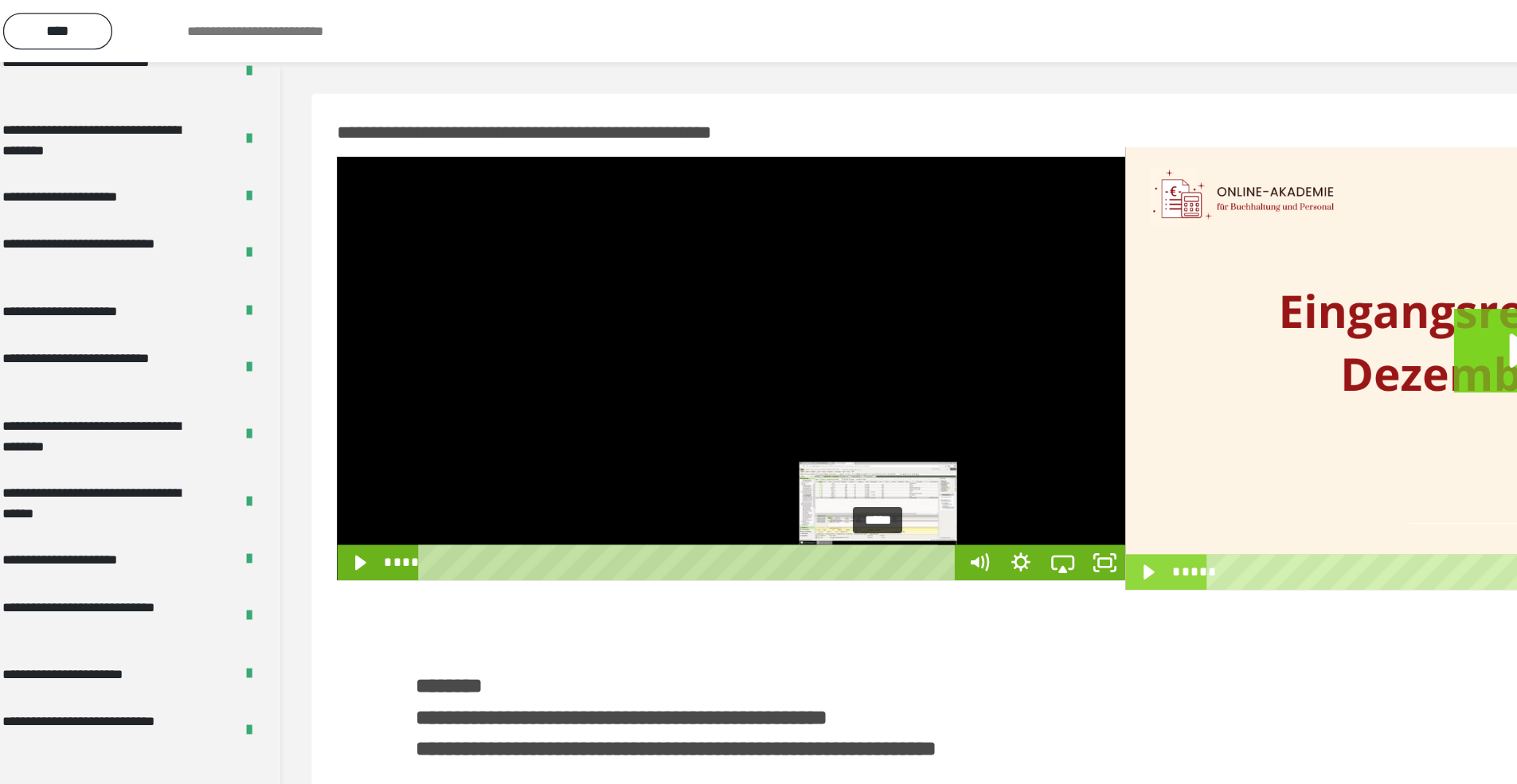click on "*****" at bounding box center [546, 427] 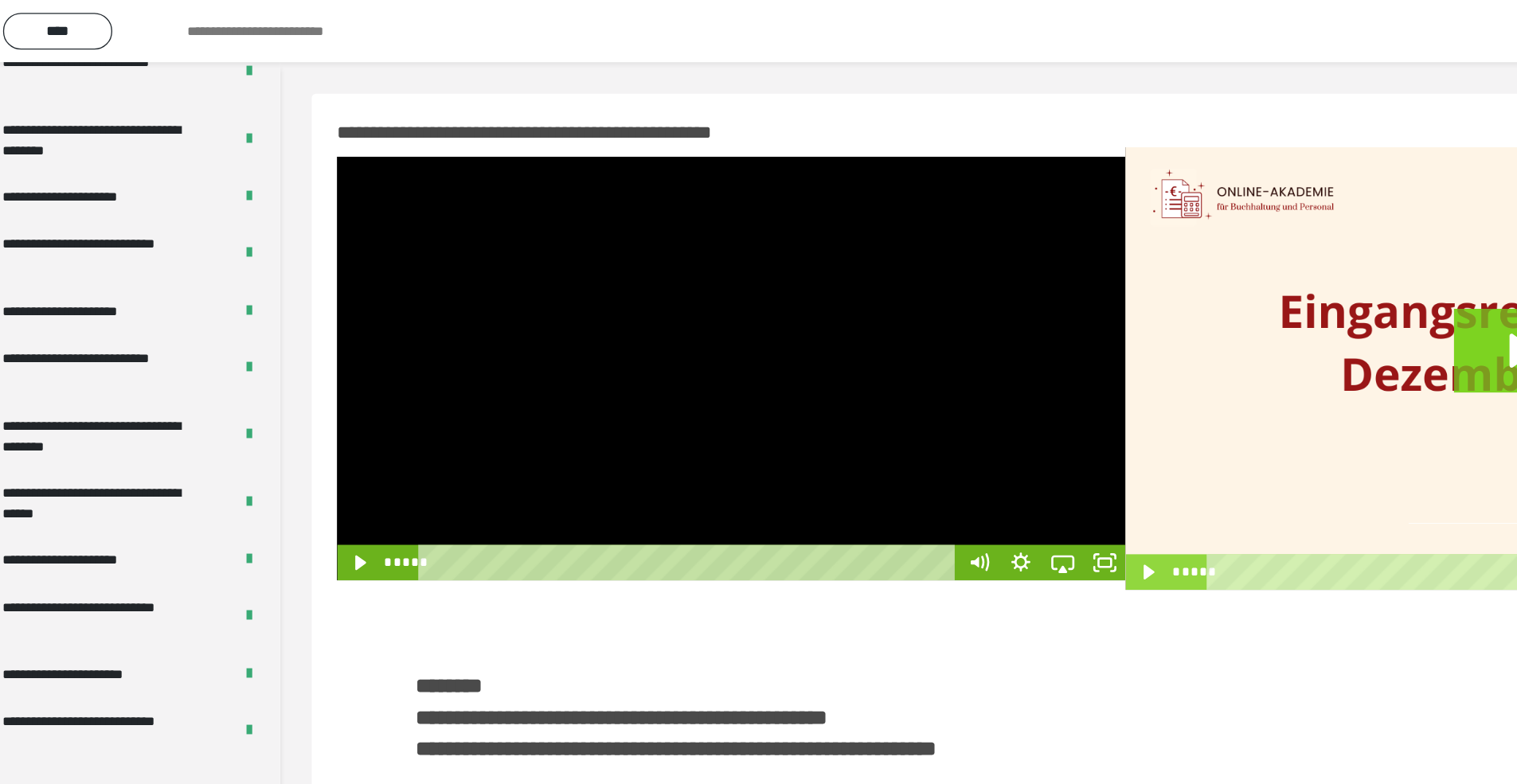 click at bounding box center [577, 280] 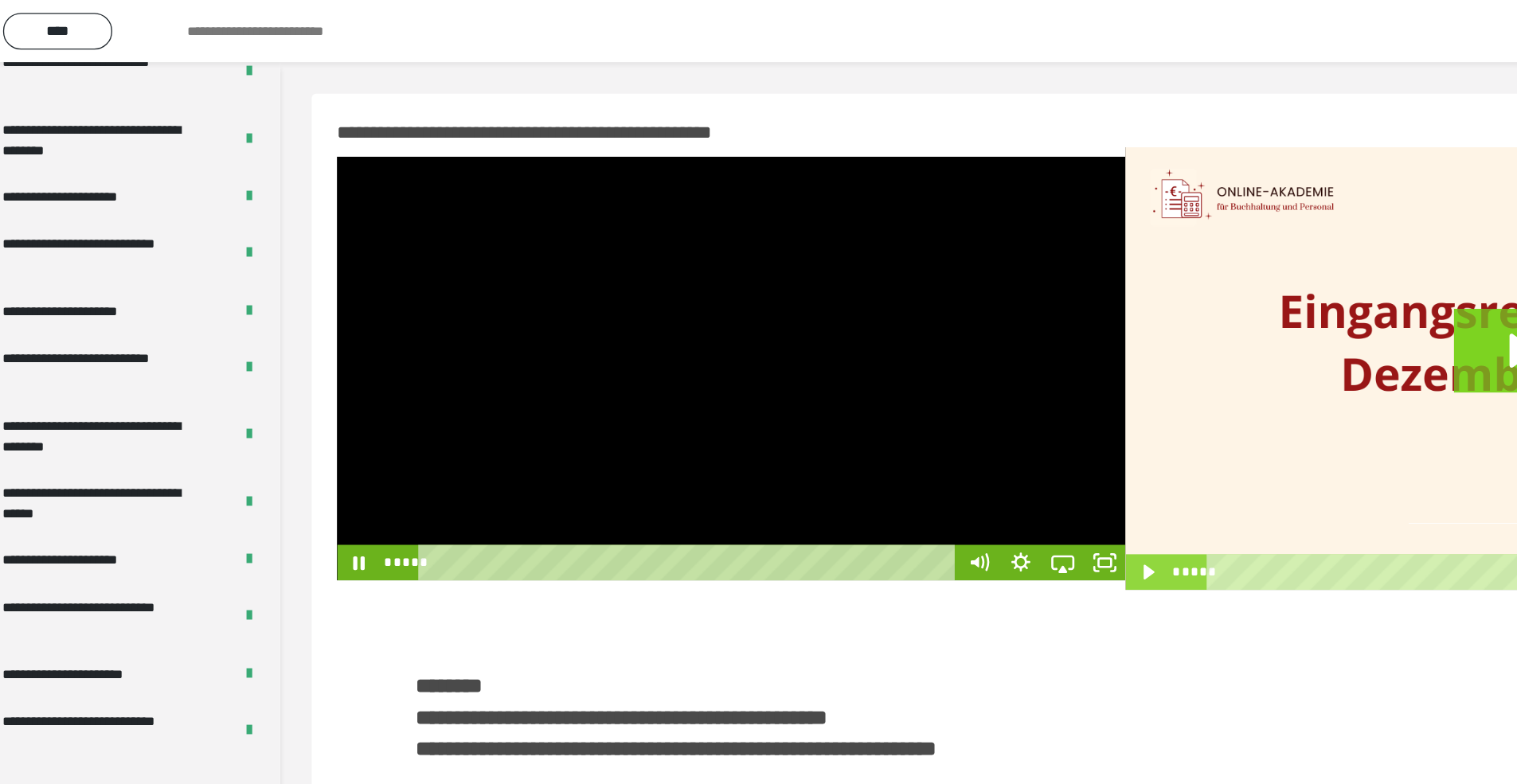 click at bounding box center [577, 280] 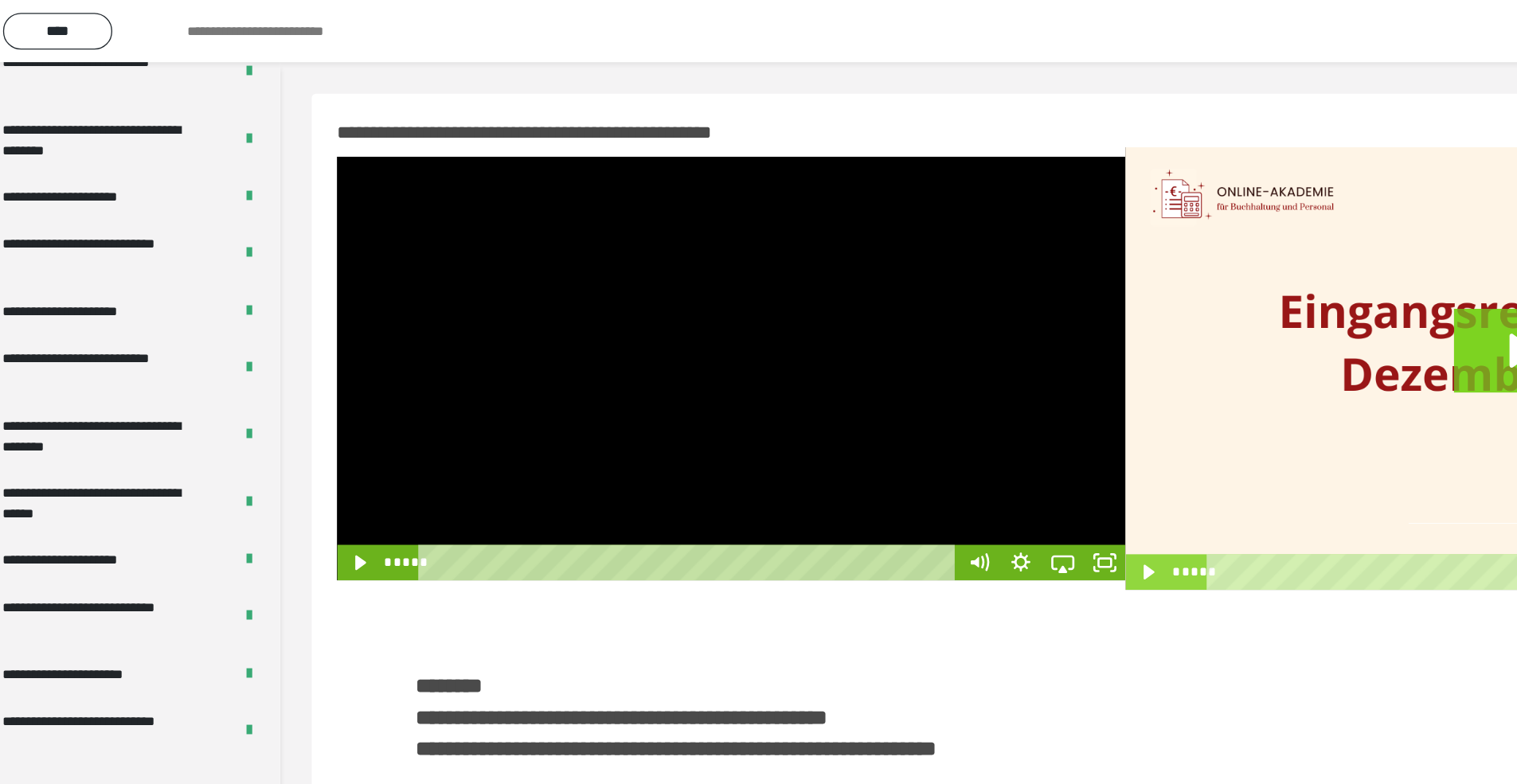 click at bounding box center (577, 280) 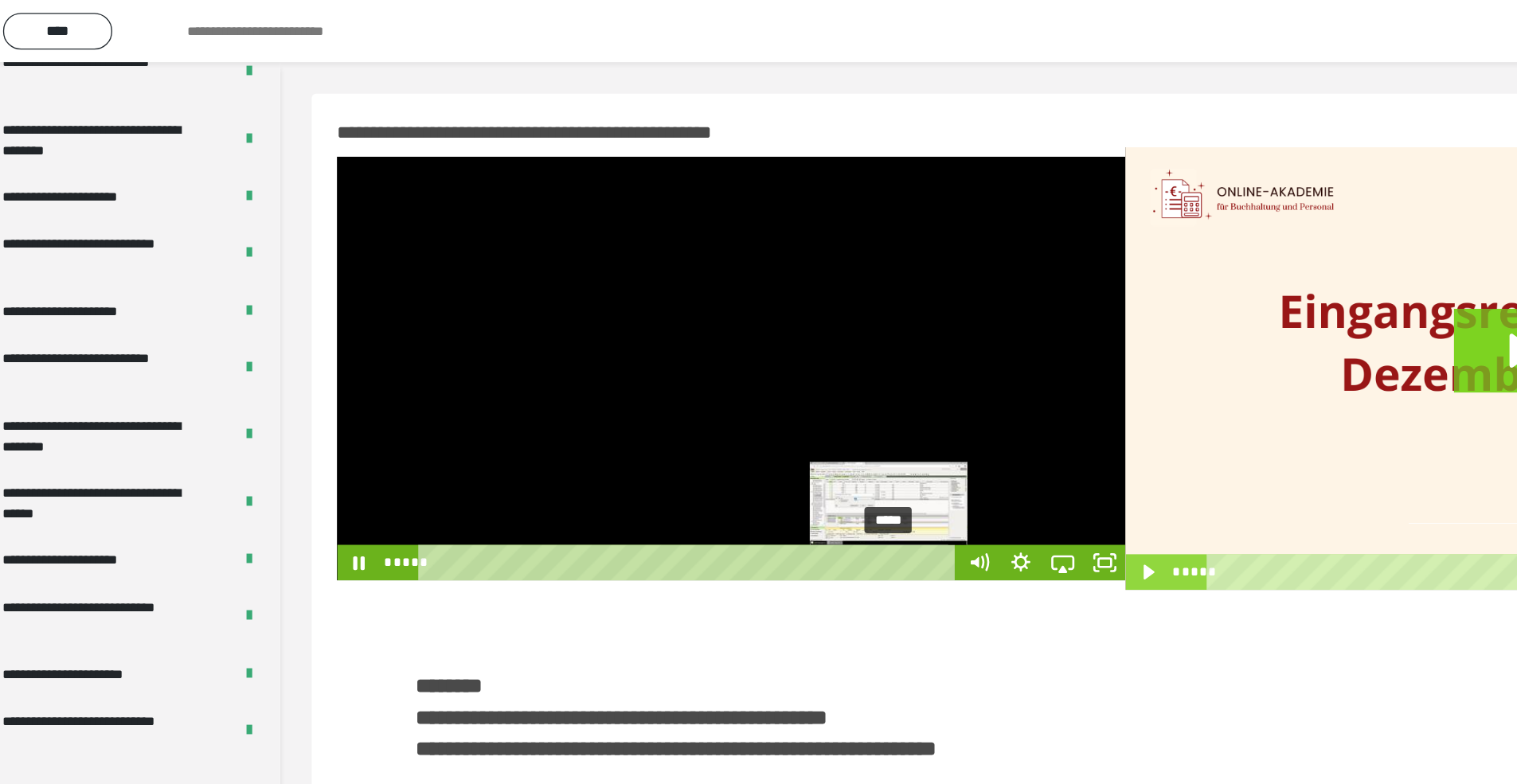 click on "*****" at bounding box center (546, 427) 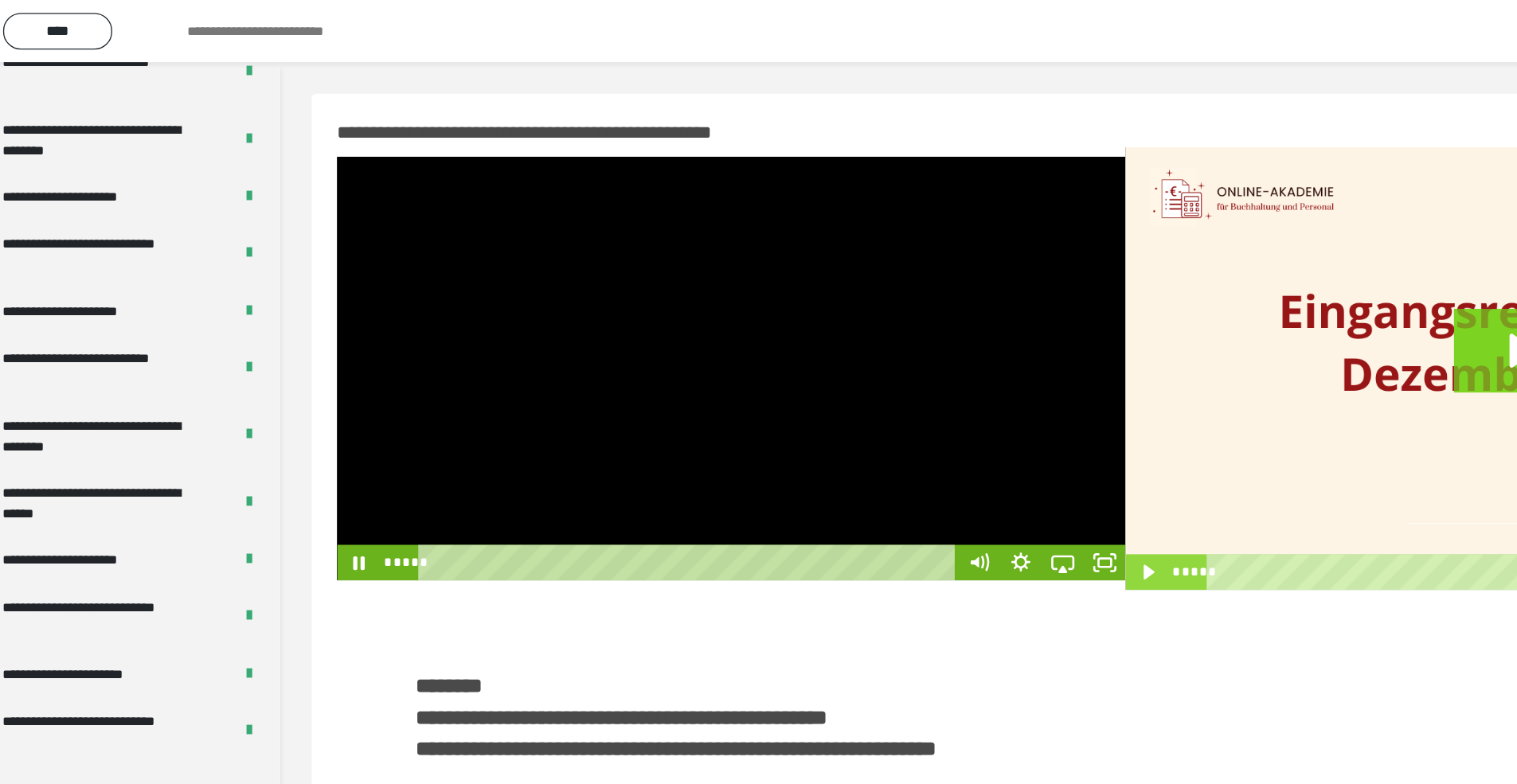 click at bounding box center [577, 280] 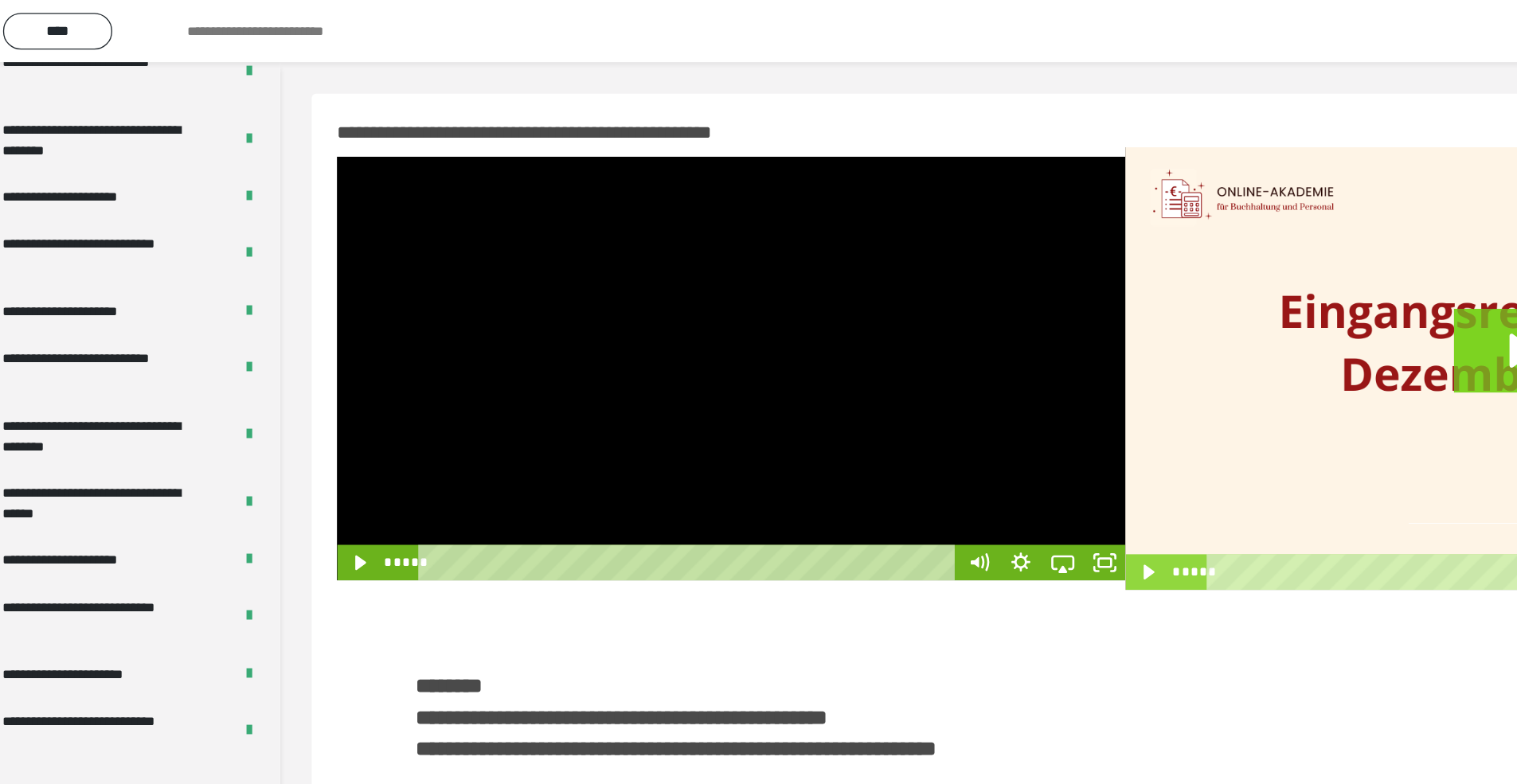 click at bounding box center (577, 280) 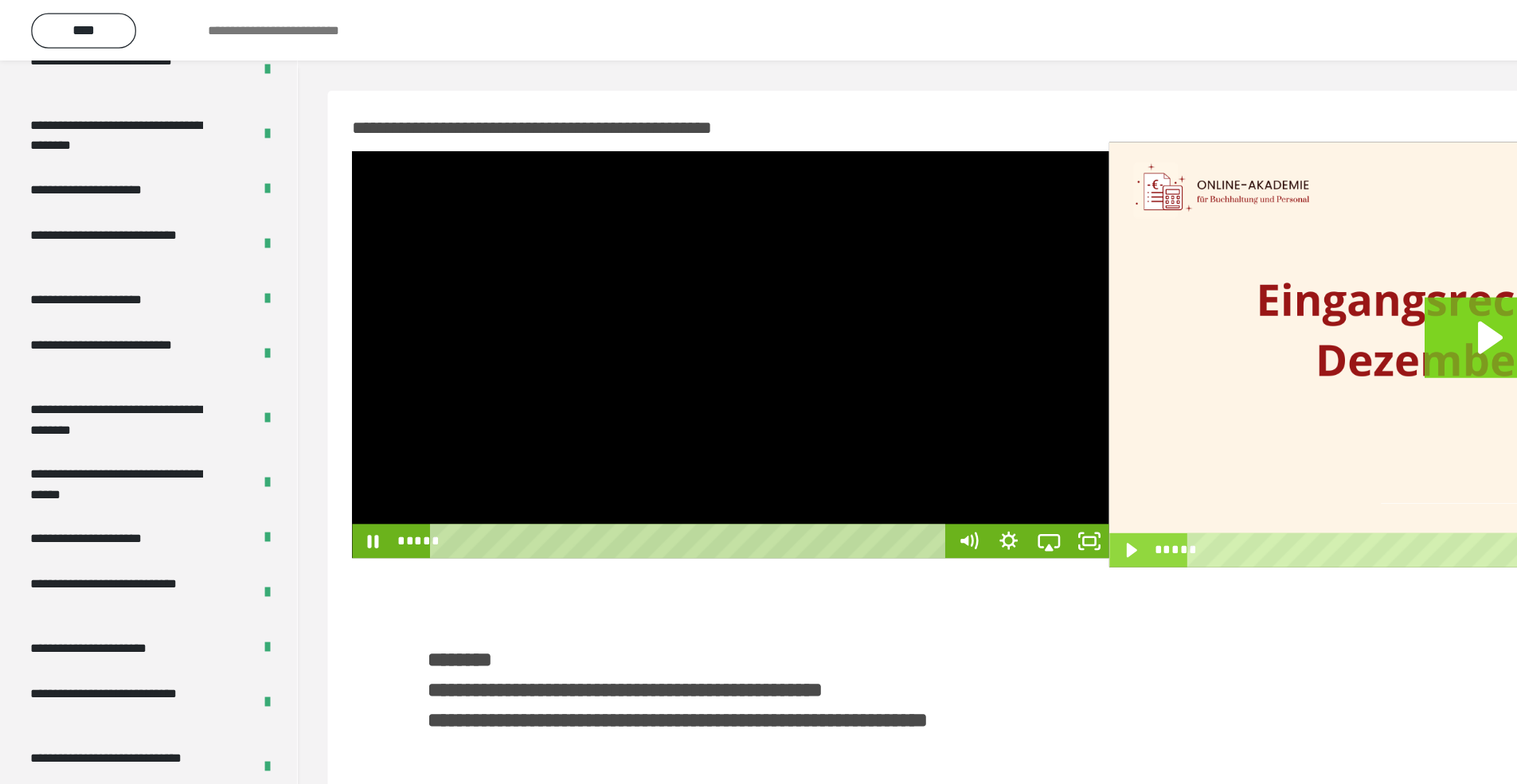 click at bounding box center (577, 280) 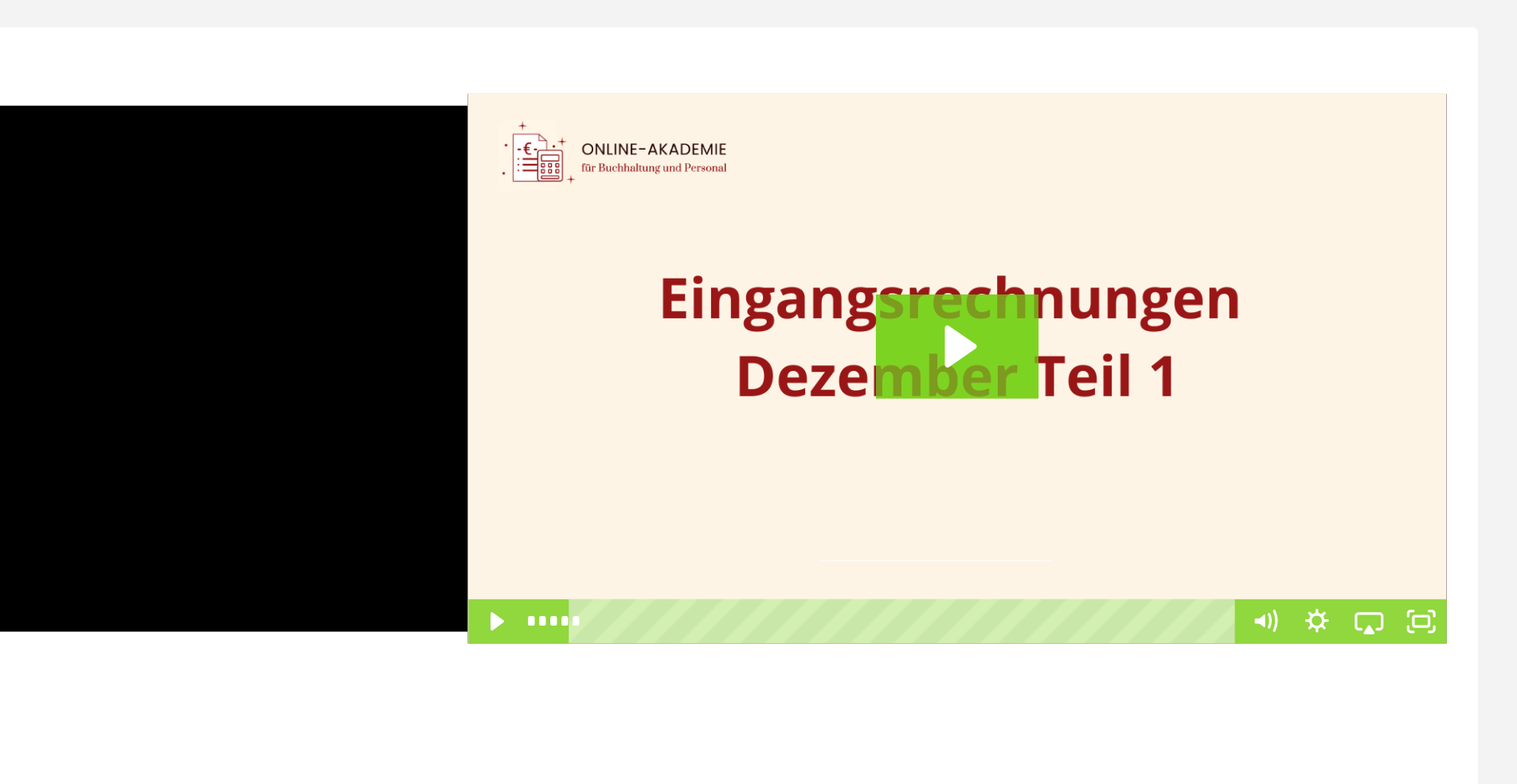 scroll, scrollTop: 0, scrollLeft: 0, axis: both 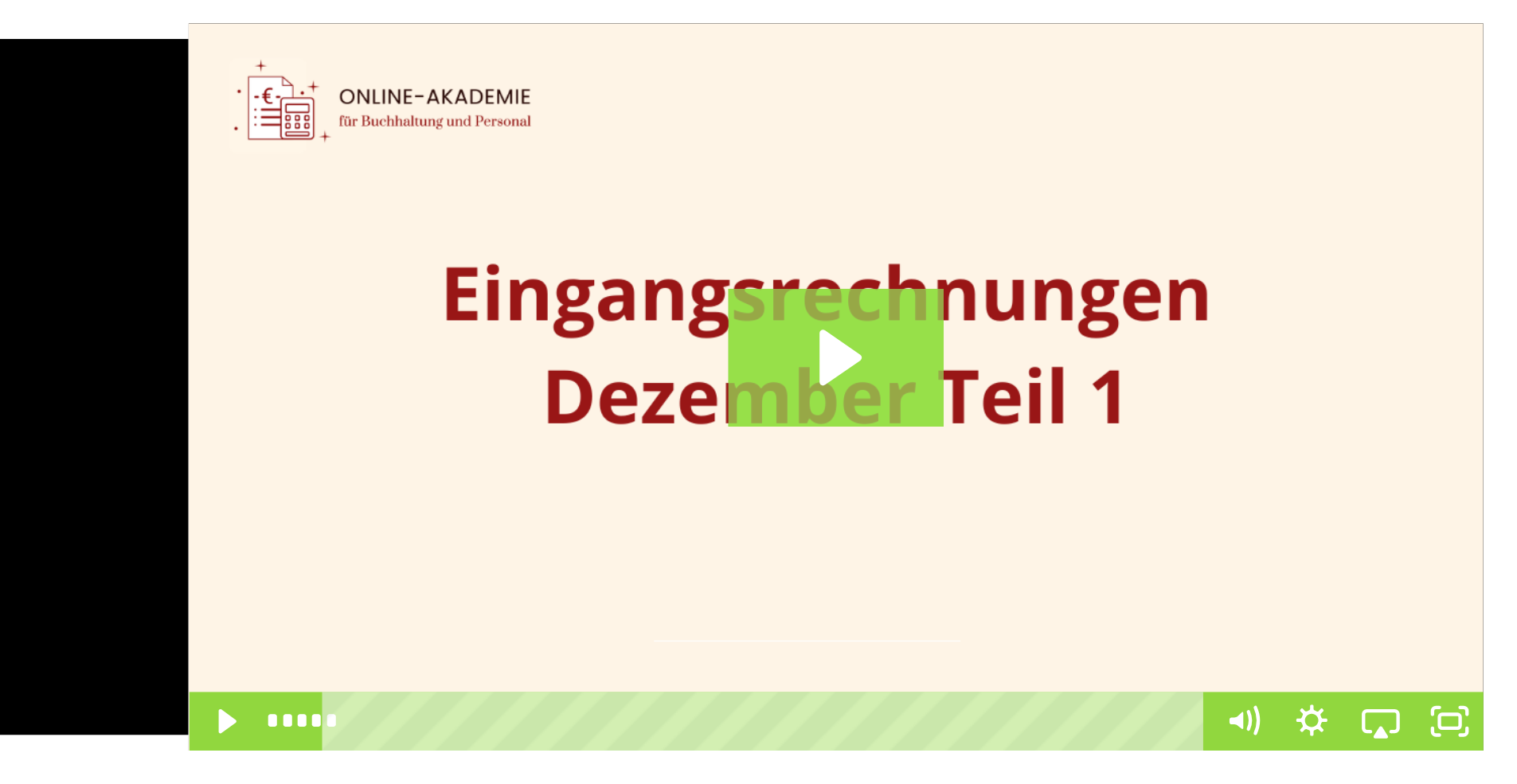click 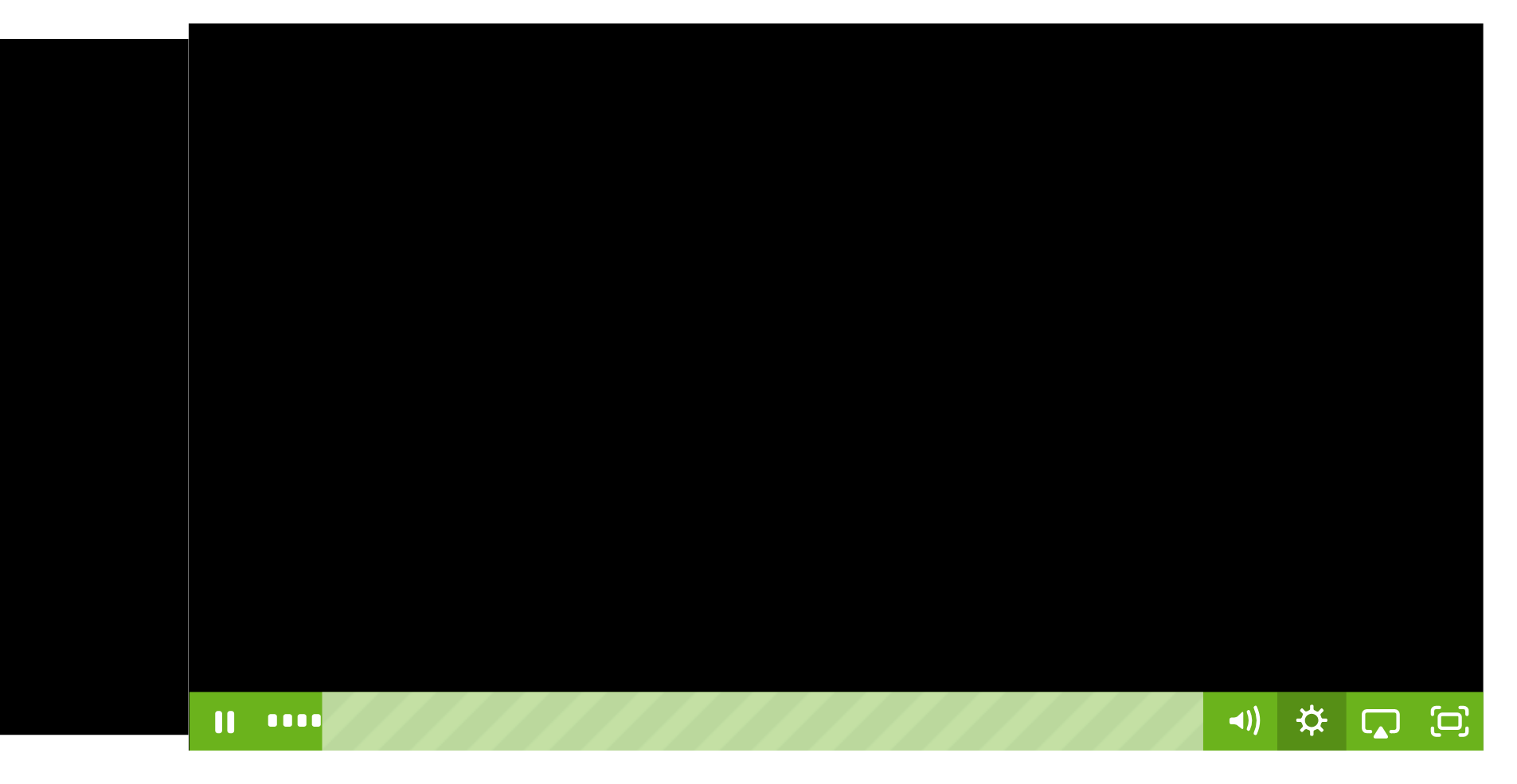 click 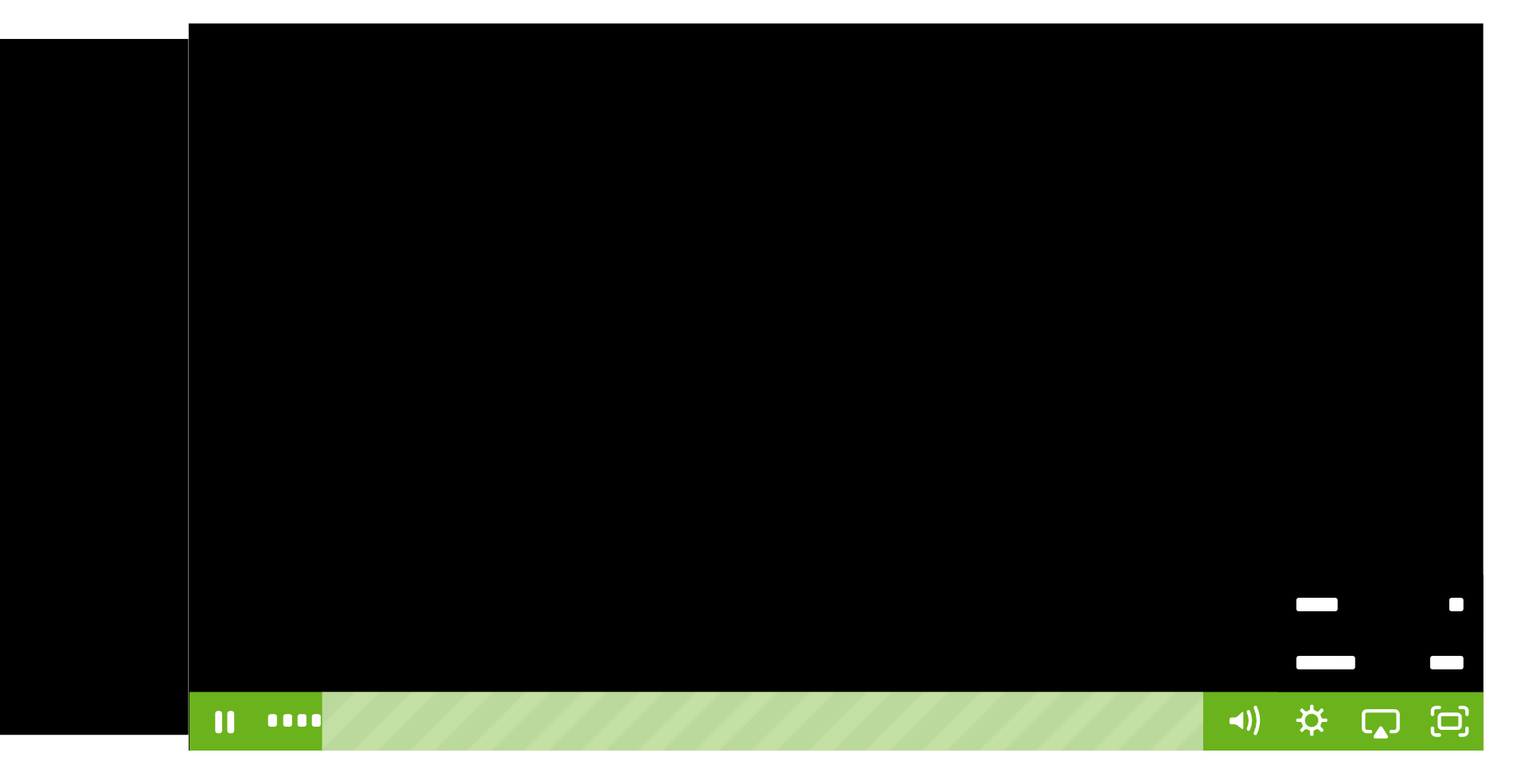 click on "*****" at bounding box center (1406, 380) 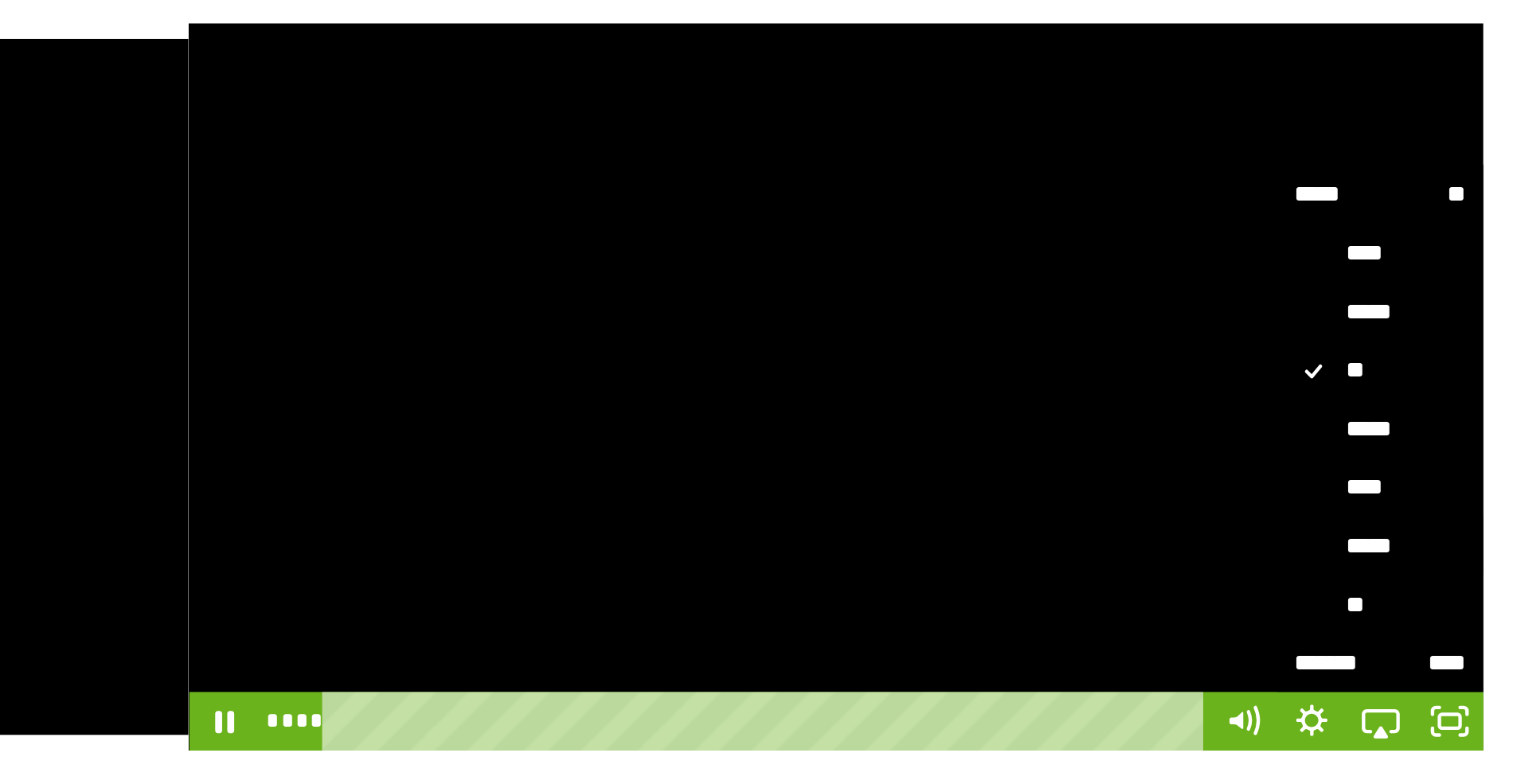 click on "*****" at bounding box center (1426, 354) 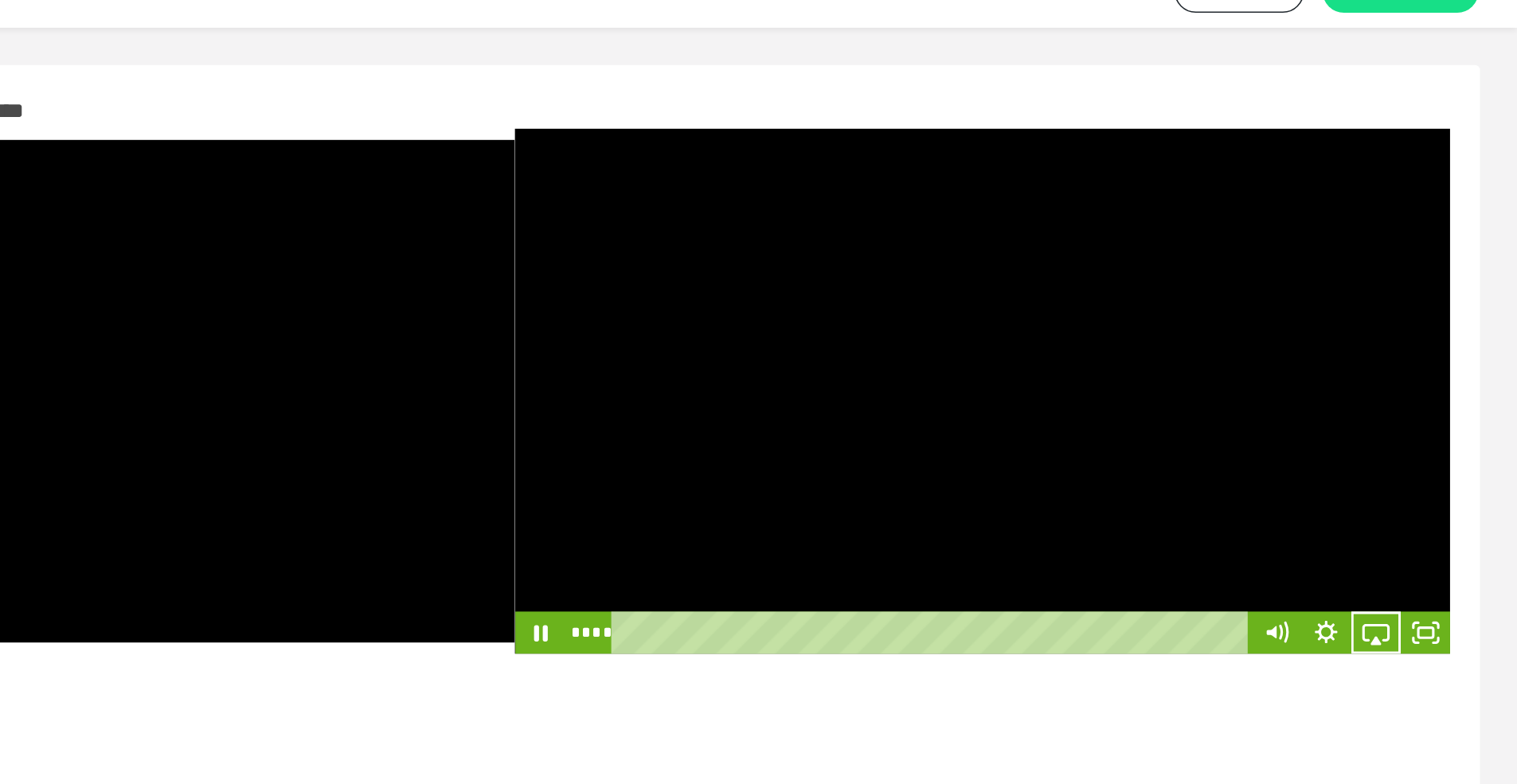 scroll, scrollTop: 0, scrollLeft: 0, axis: both 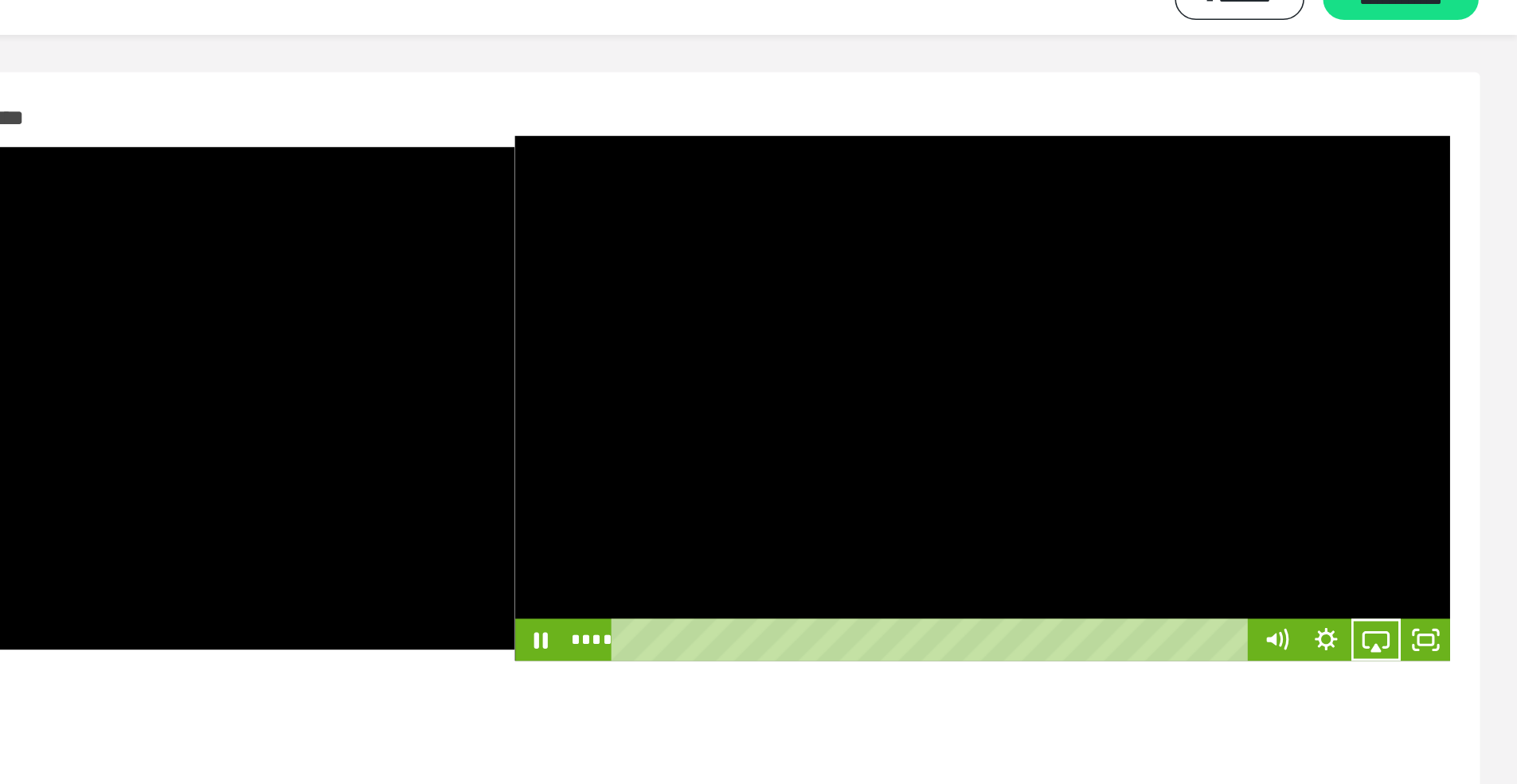 click at bounding box center [1175, 280] 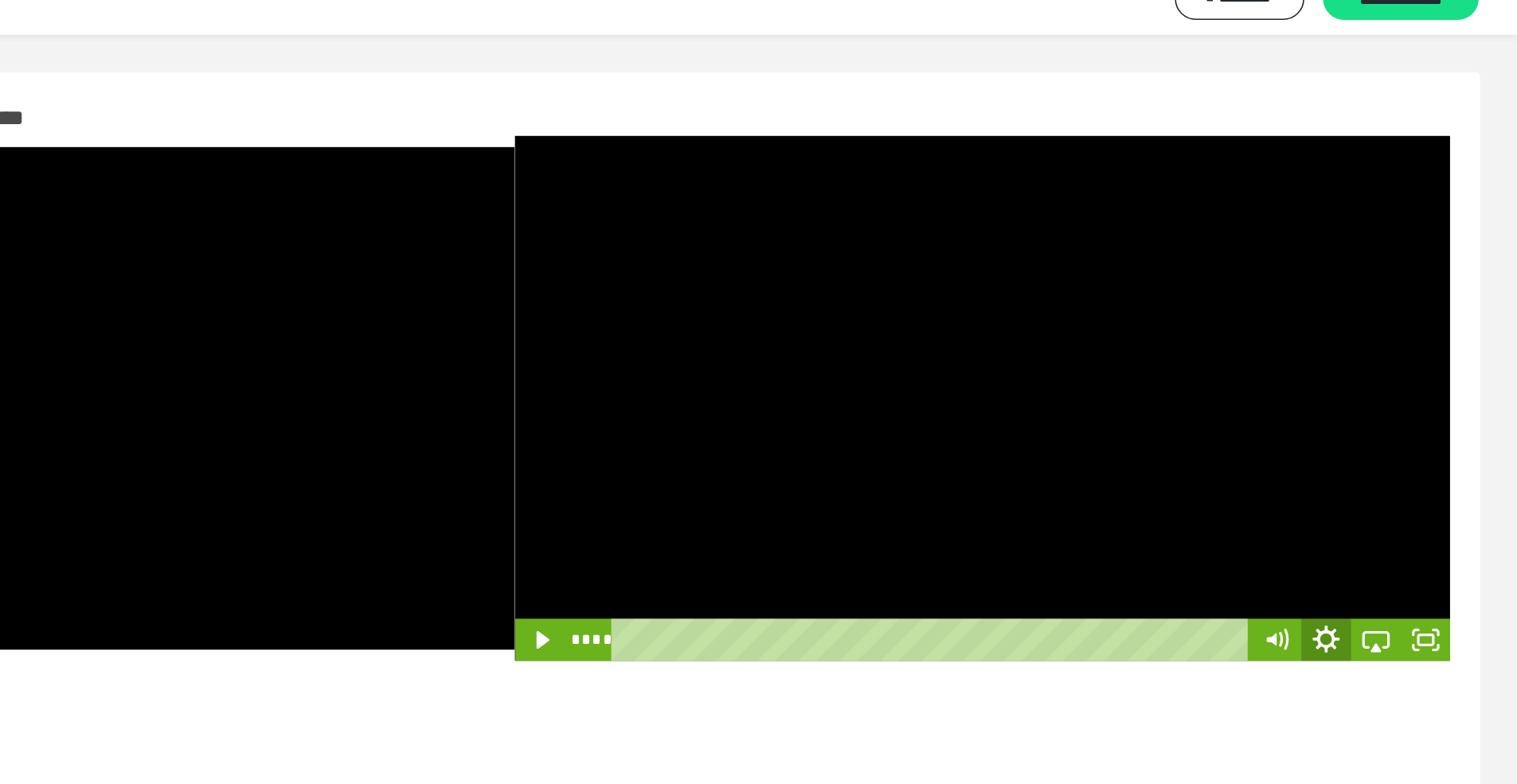 click 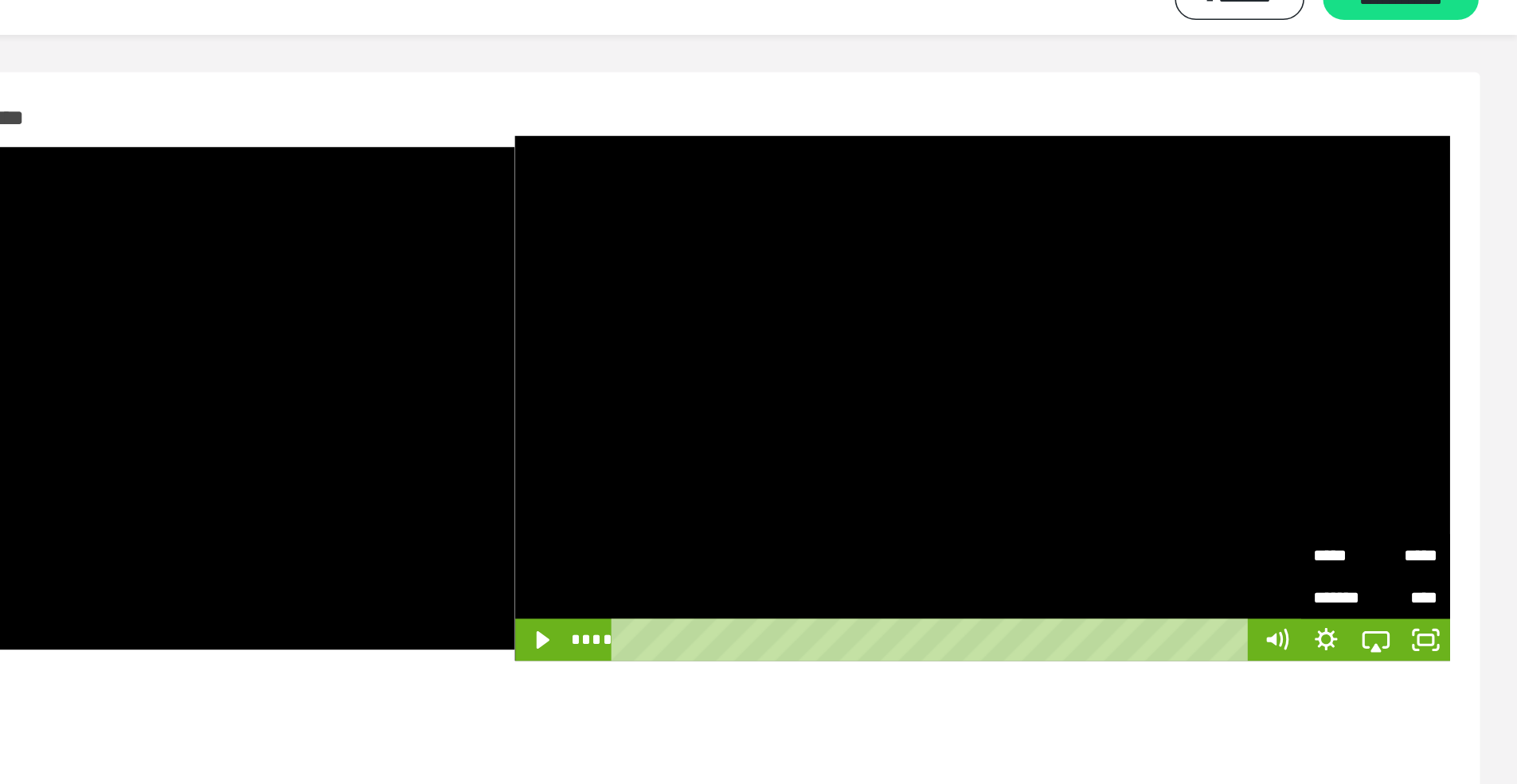 click on "****" at bounding box center [1446, 402] 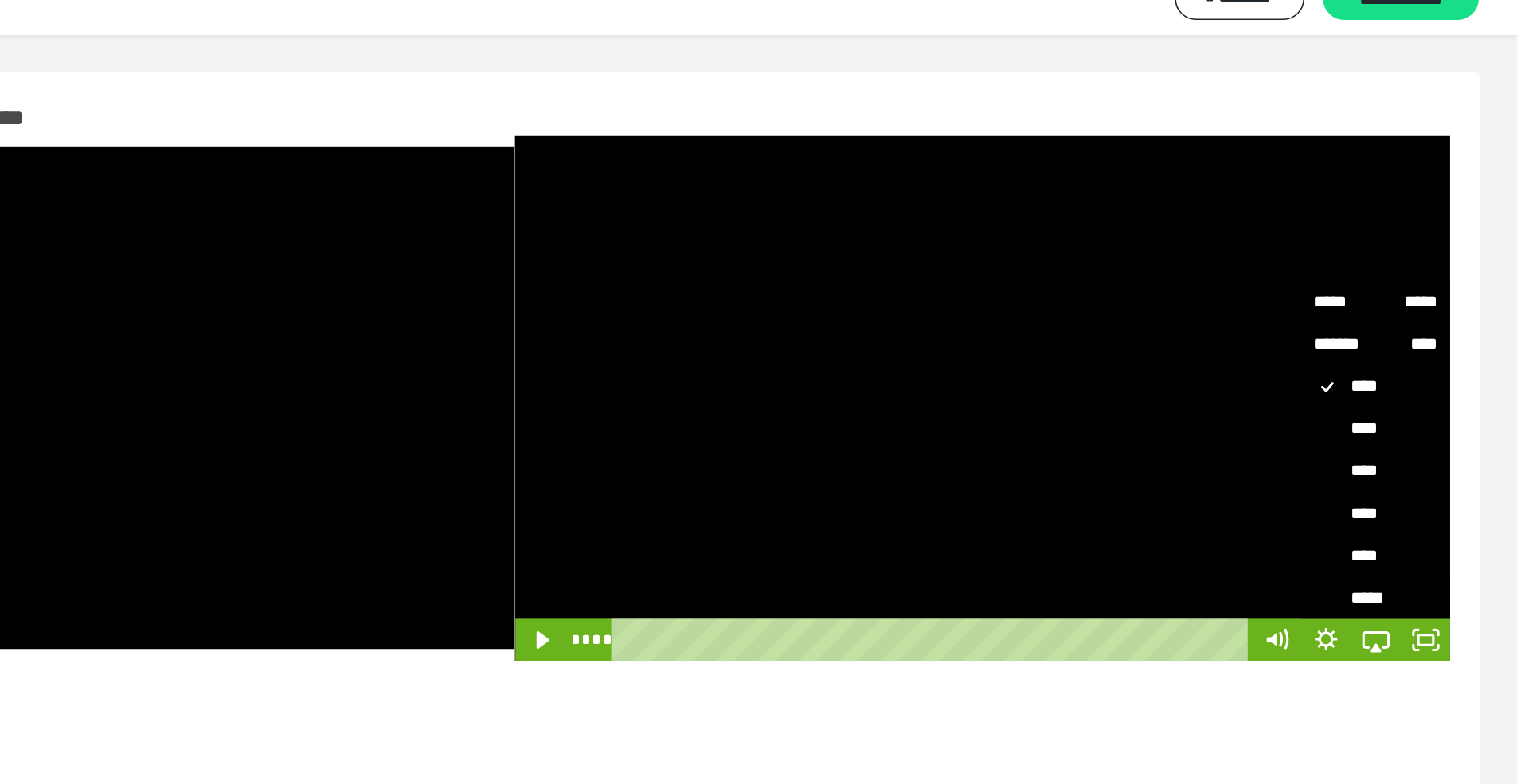 click on "*****" at bounding box center (1426, 408) 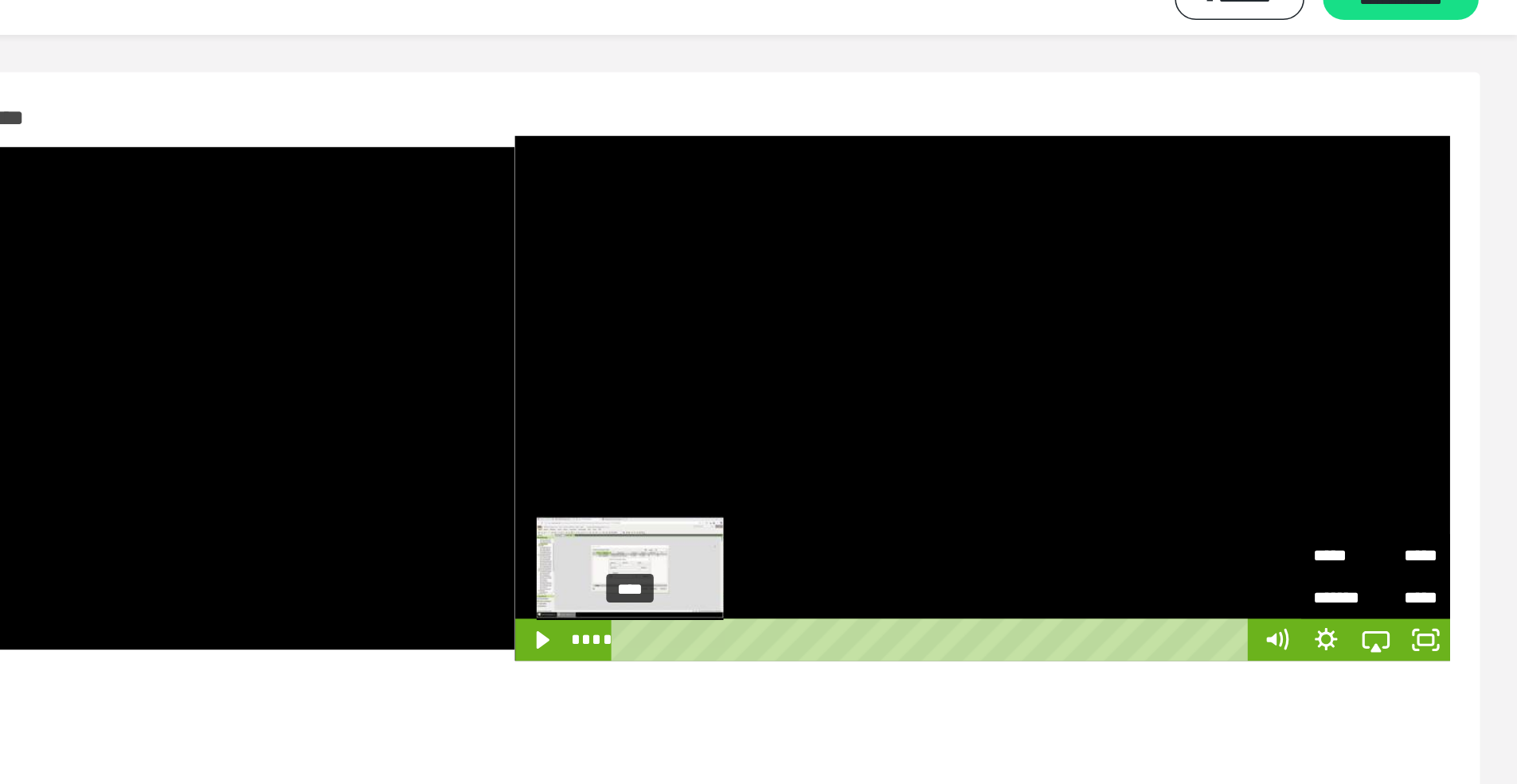 click on "****" at bounding box center [1144, 435] 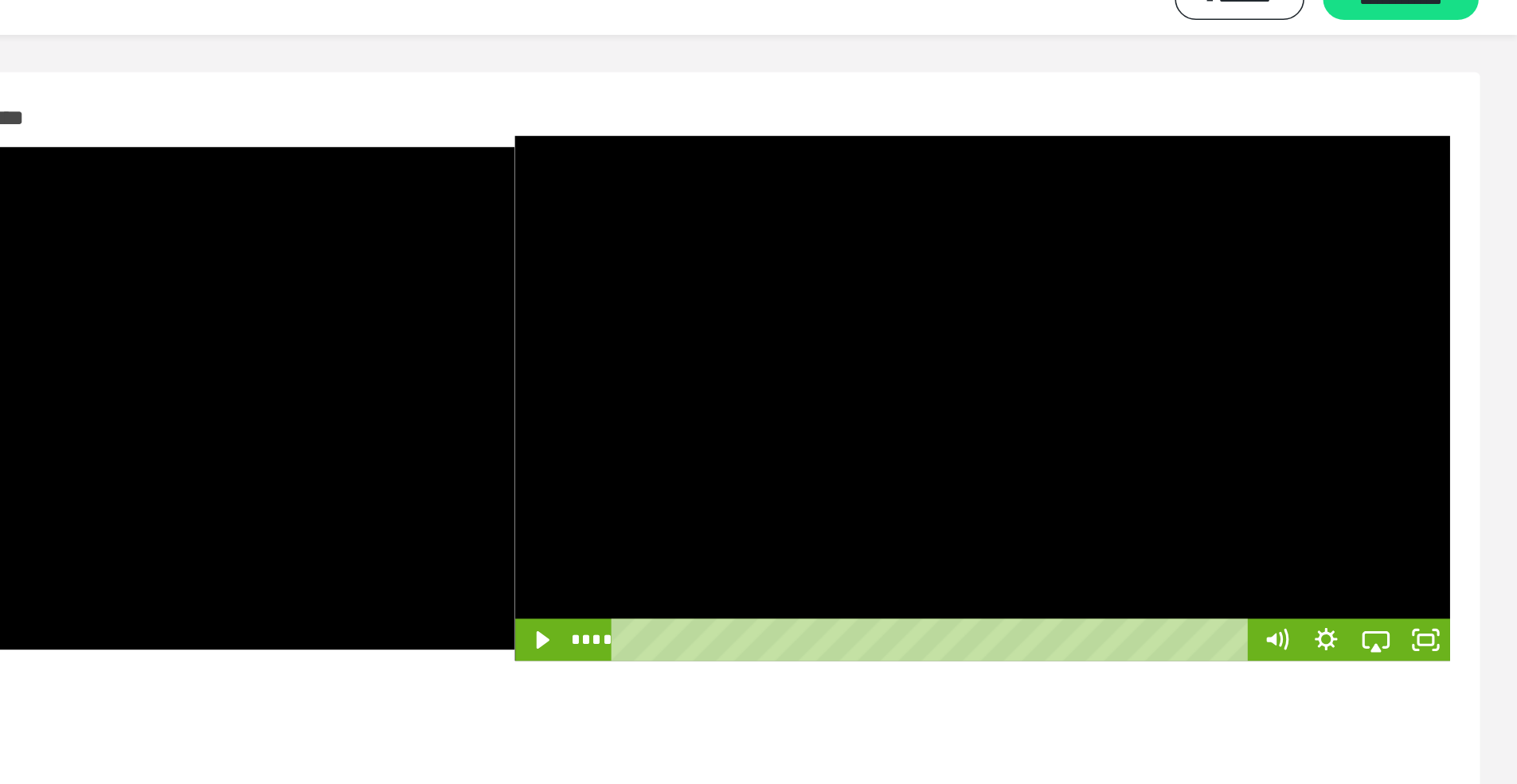 click at bounding box center [1175, 280] 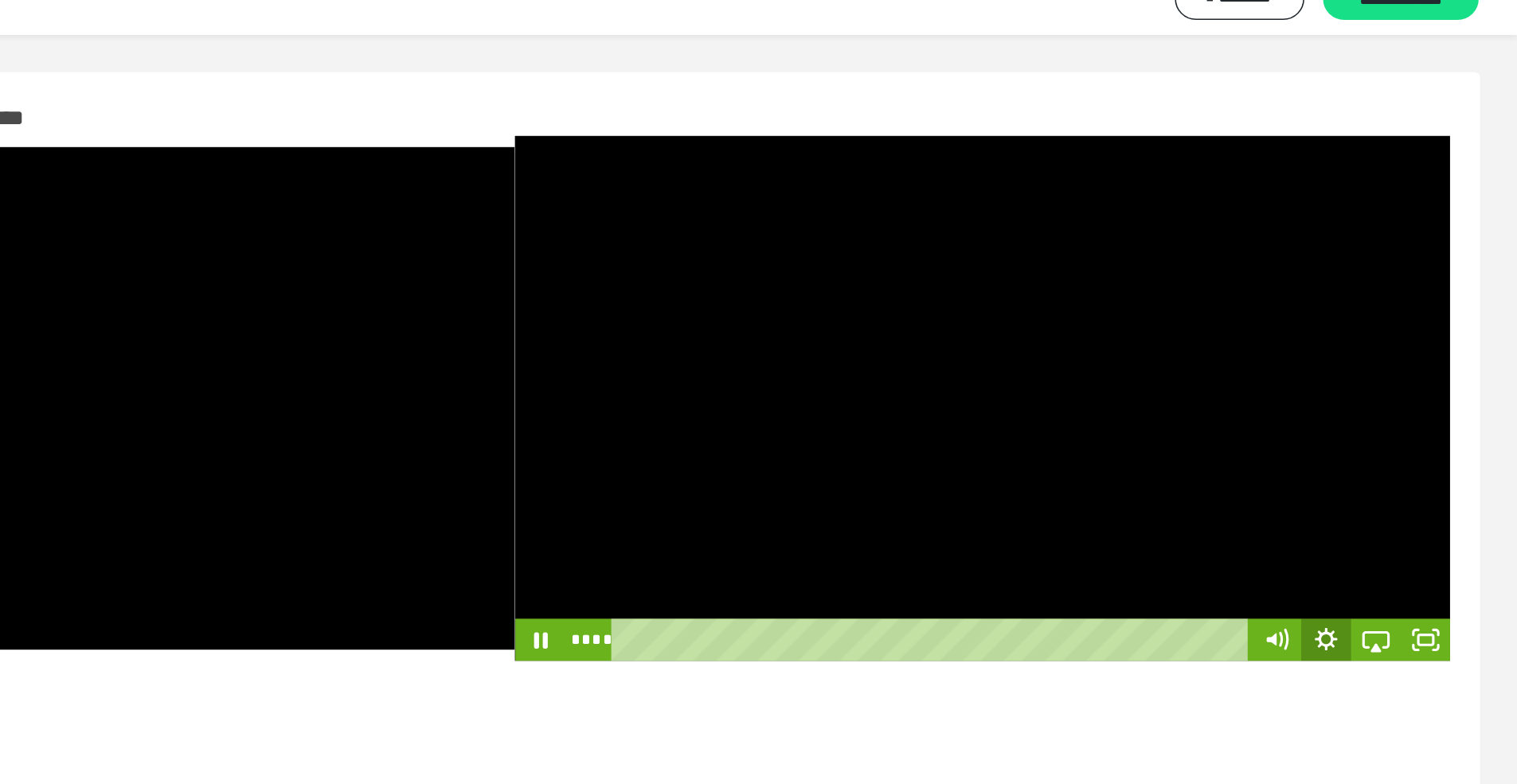 click 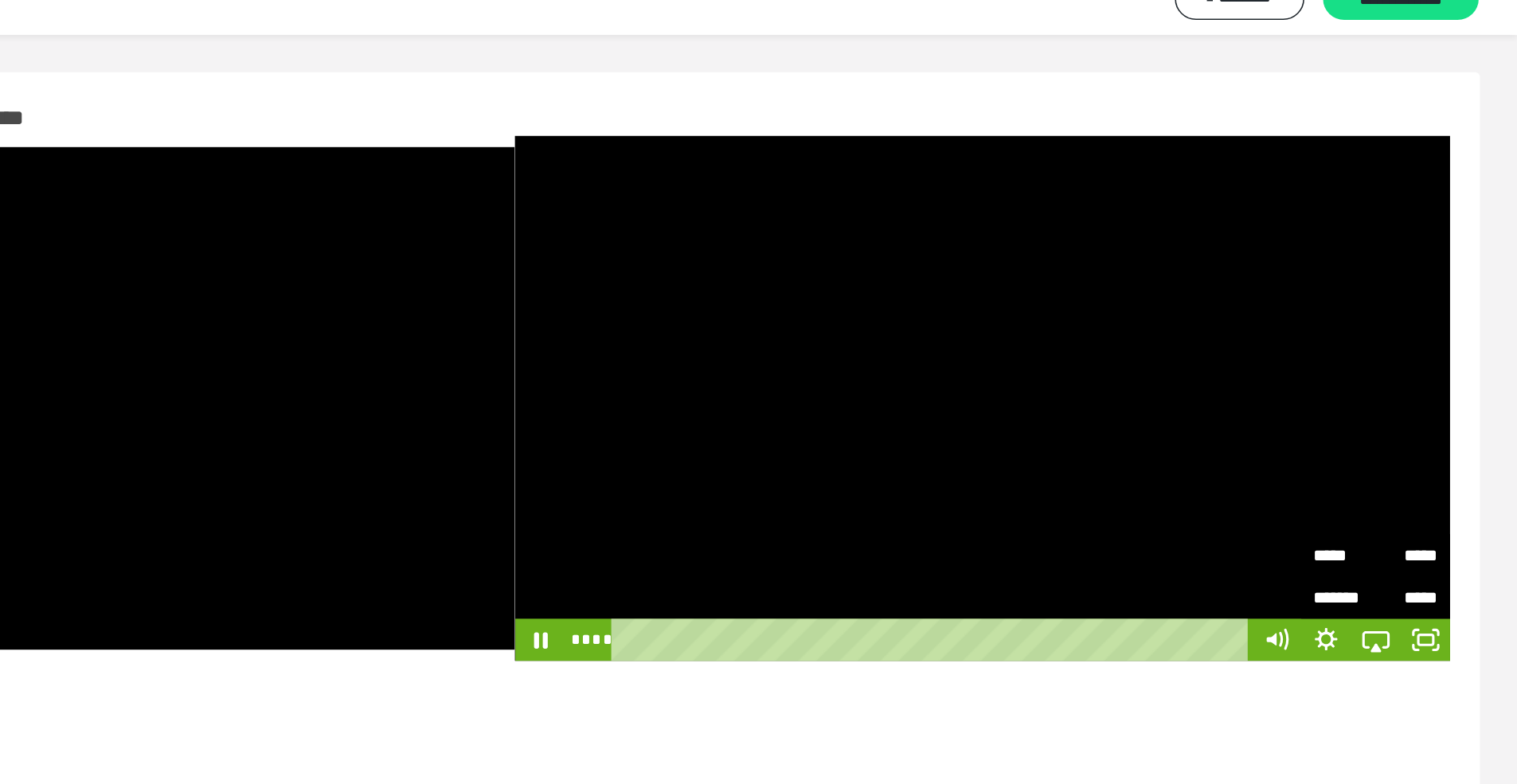 click on "*****" at bounding box center [1406, 375] 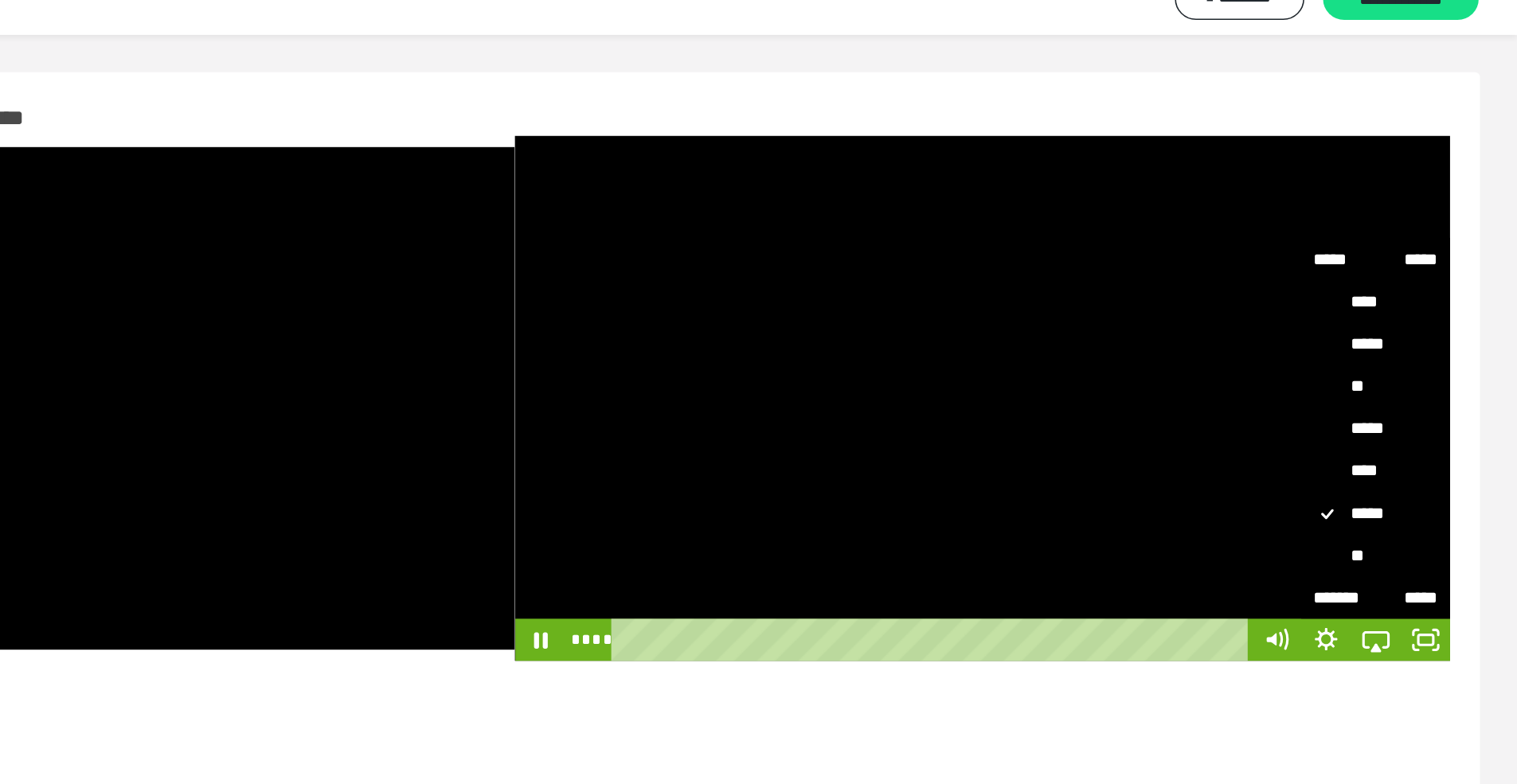 click on "****" at bounding box center [1426, 327] 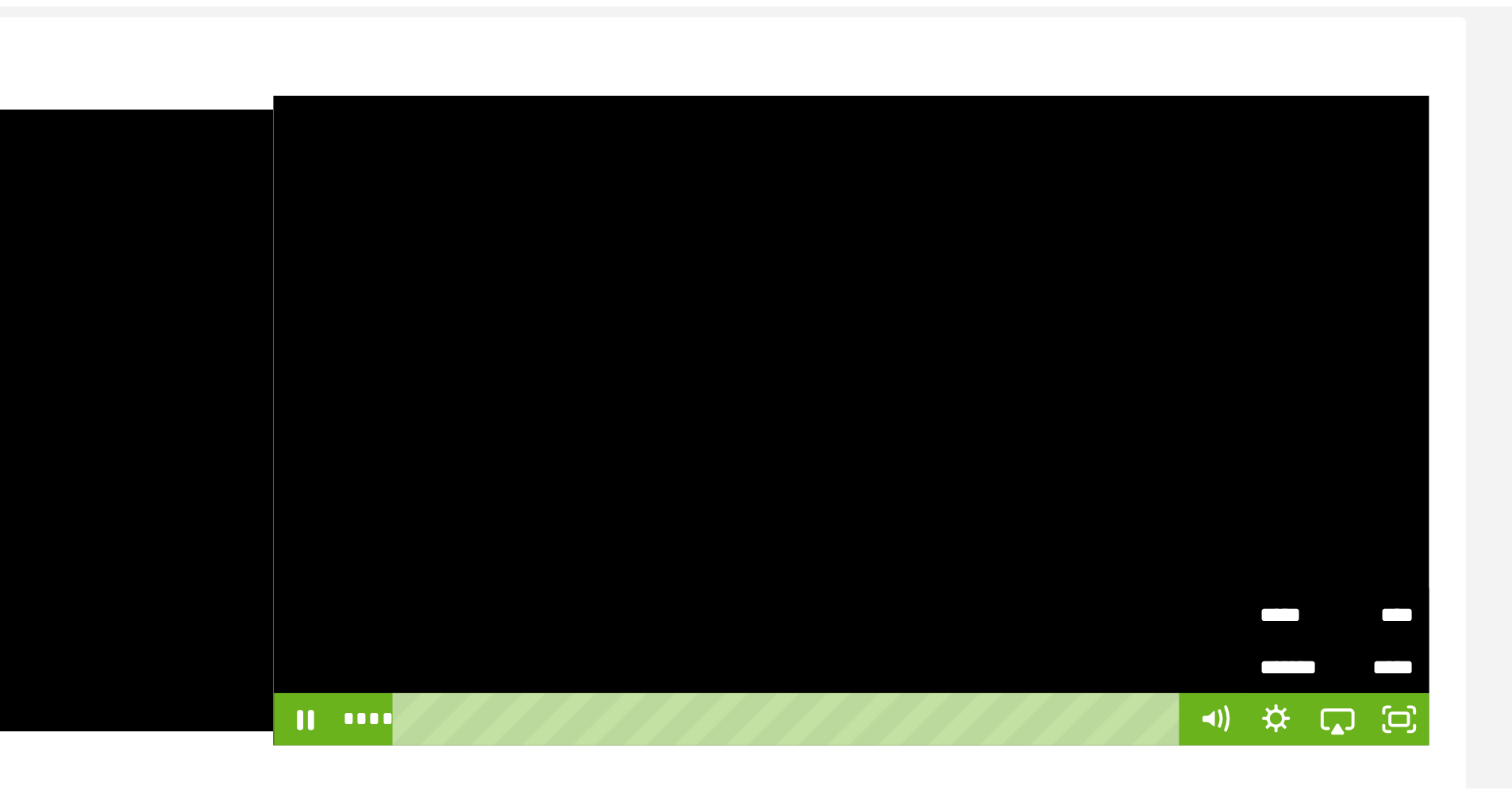 scroll, scrollTop: 0, scrollLeft: 0, axis: both 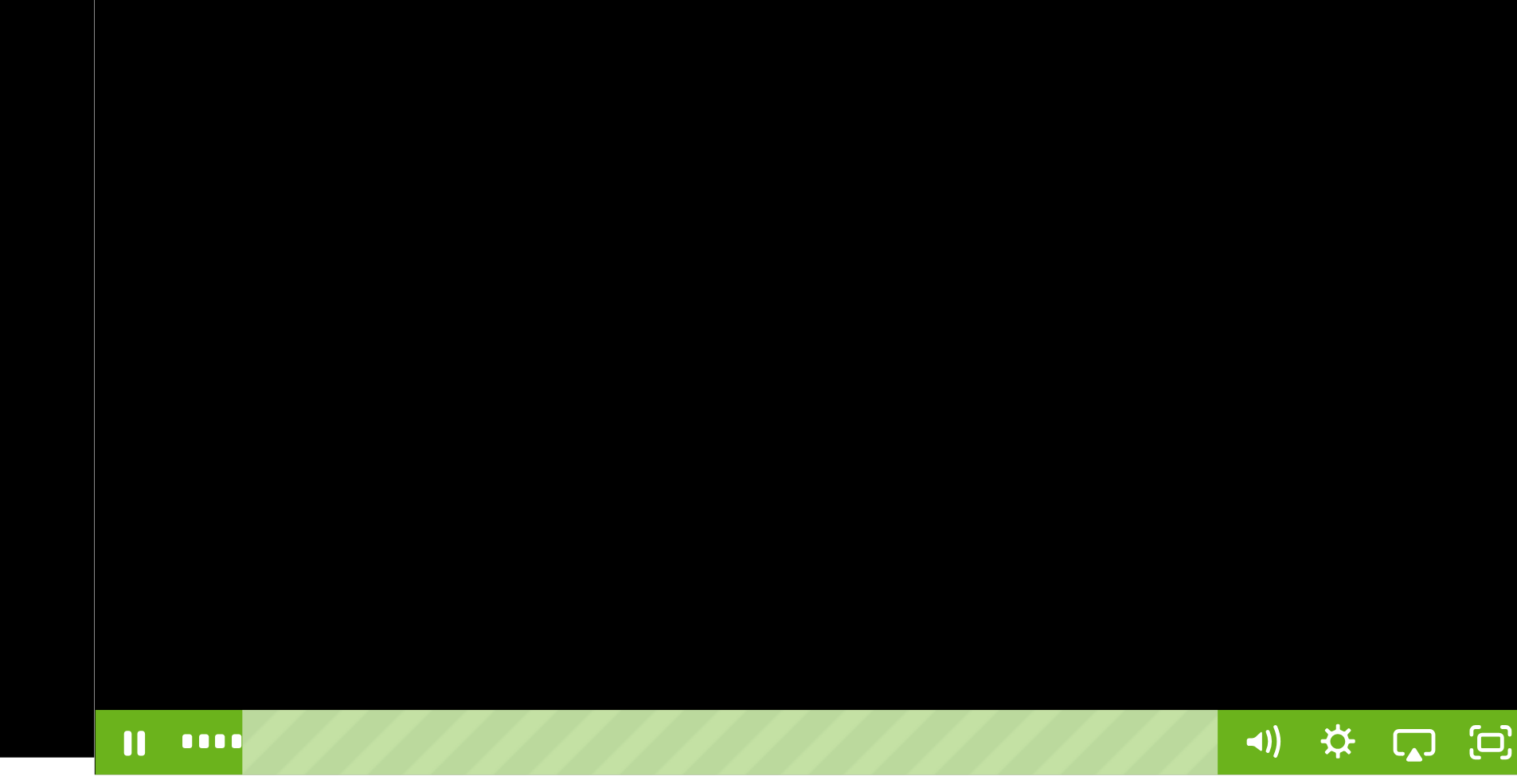 click at bounding box center [1175, 280] 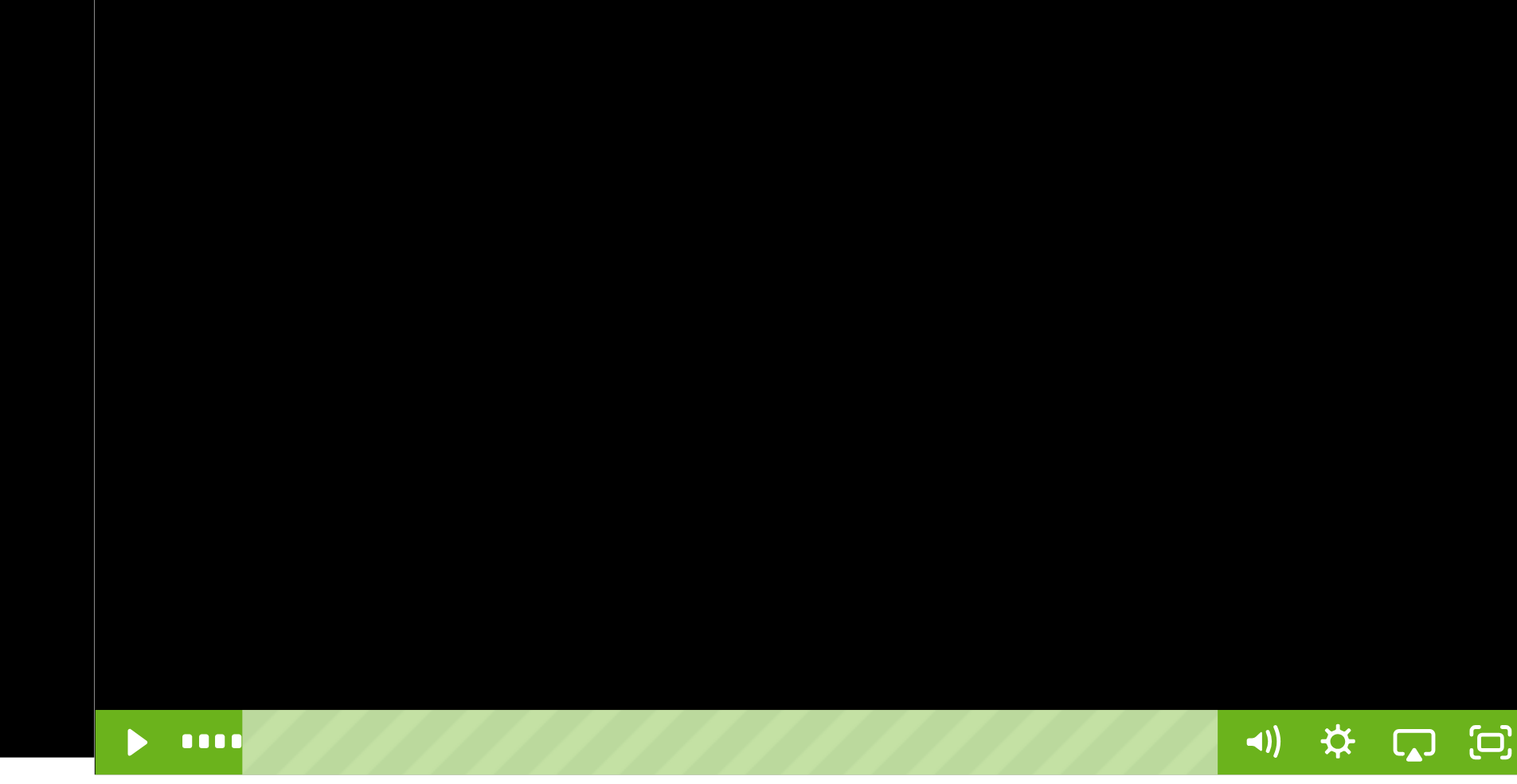 click at bounding box center (1175, 280) 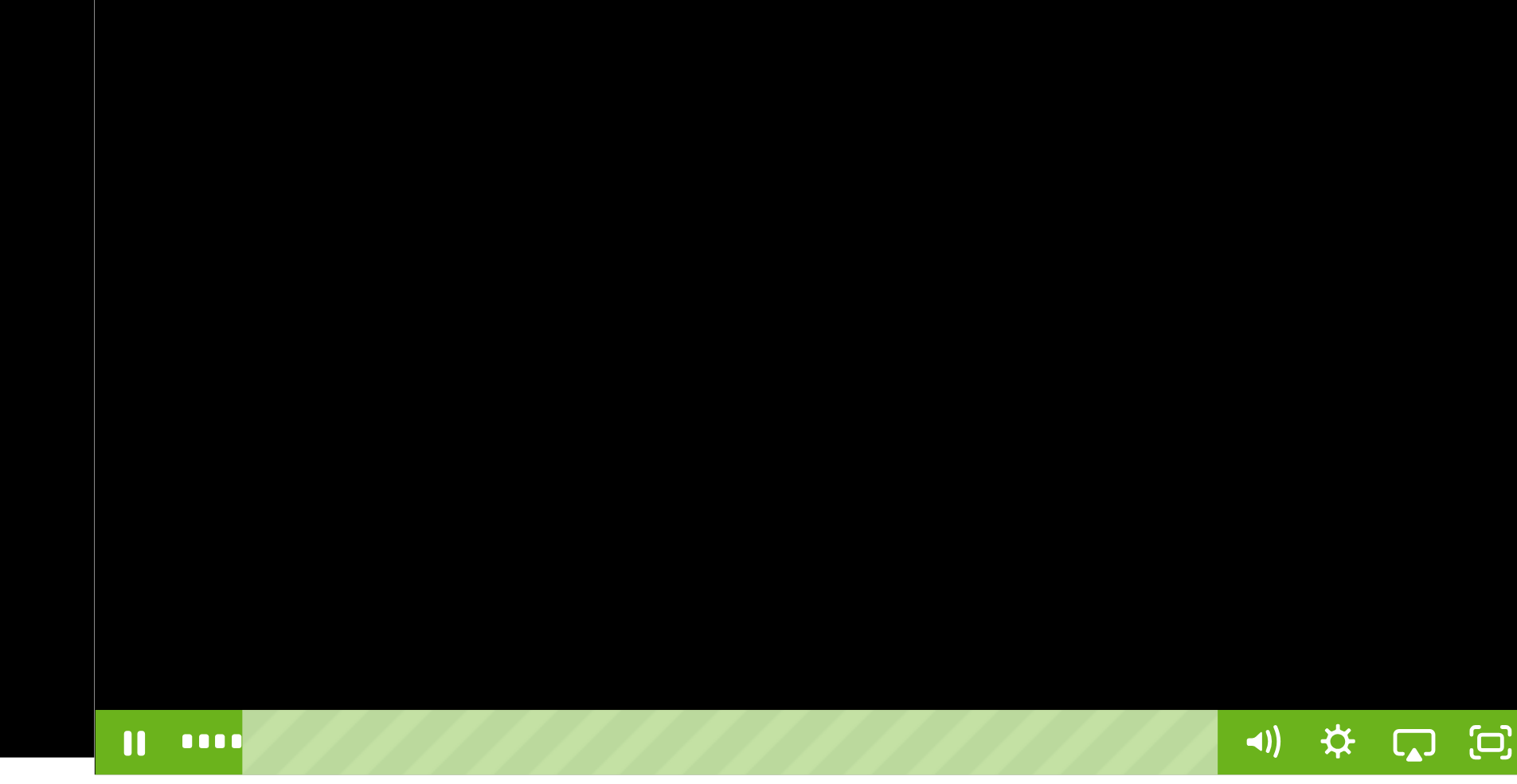 click at bounding box center [1175, 280] 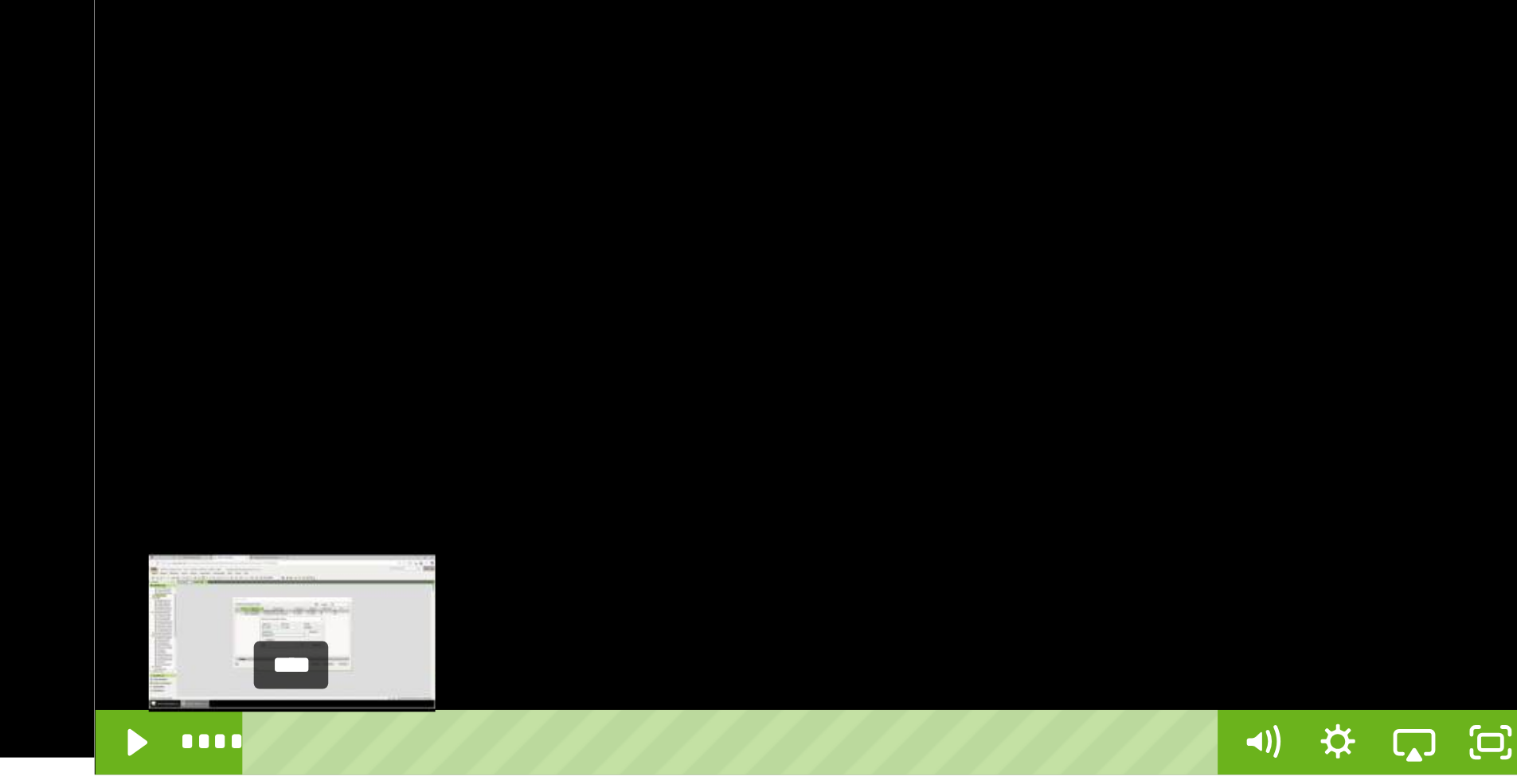 click on "****" at bounding box center [1144, 435] 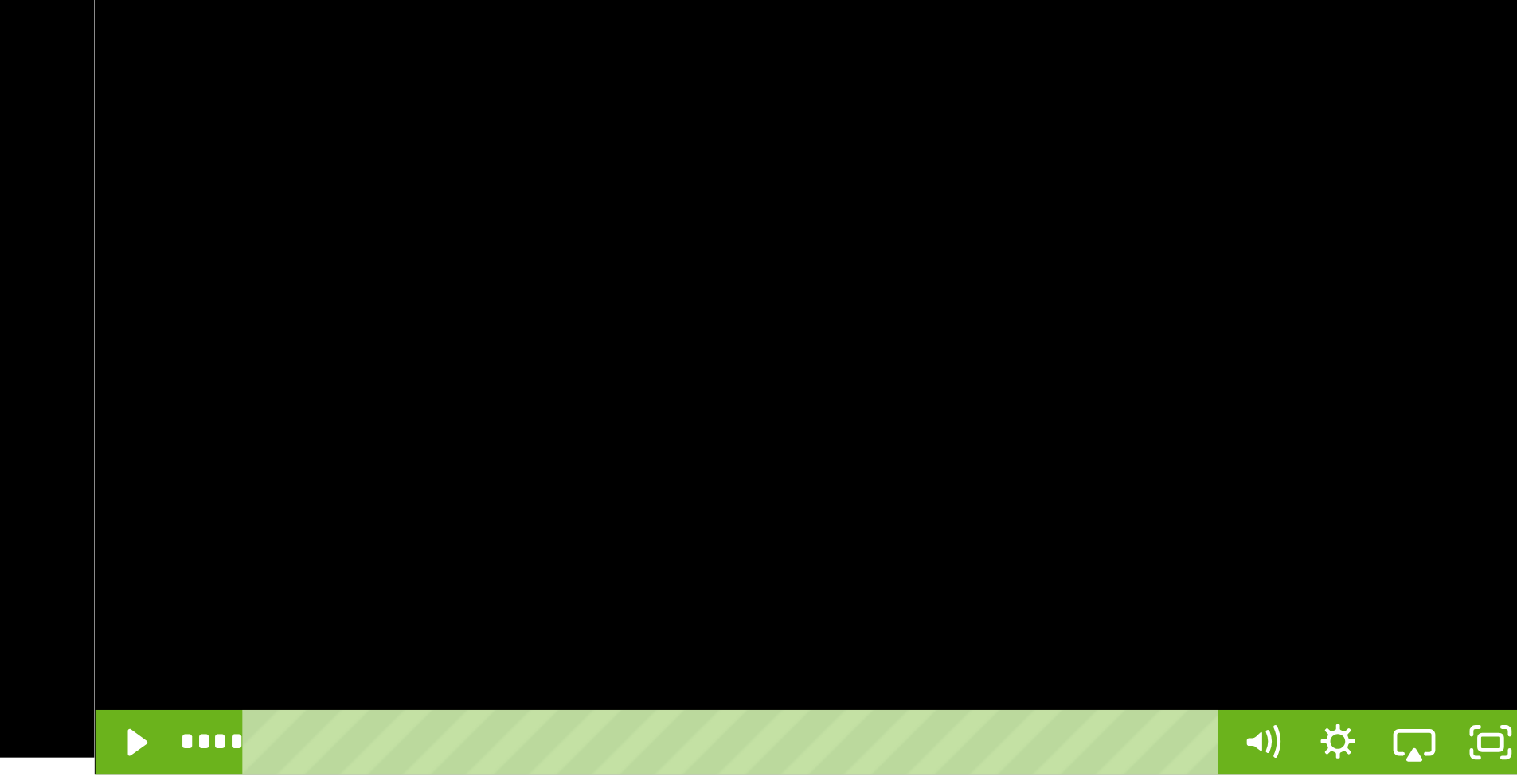 click at bounding box center (1175, 280) 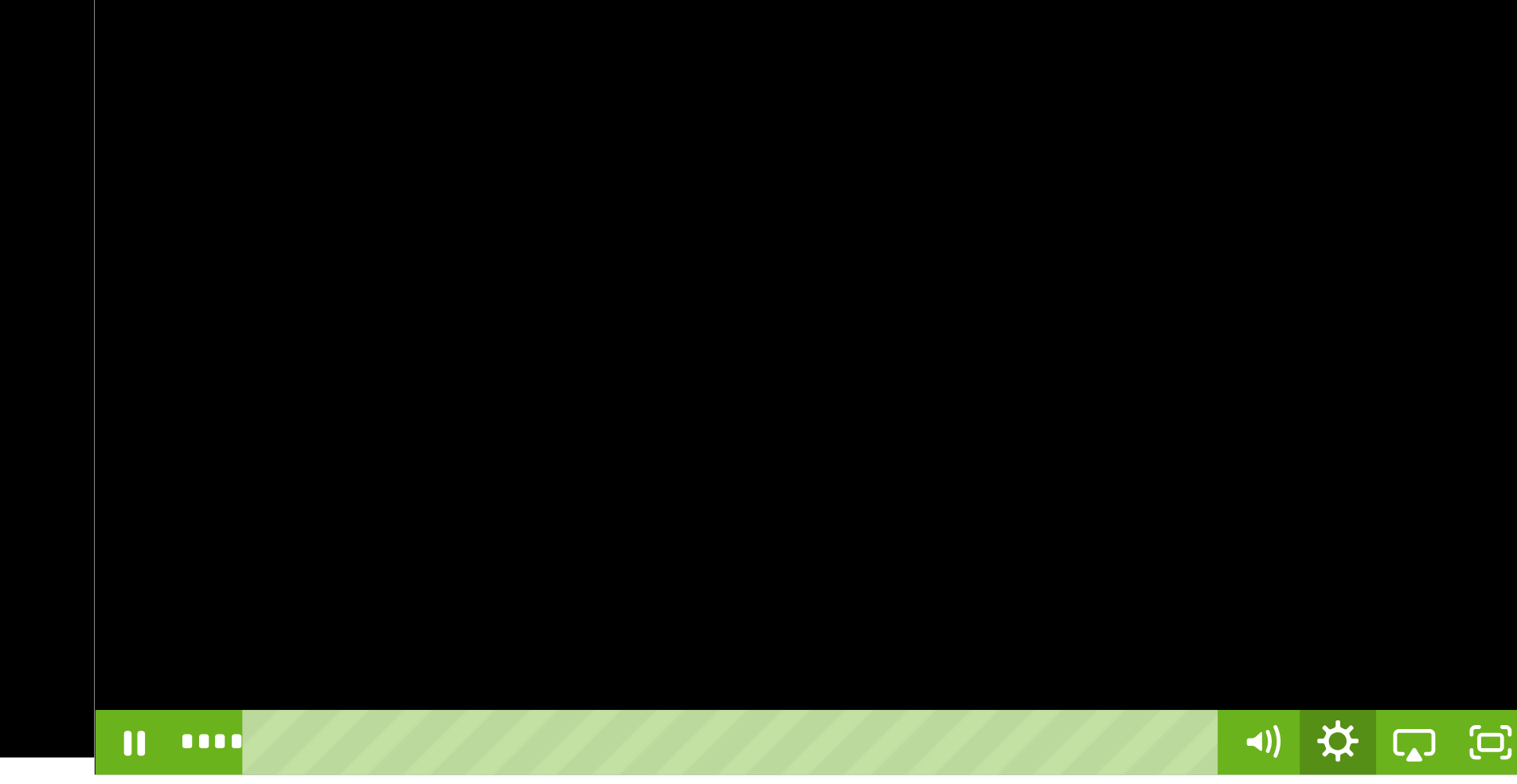 click 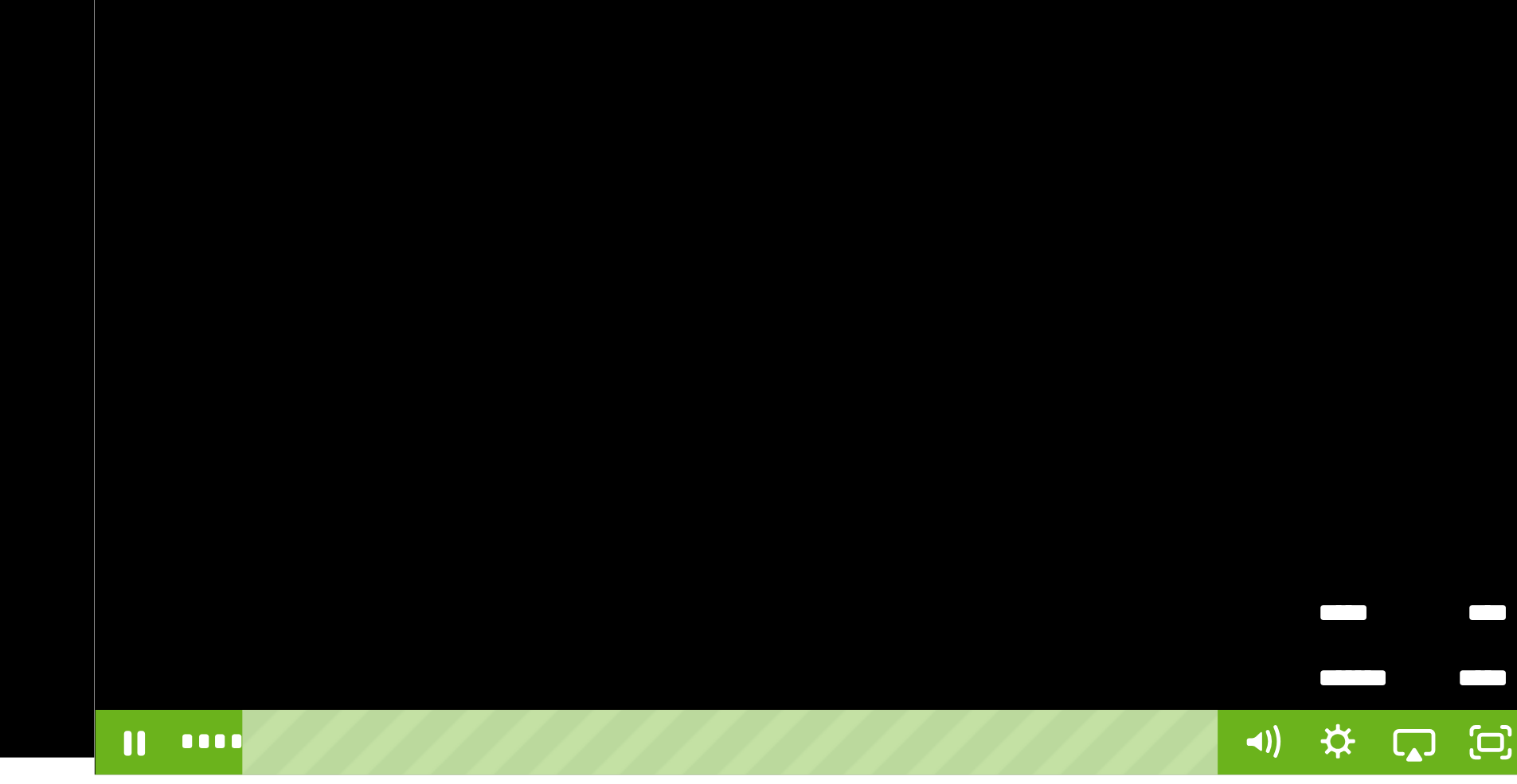 click on "*****" at bounding box center [1406, 375] 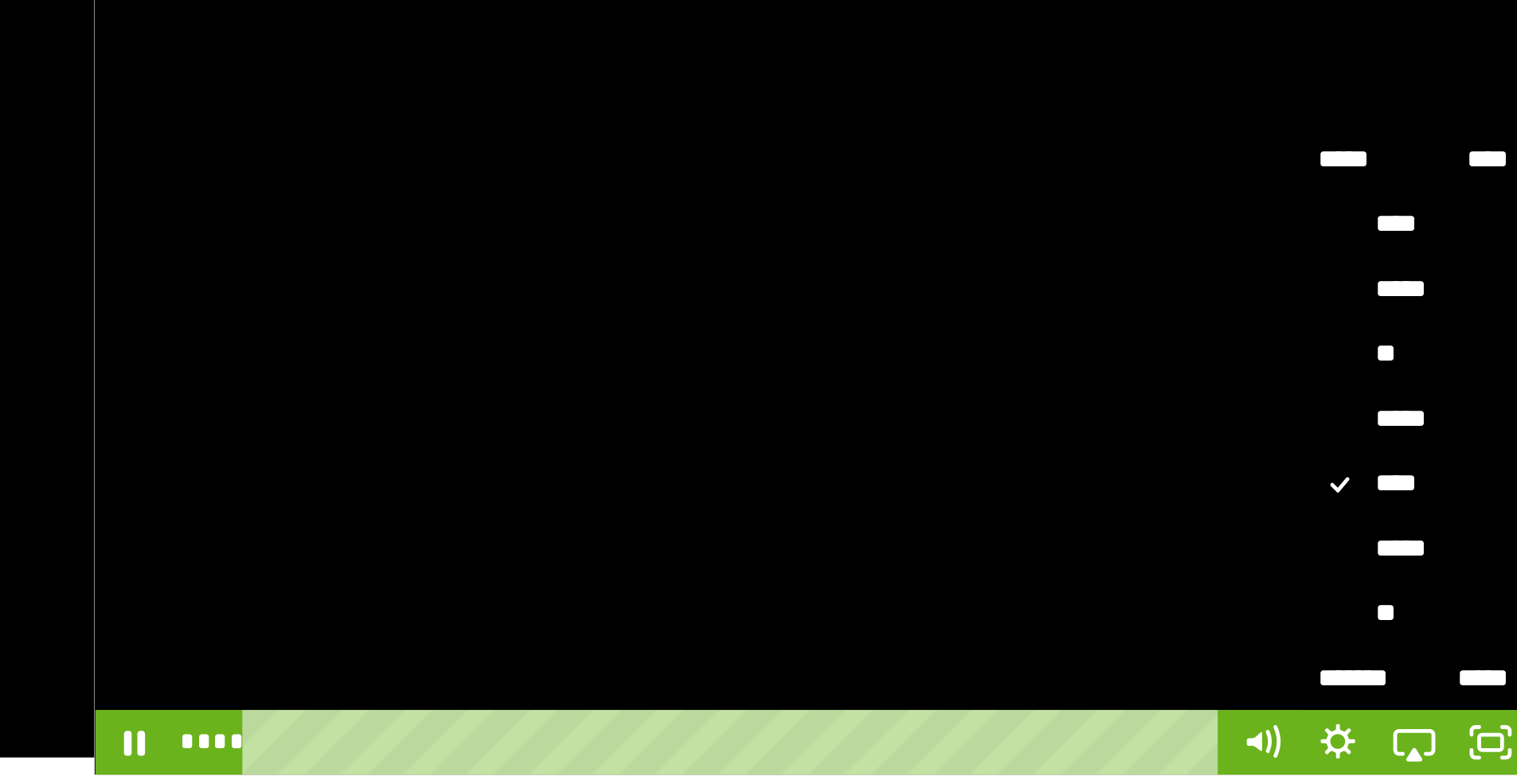 click on "*****" at bounding box center [1426, 300] 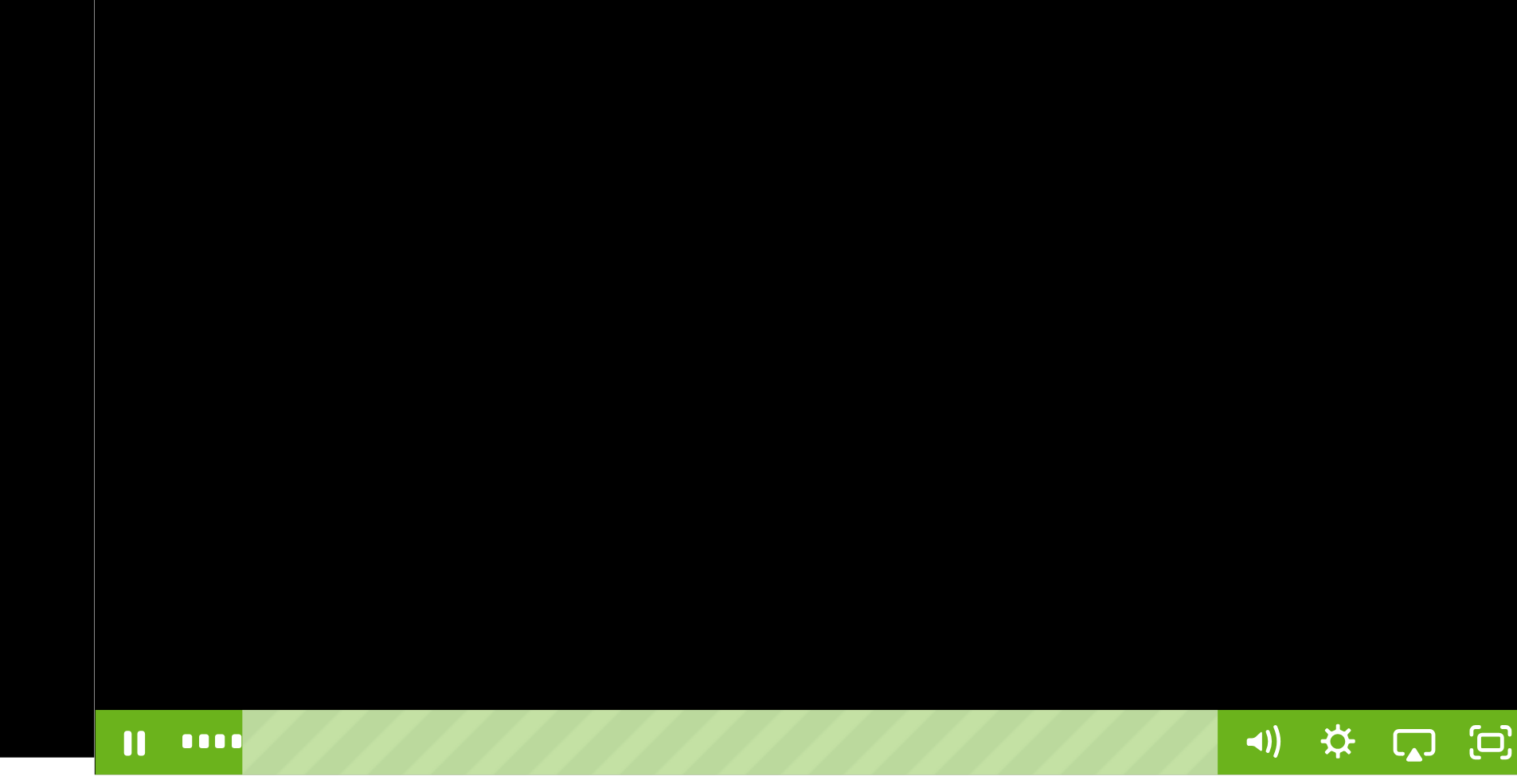 click at bounding box center [1175, 280] 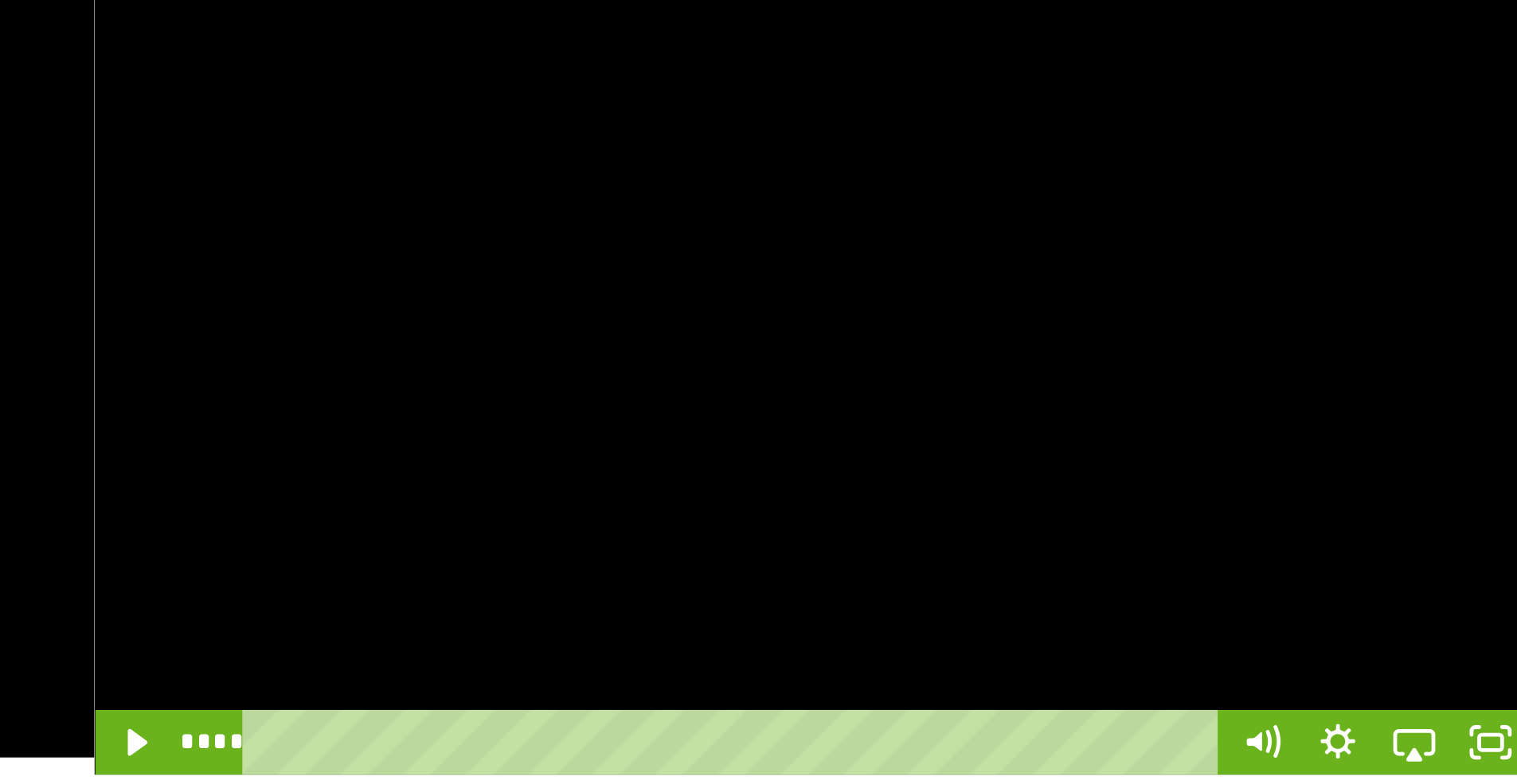 click at bounding box center (1175, 280) 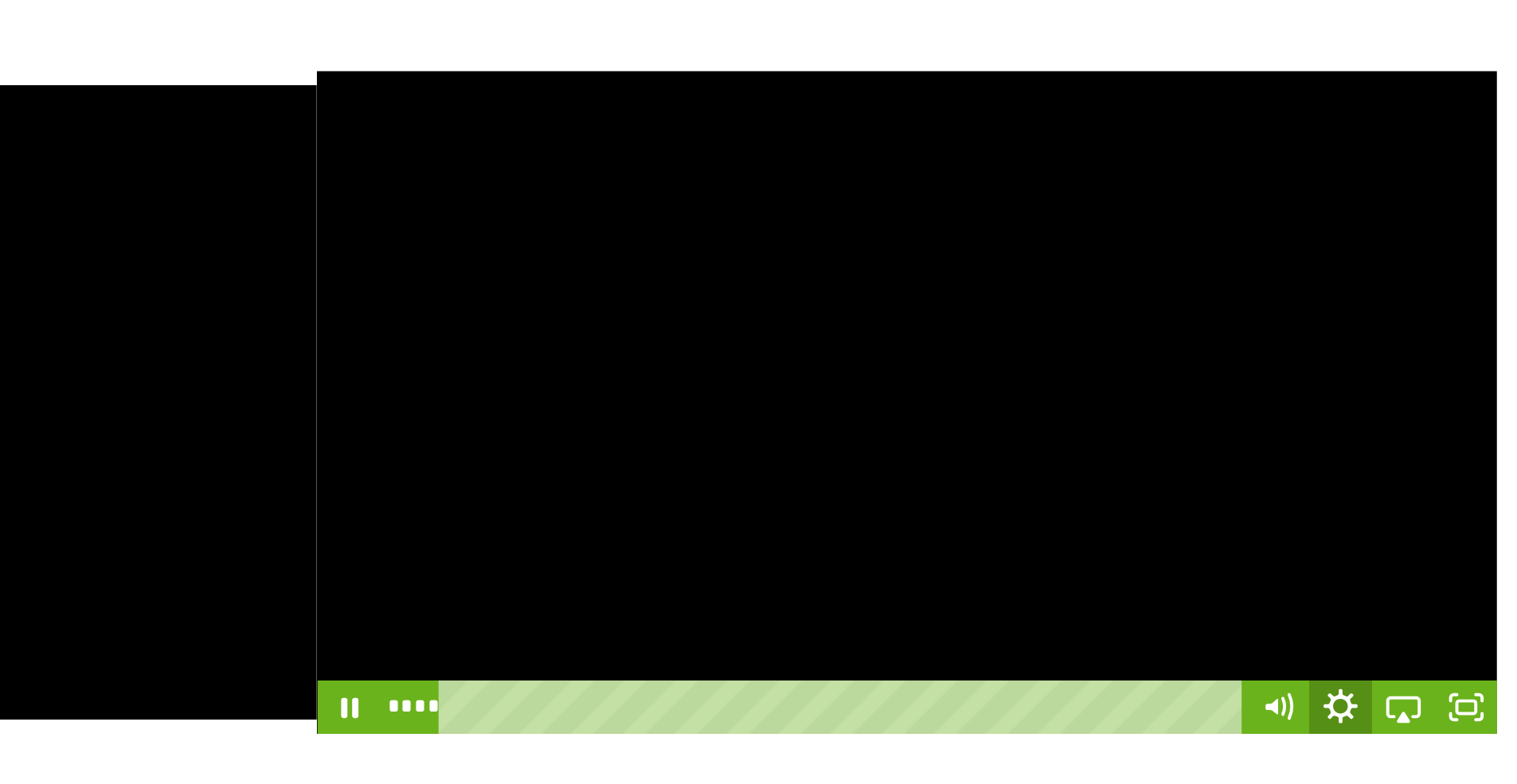 click 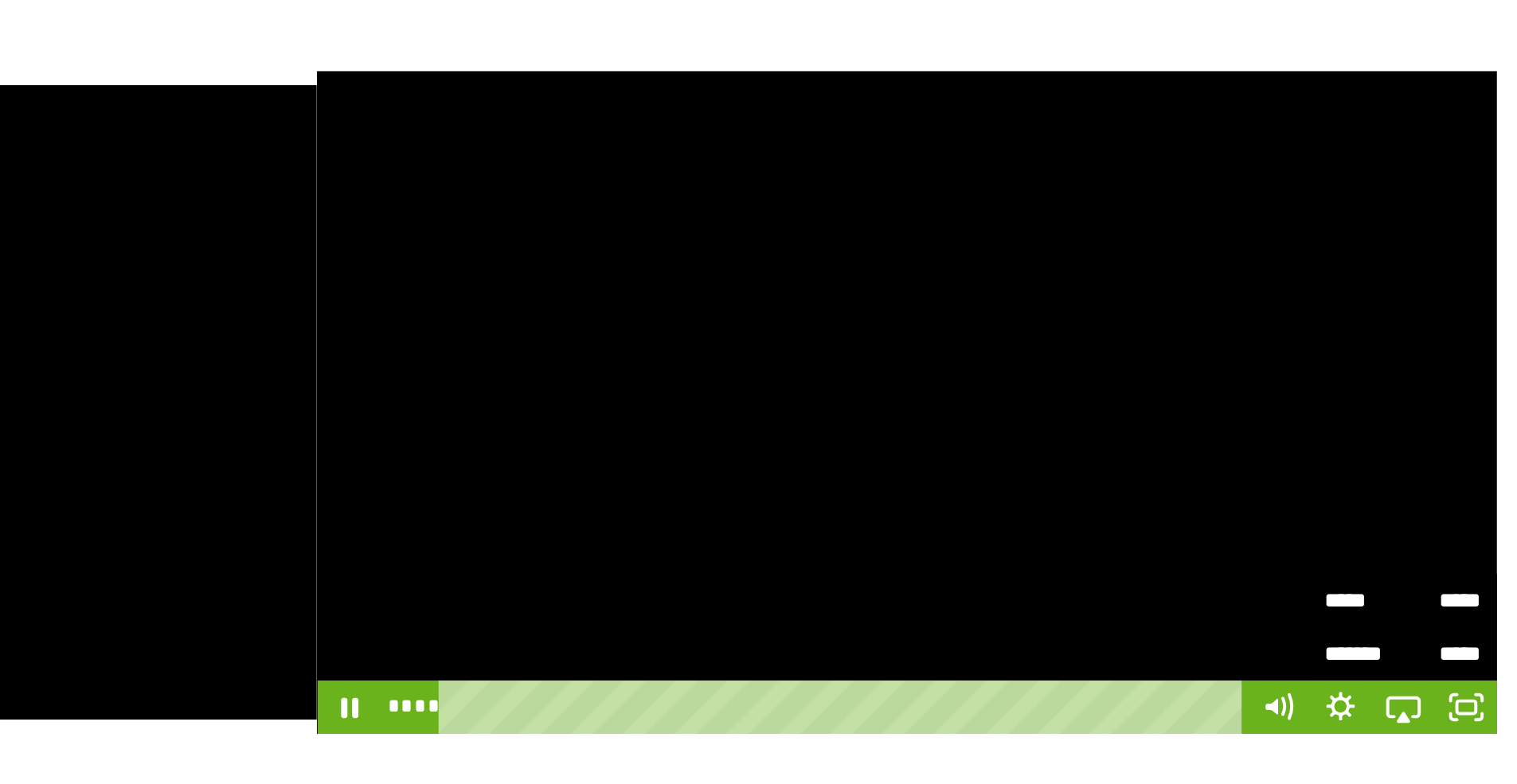 click on "*****" at bounding box center (1446, 375) 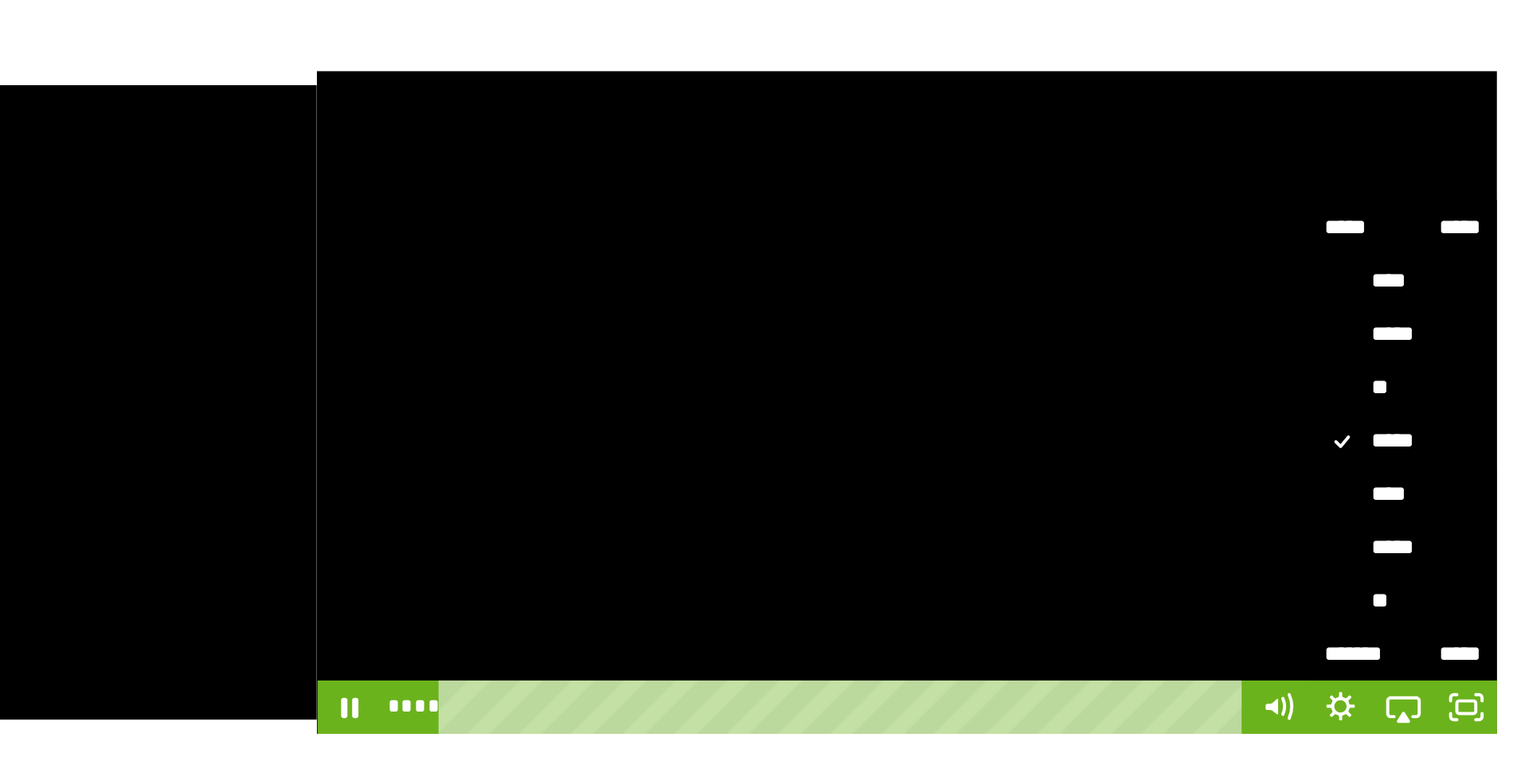 click on "****" at bounding box center (1426, 327) 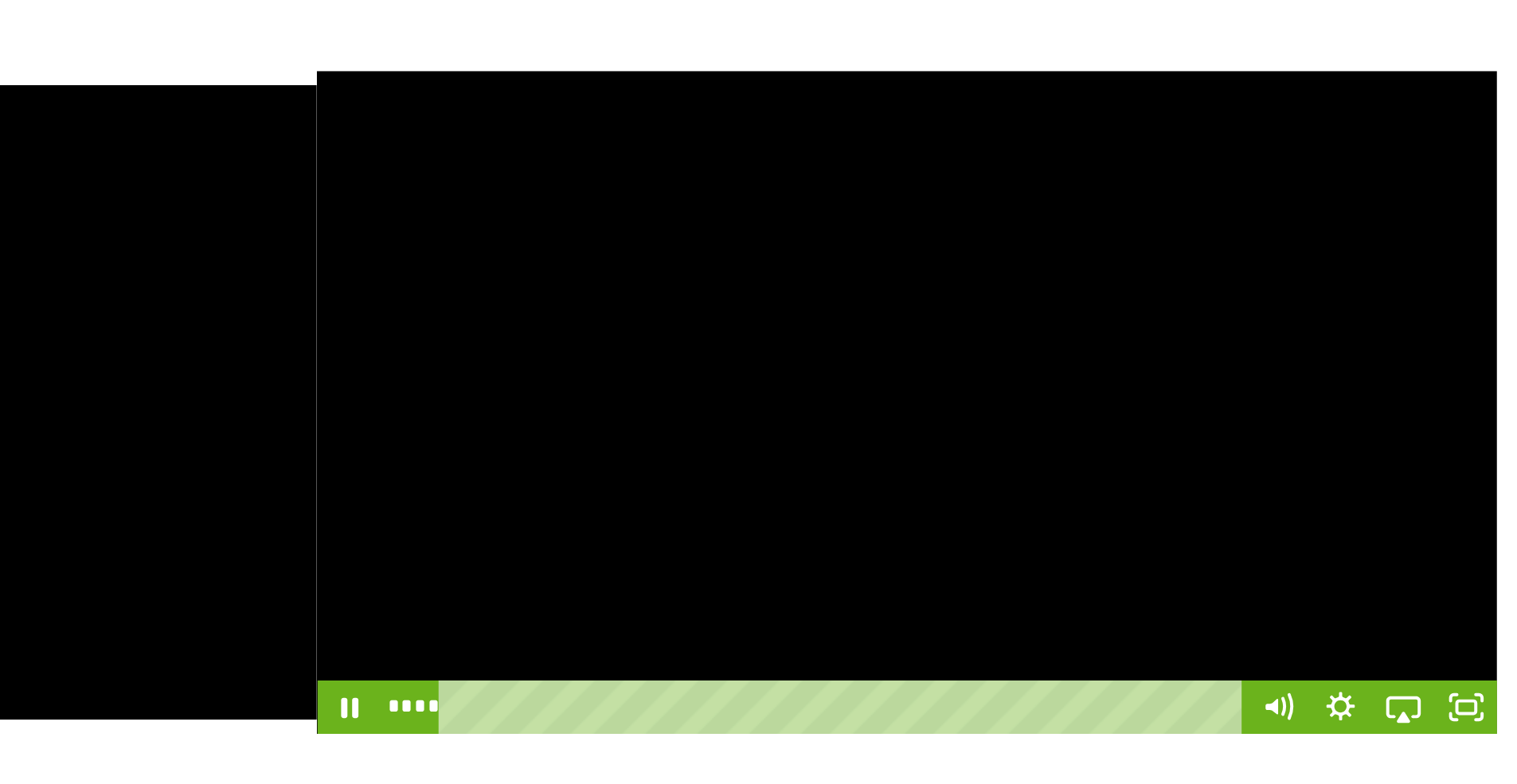 click at bounding box center (1175, 280) 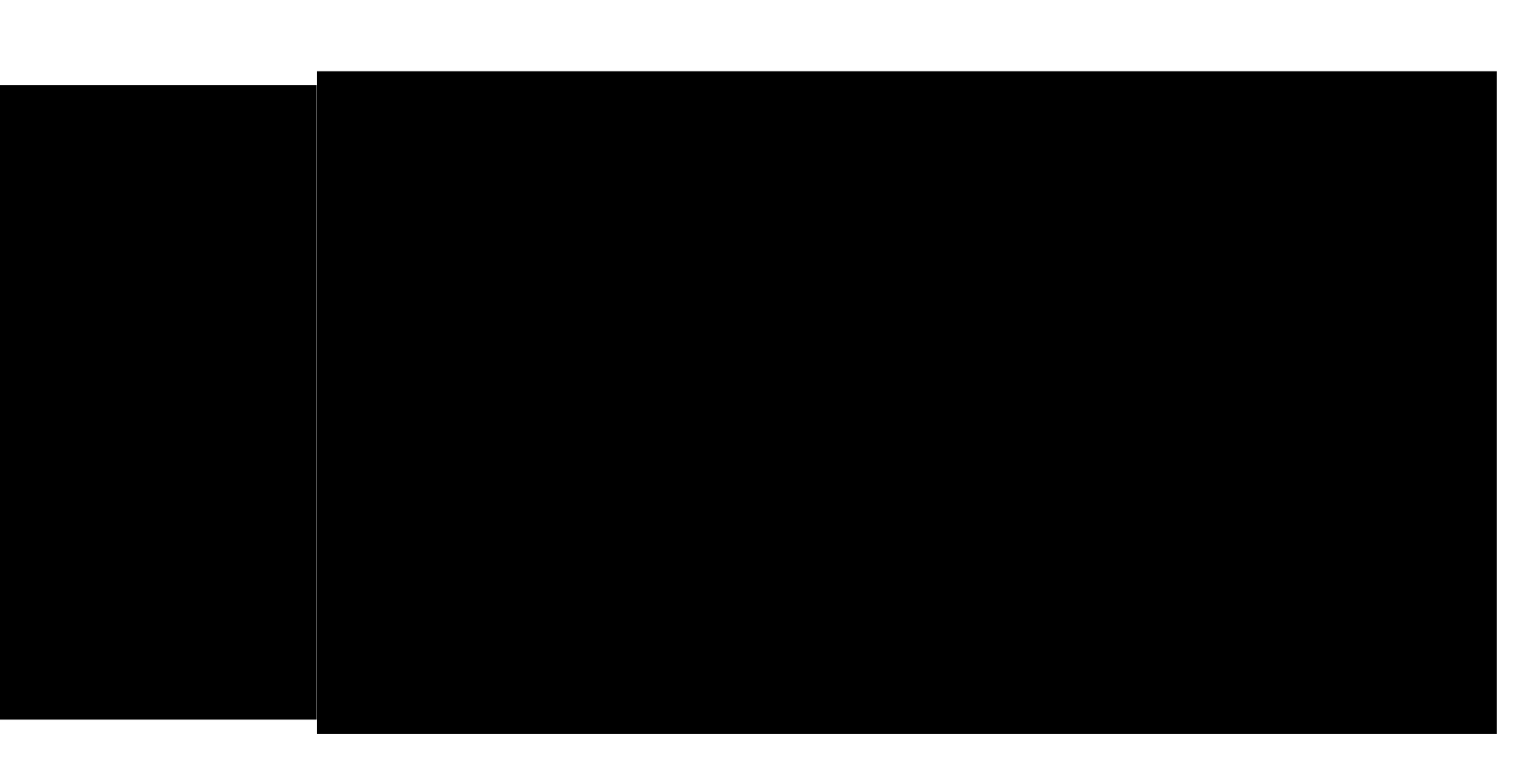 type 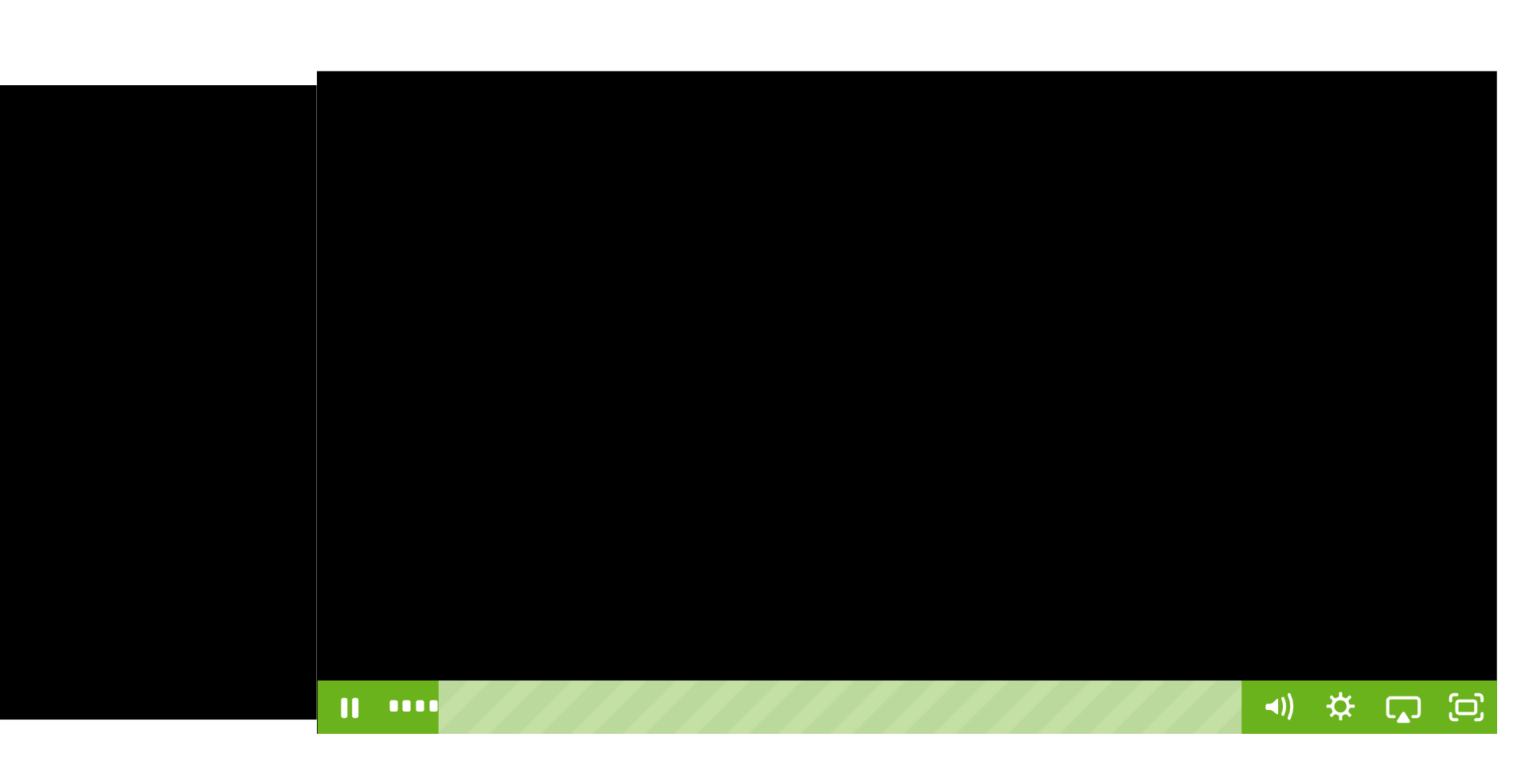 click at bounding box center [1175, 280] 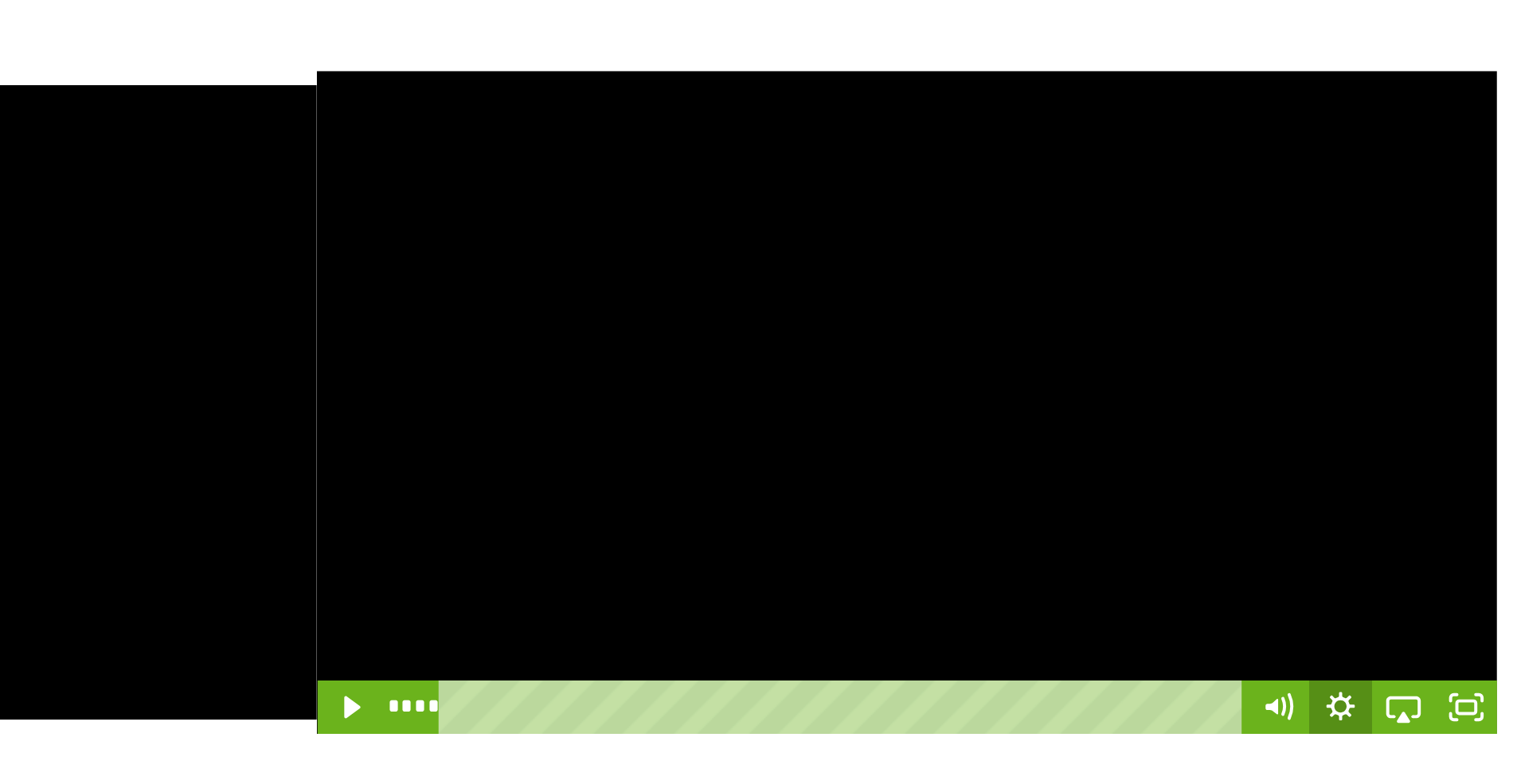 click 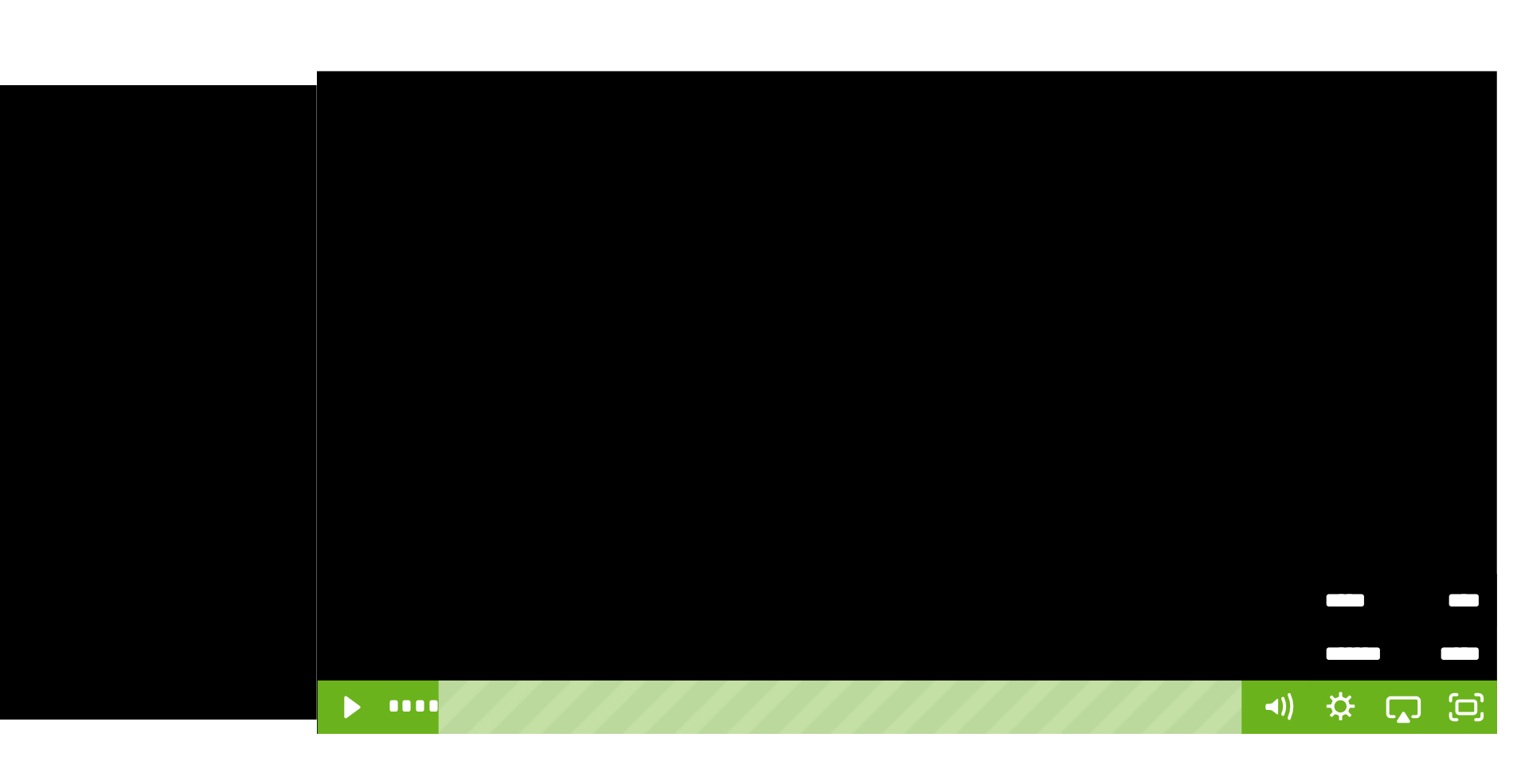 click on "****" at bounding box center [1446, 375] 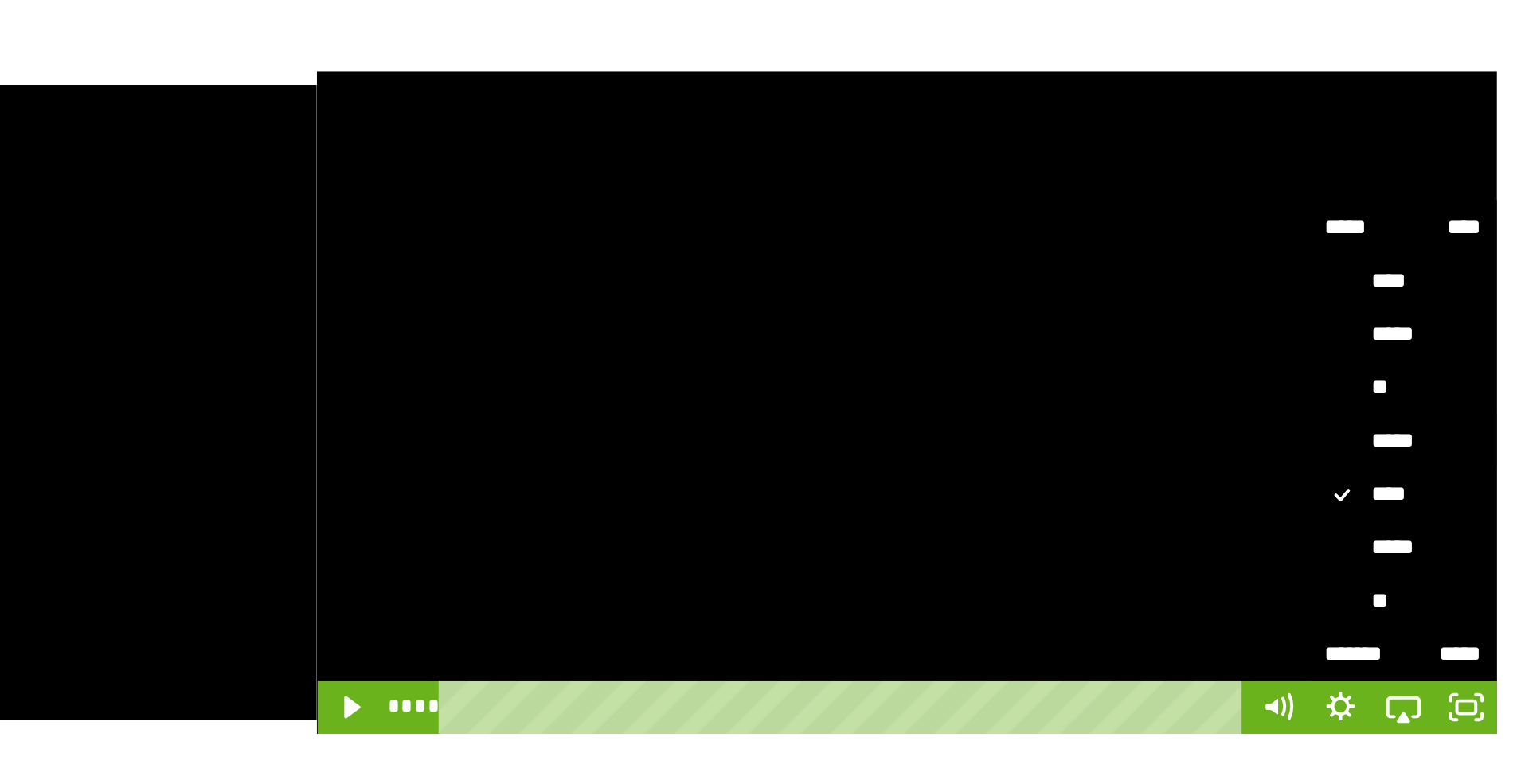 click on "*****" at bounding box center [1426, 300] 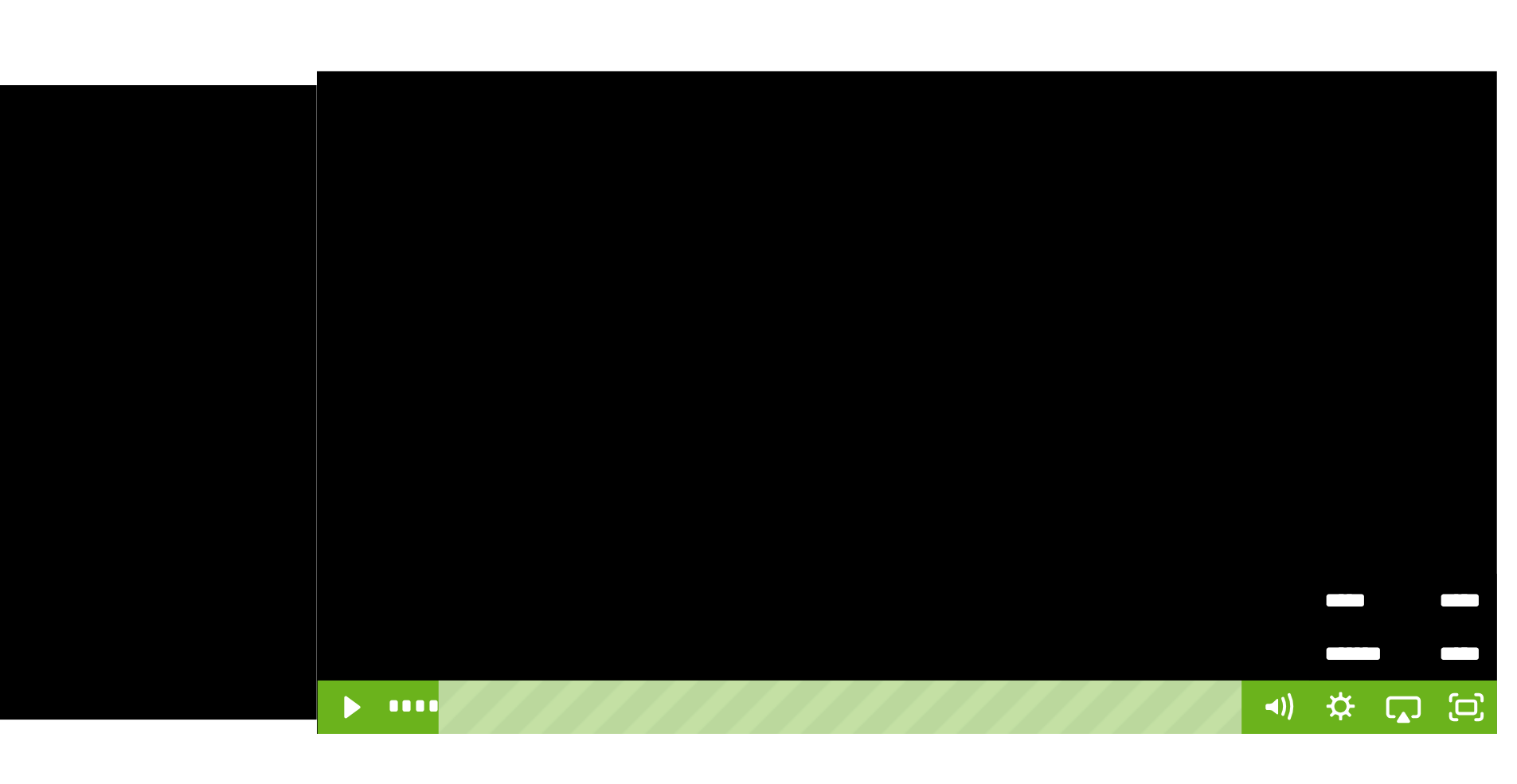 click at bounding box center [1175, 280] 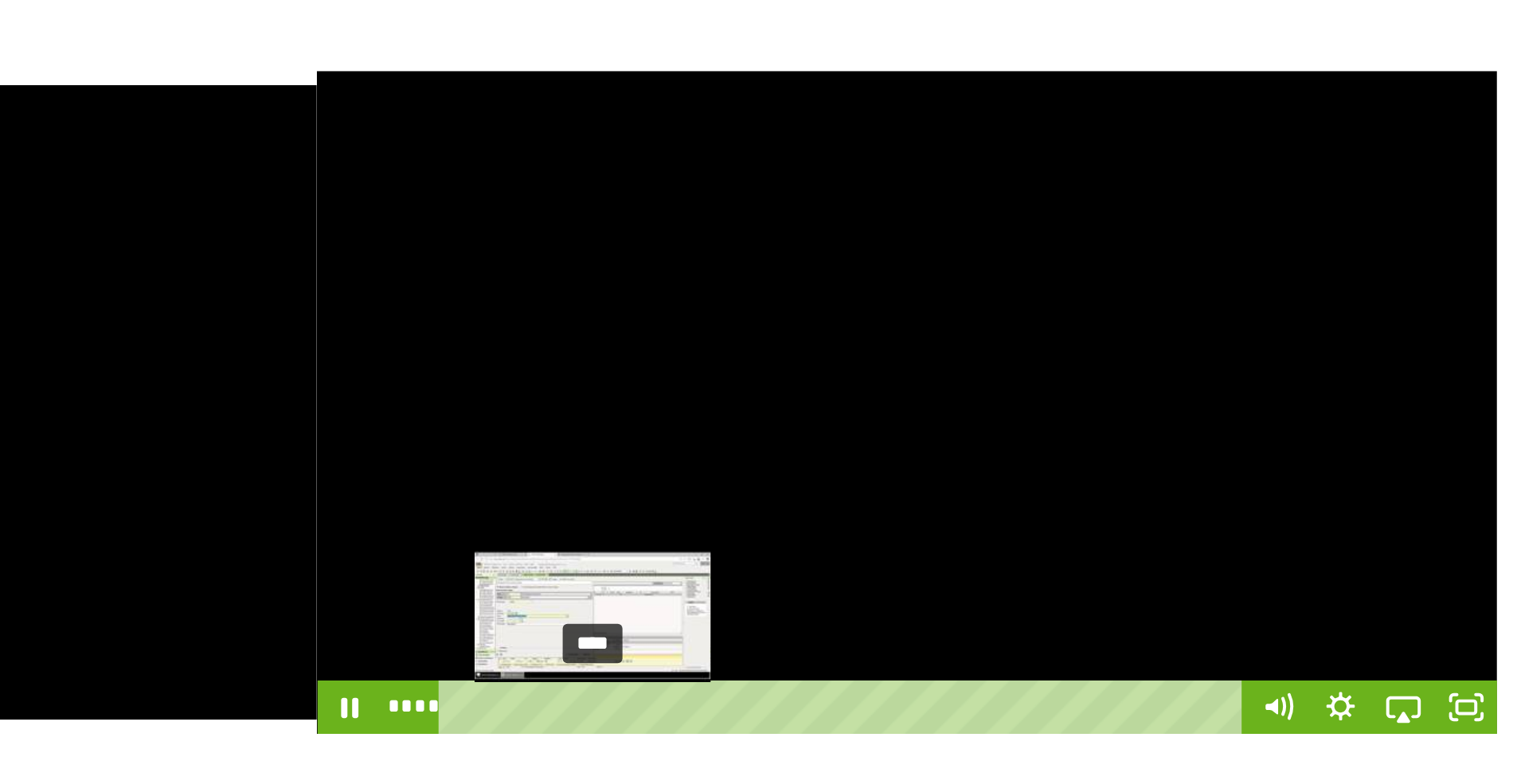 click on "****" at bounding box center [1144, 435] 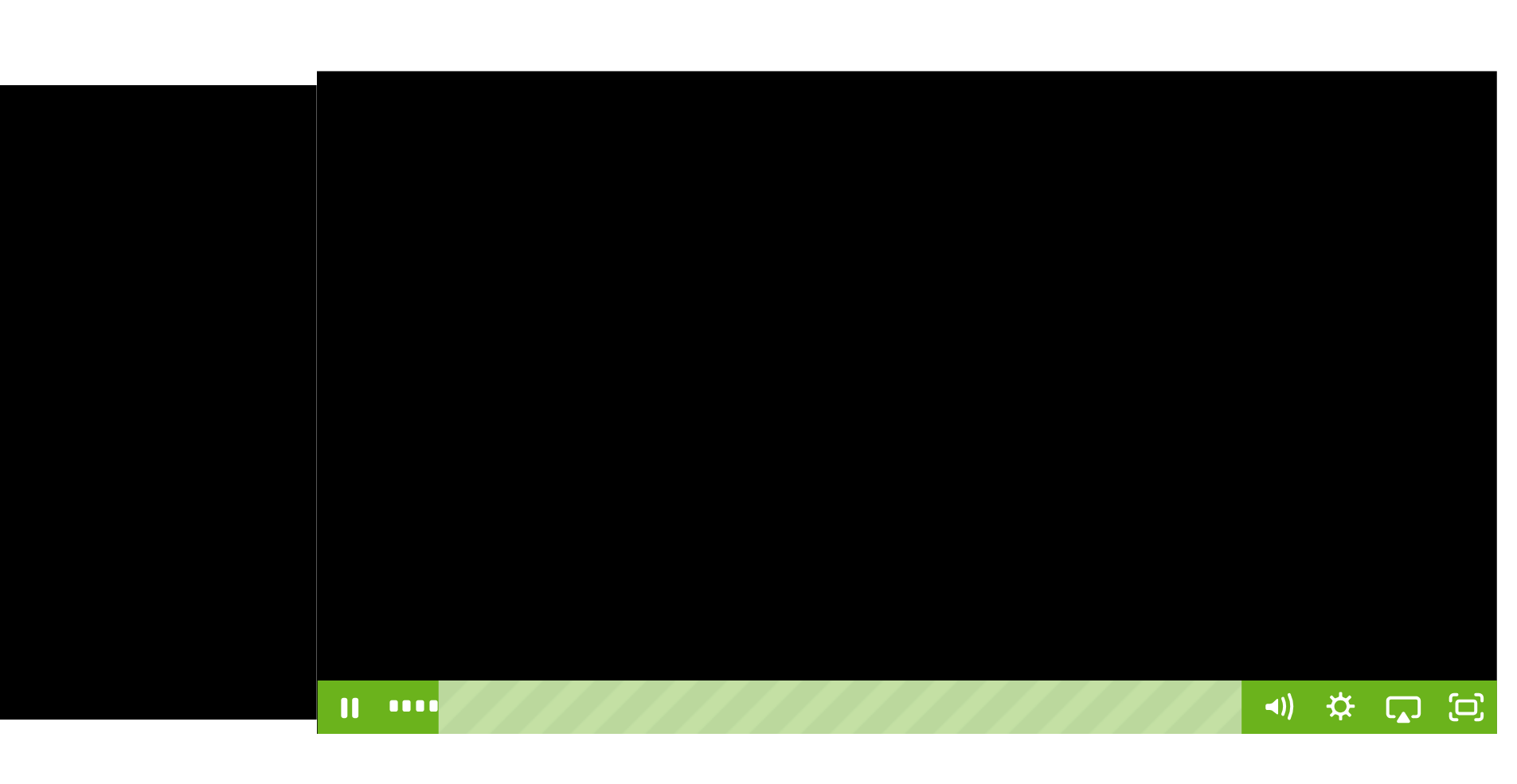 click at bounding box center [1175, 280] 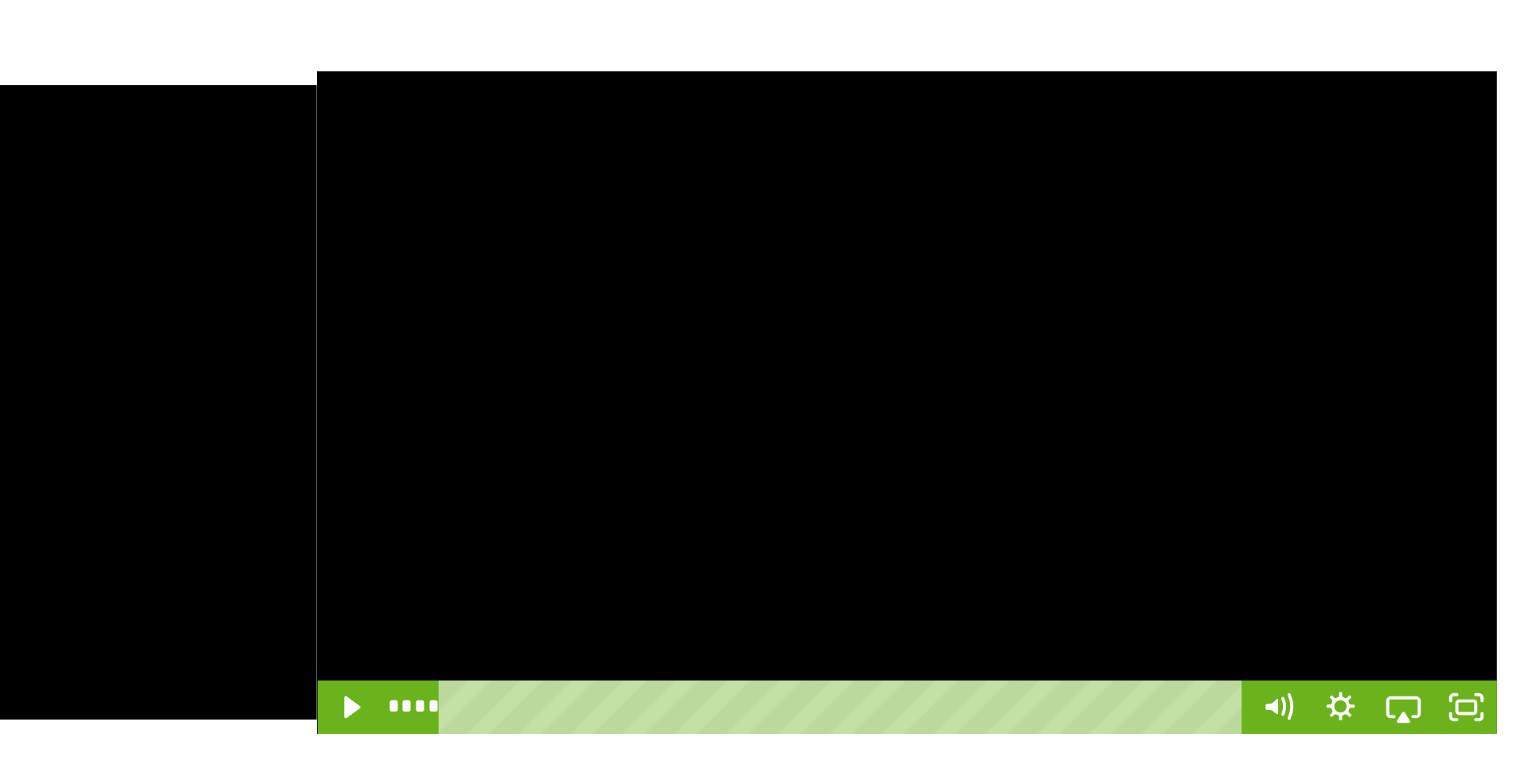 click at bounding box center [1175, 280] 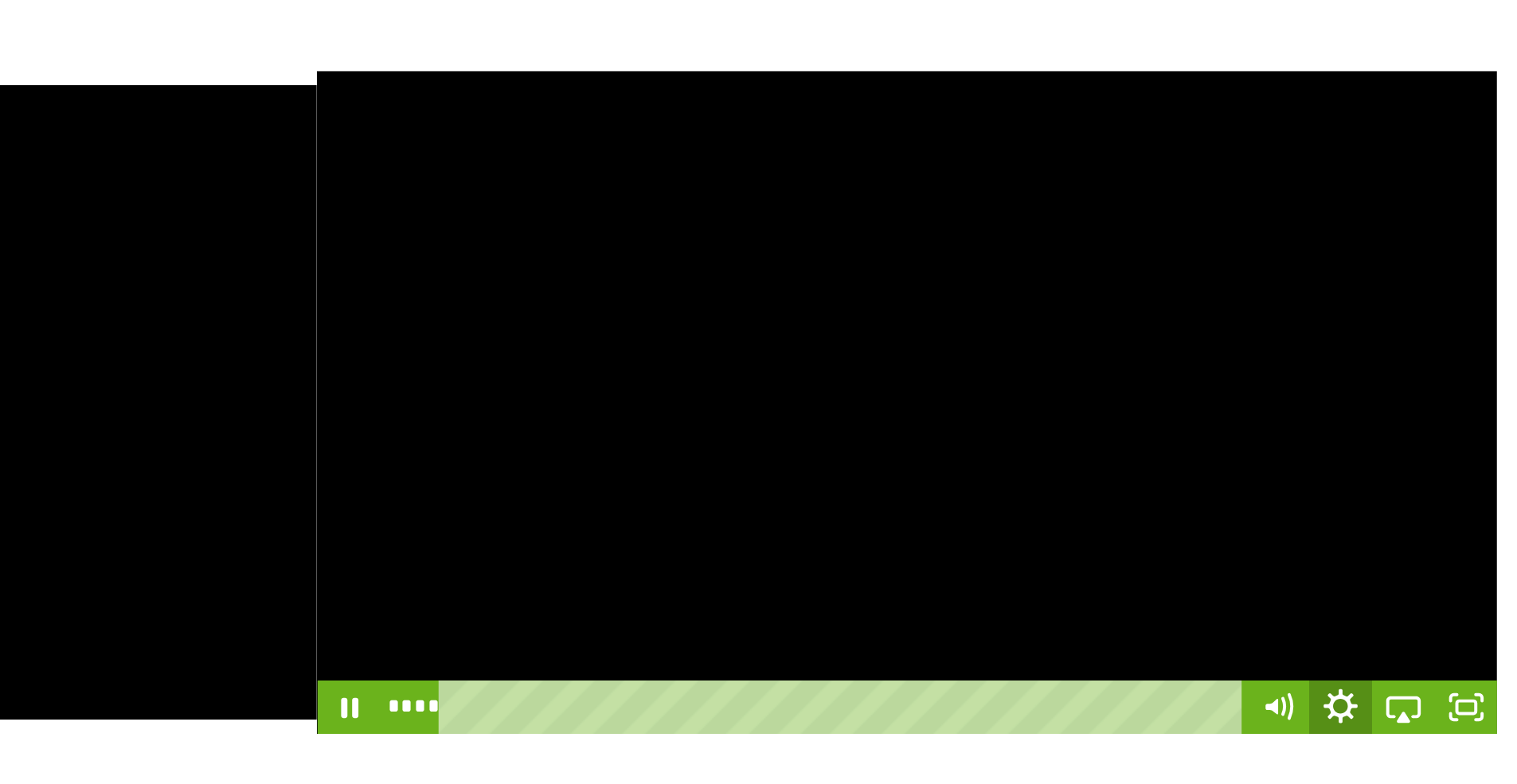 click 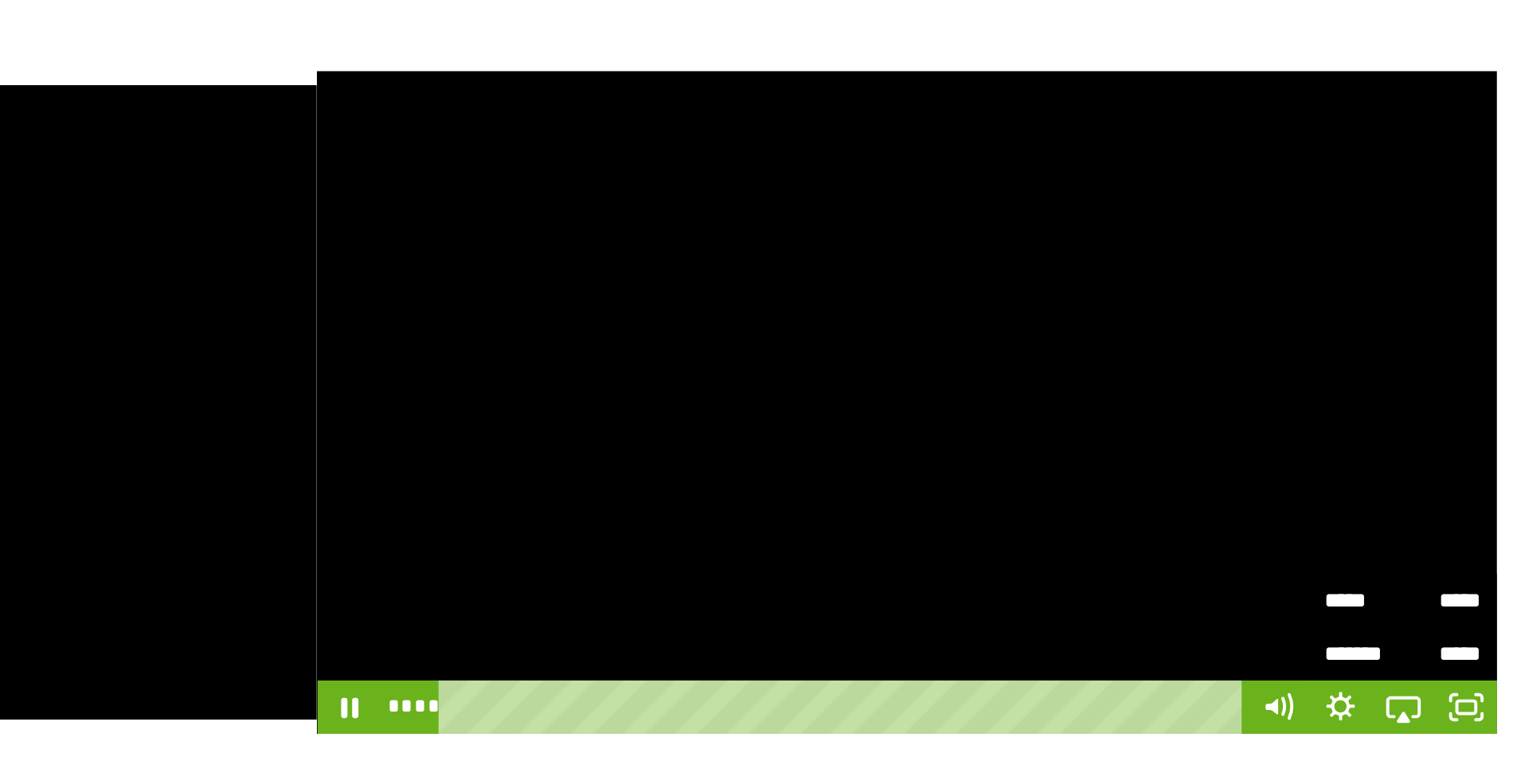 click at bounding box center (1175, 280) 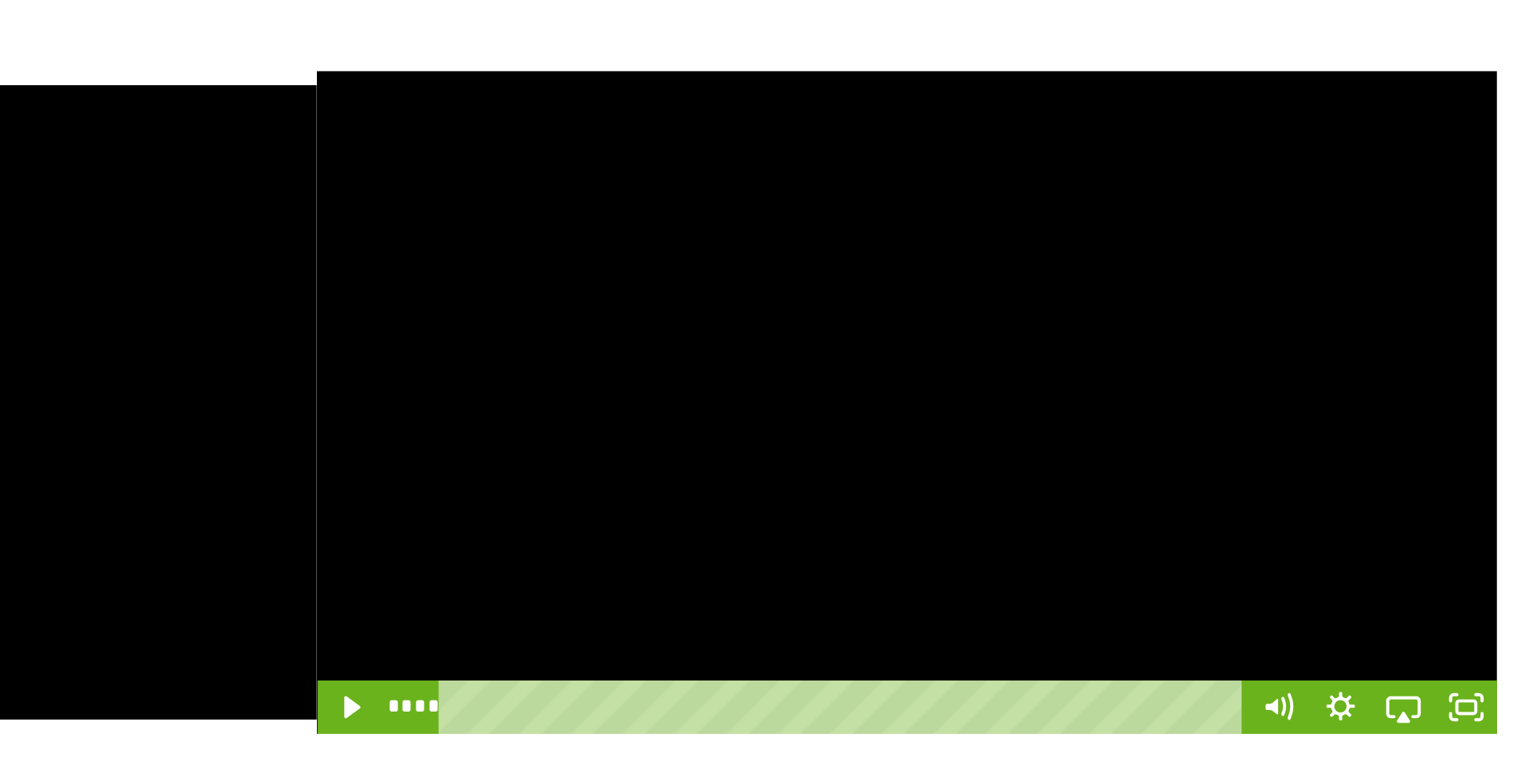 click at bounding box center [1175, 280] 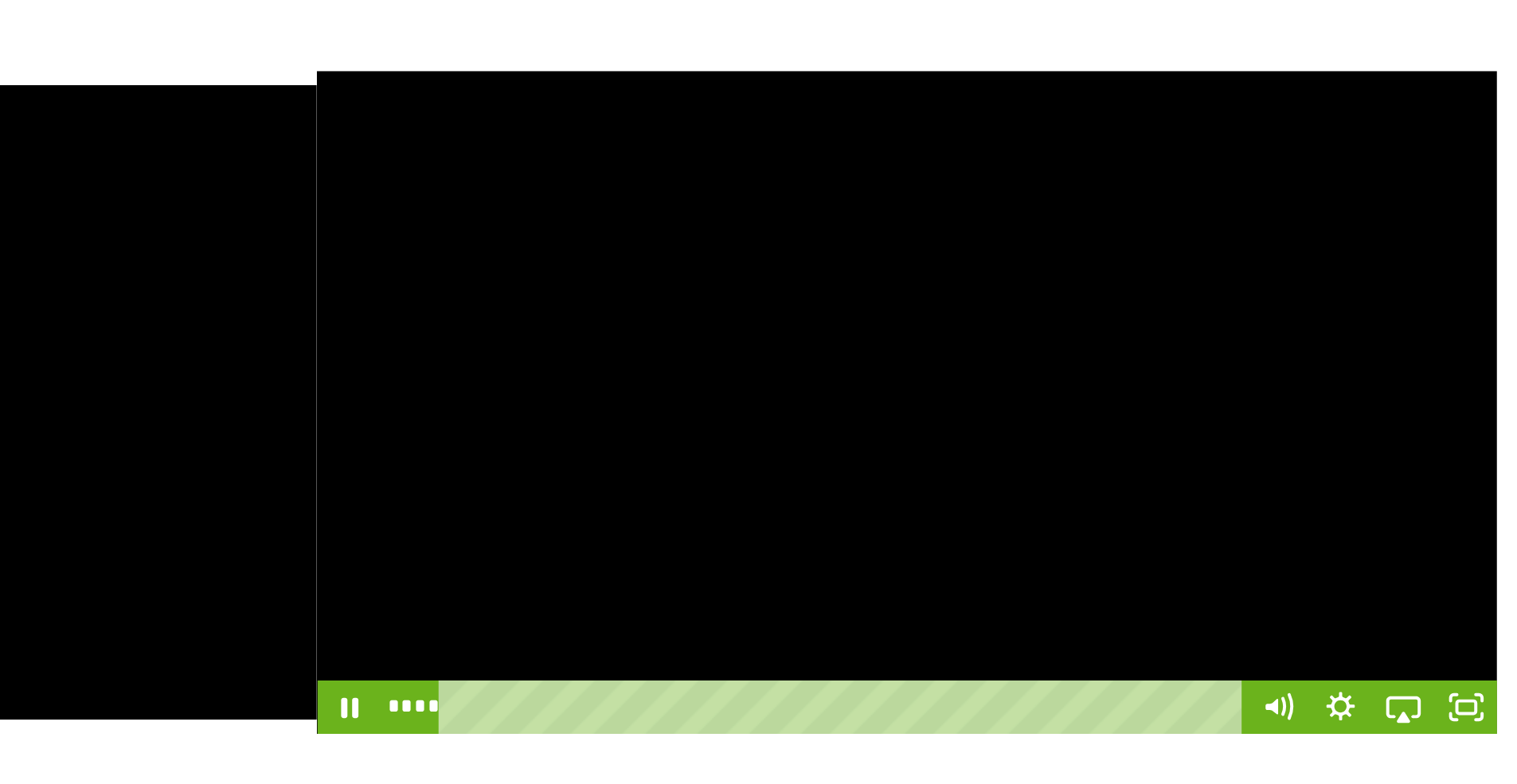 click at bounding box center (1175, 280) 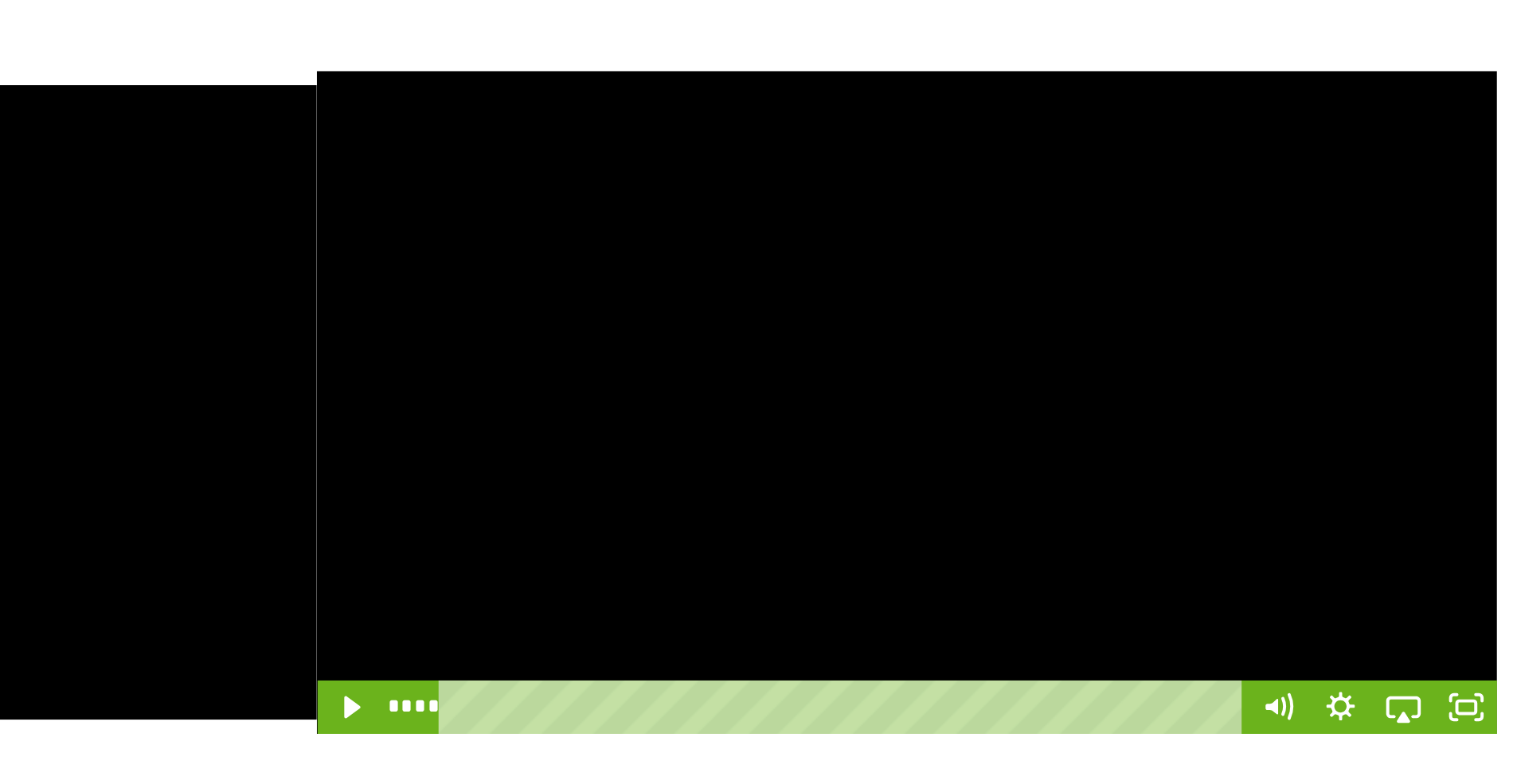 click at bounding box center [1175, 280] 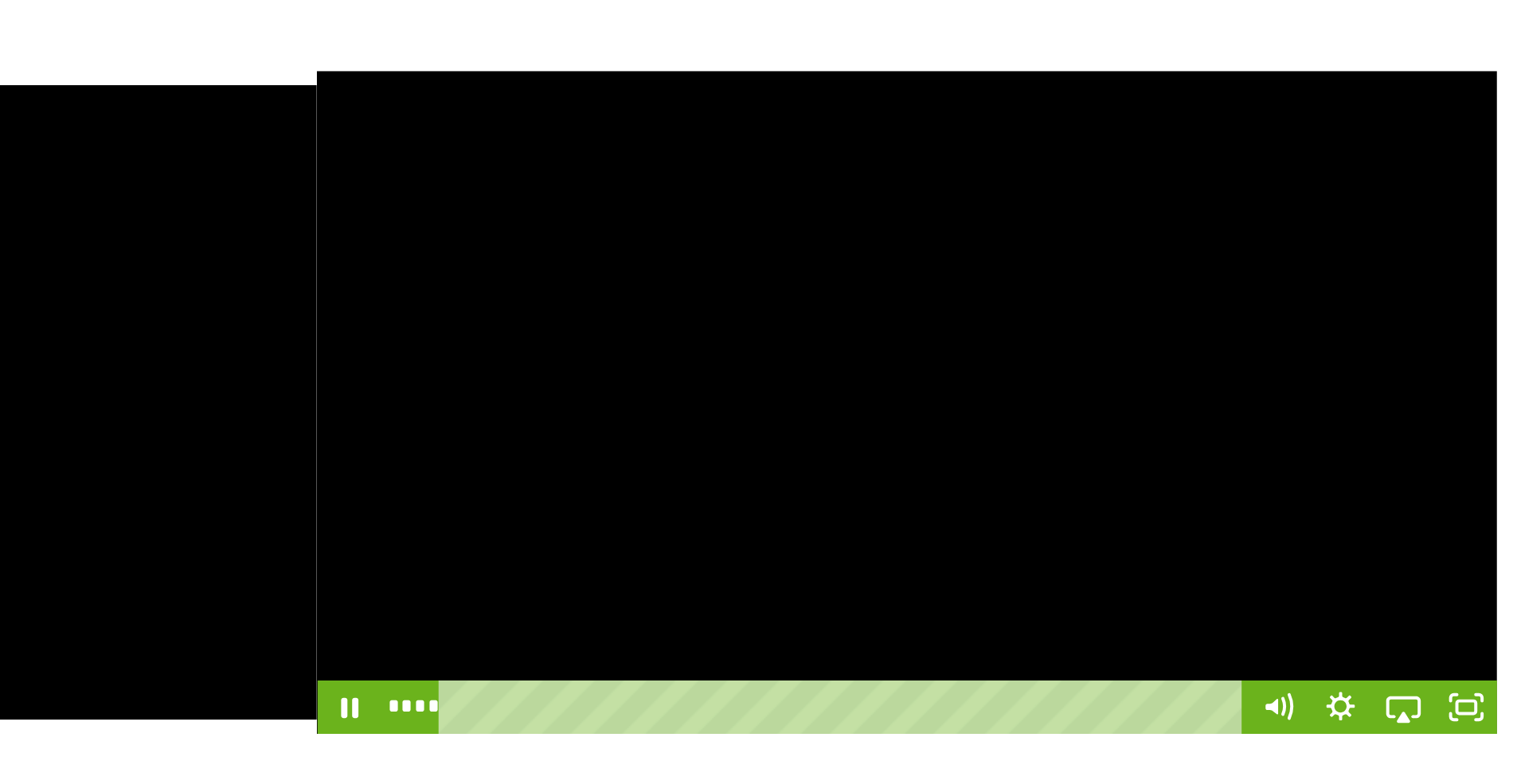 click at bounding box center (1175, 280) 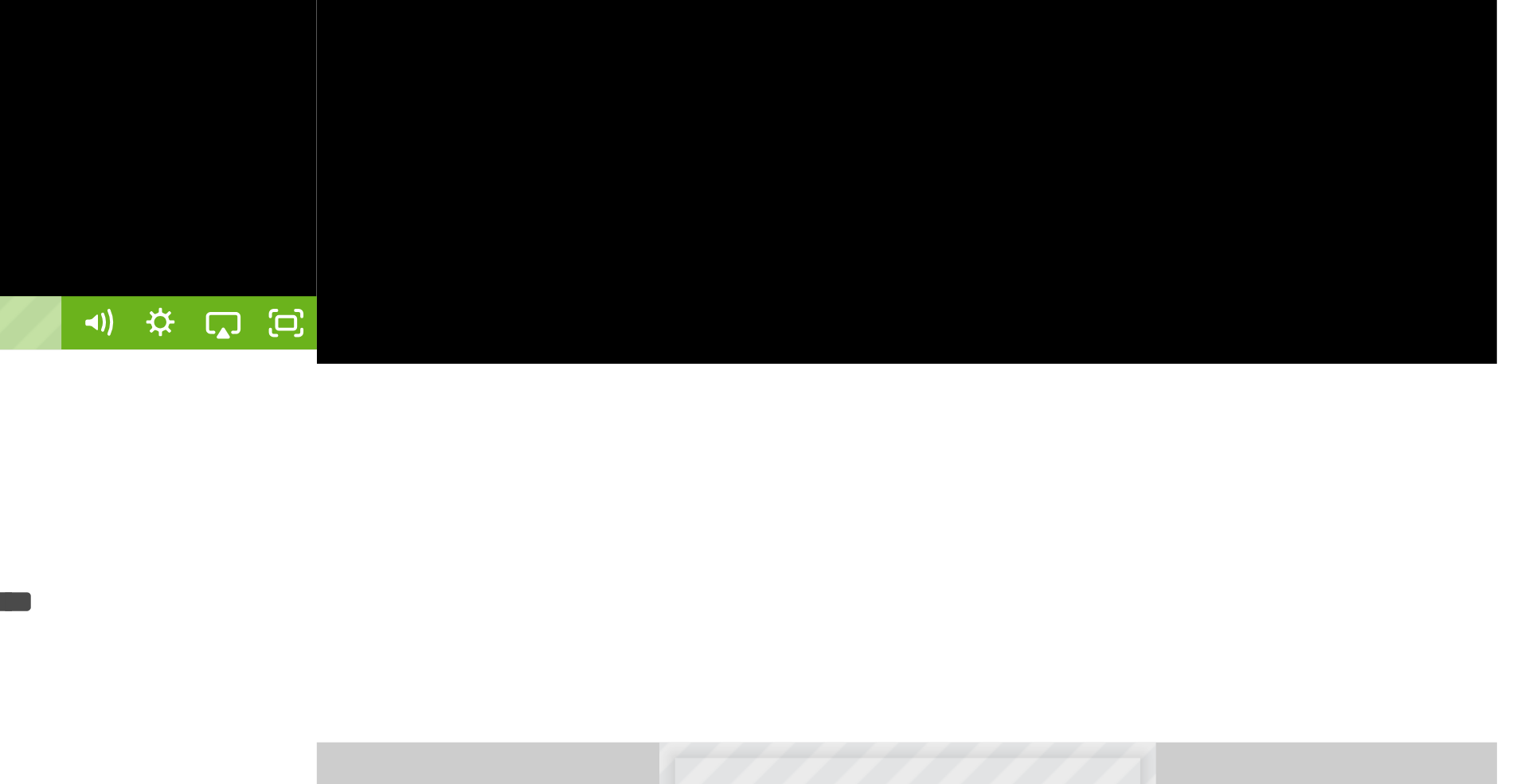 click at bounding box center [577, 280] 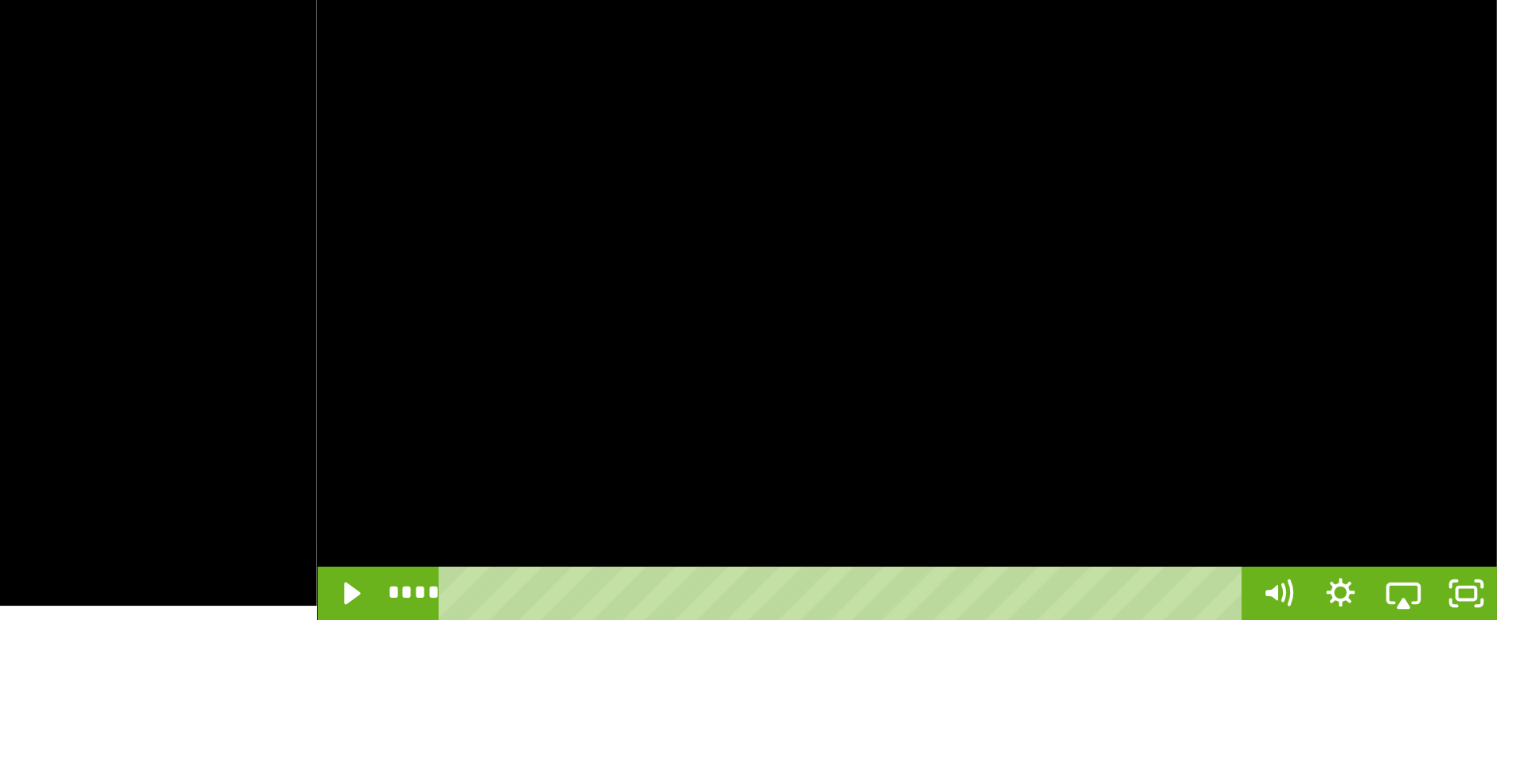 click at bounding box center [1175, 280] 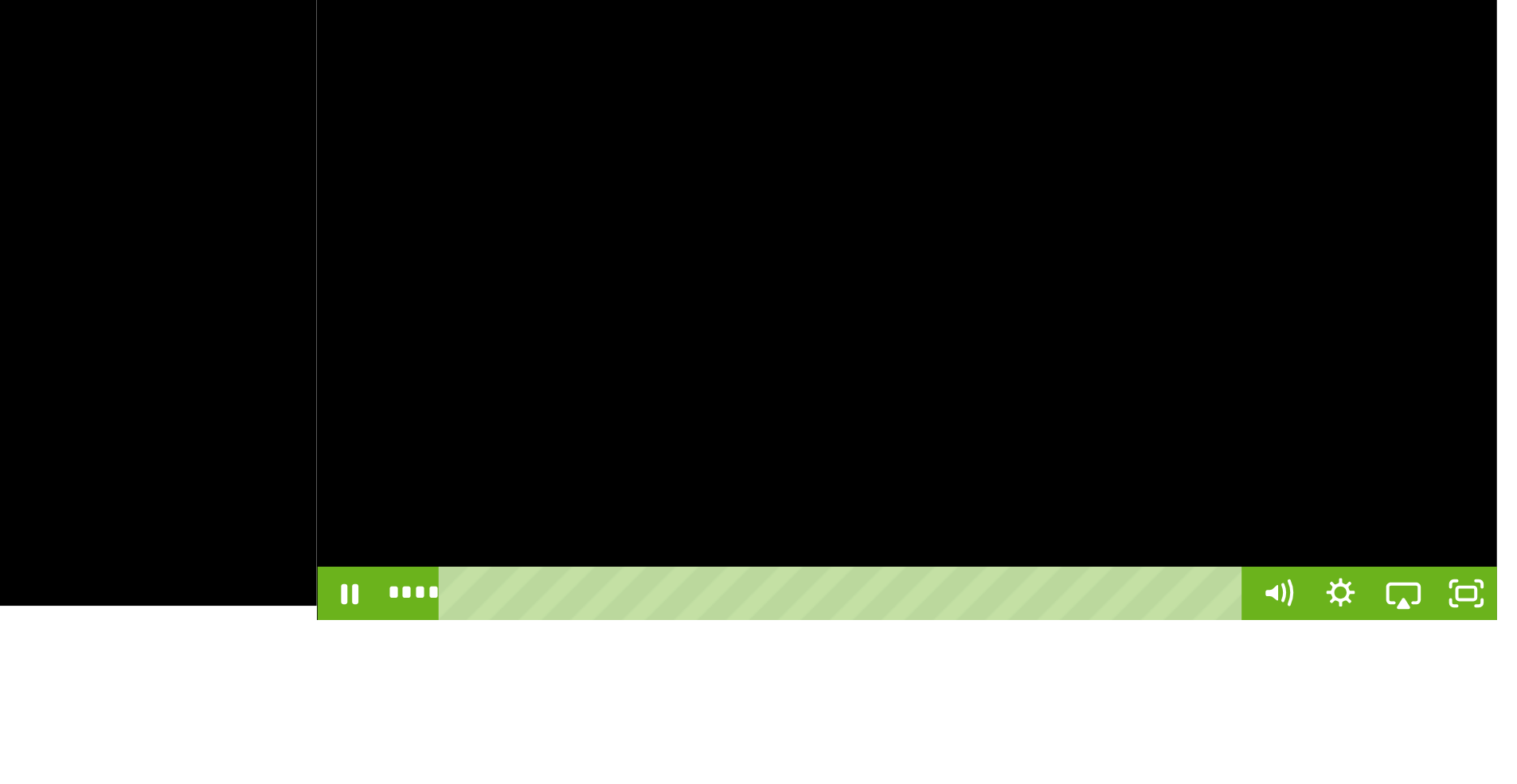 click at bounding box center [1175, 280] 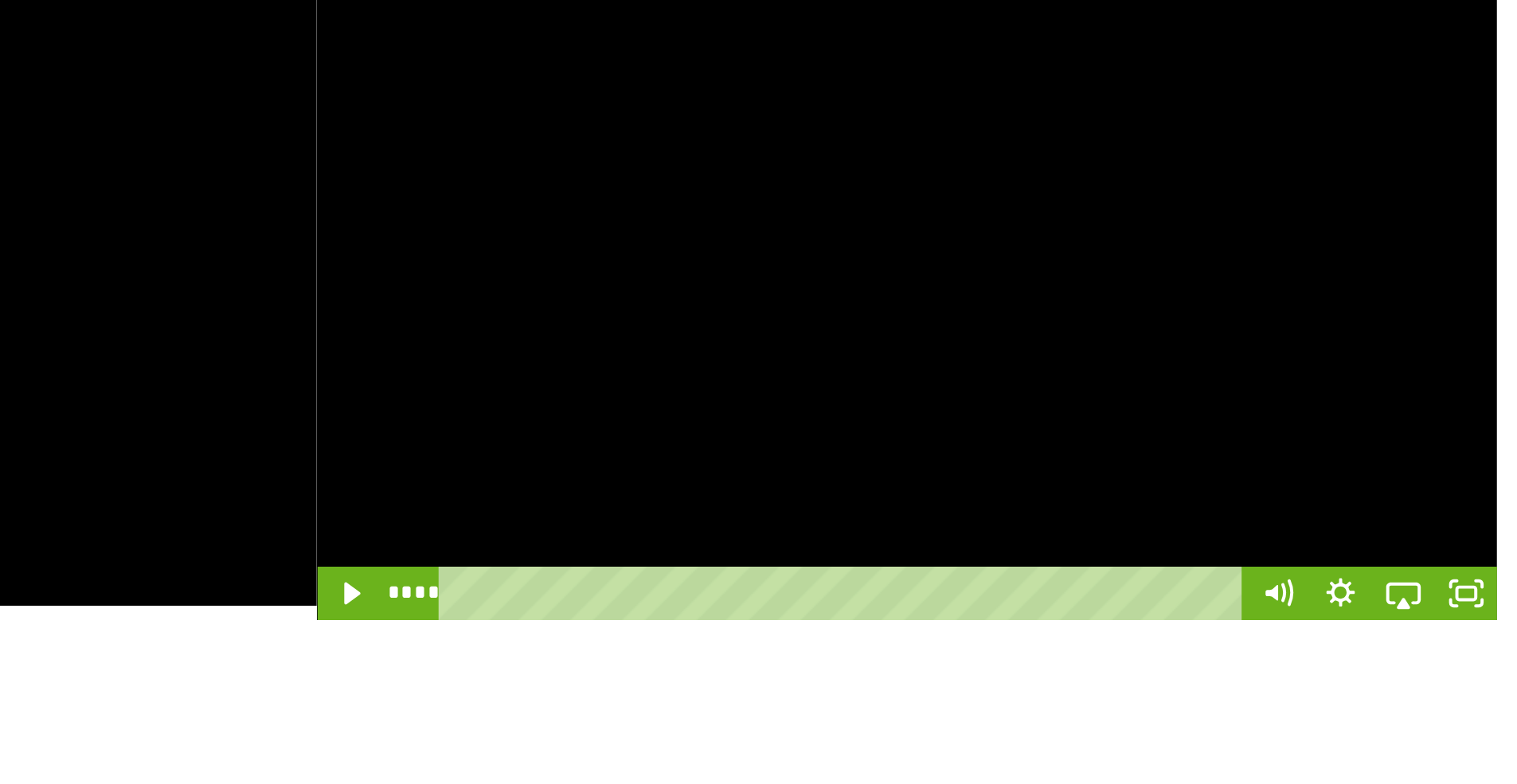 click at bounding box center [1175, 280] 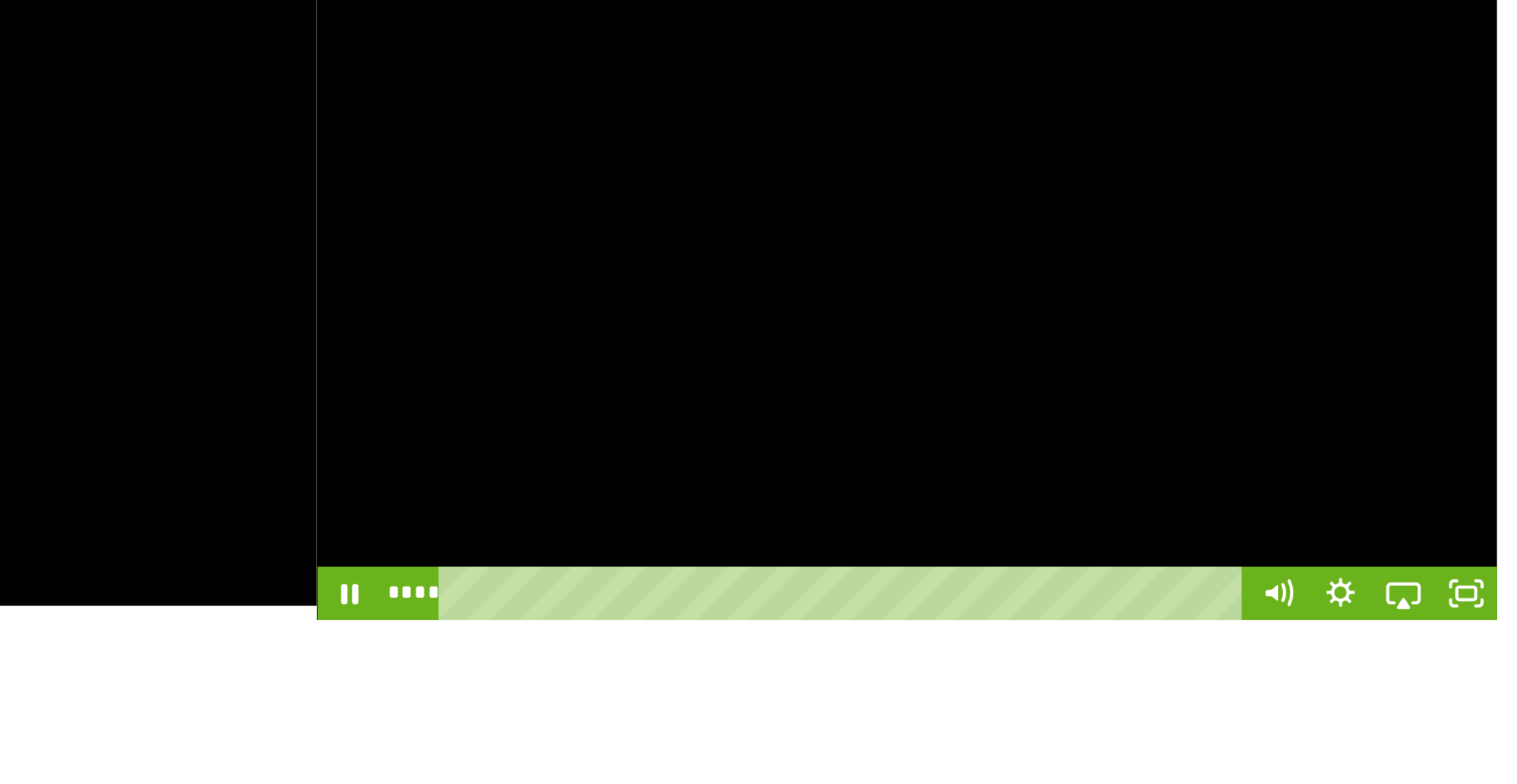 click at bounding box center [1175, 280] 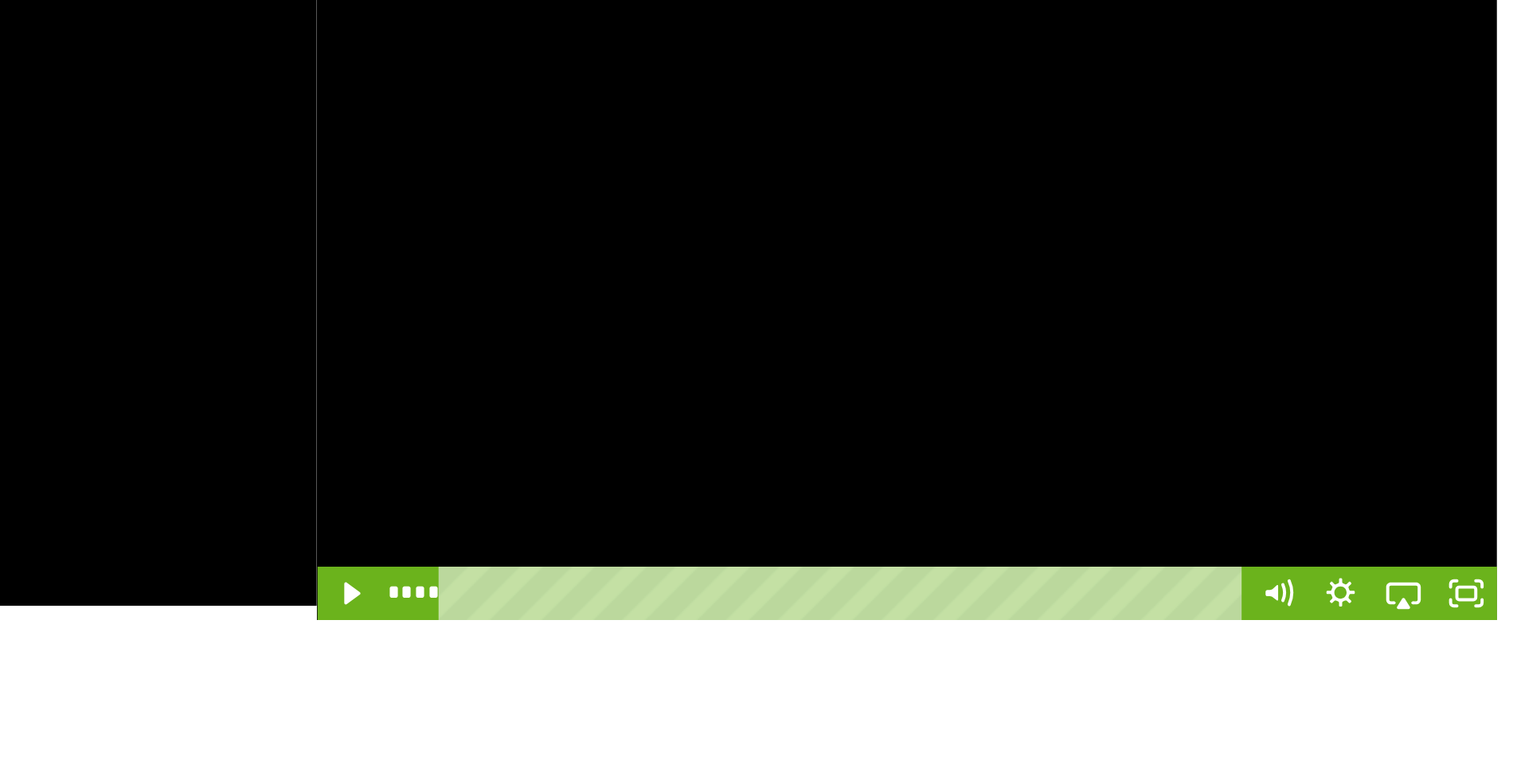 click at bounding box center [1175, 280] 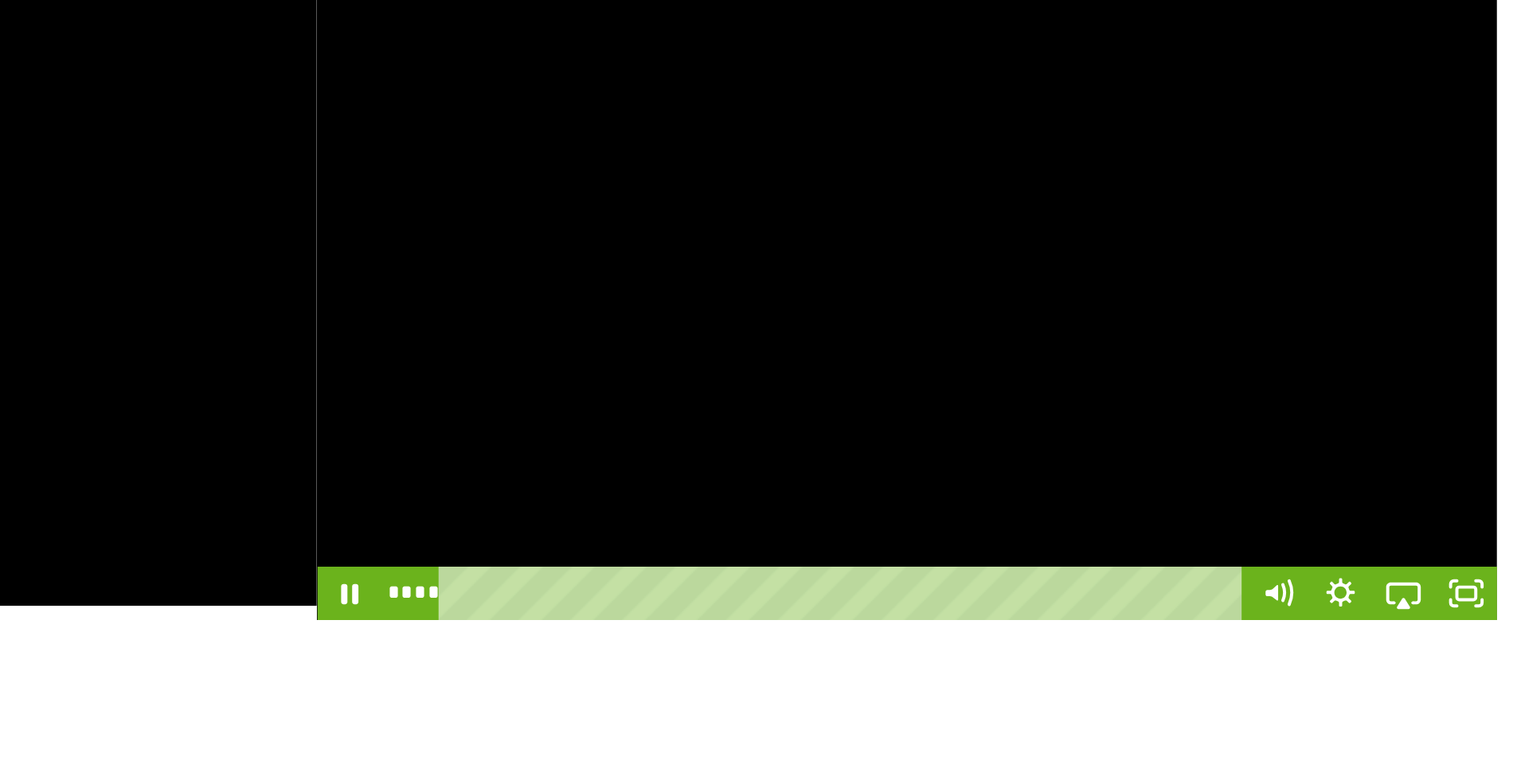 click at bounding box center (1175, 280) 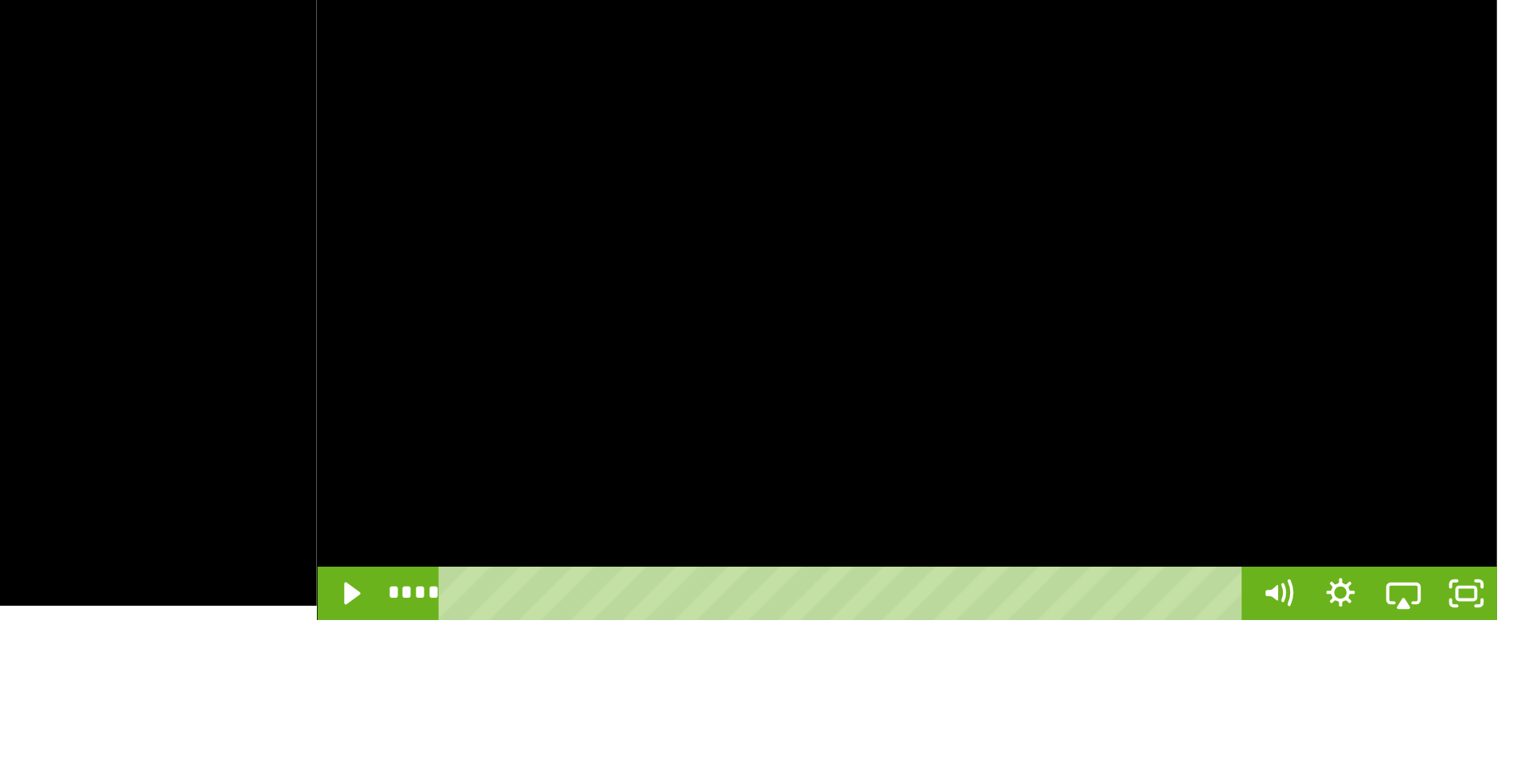 click at bounding box center [1175, 280] 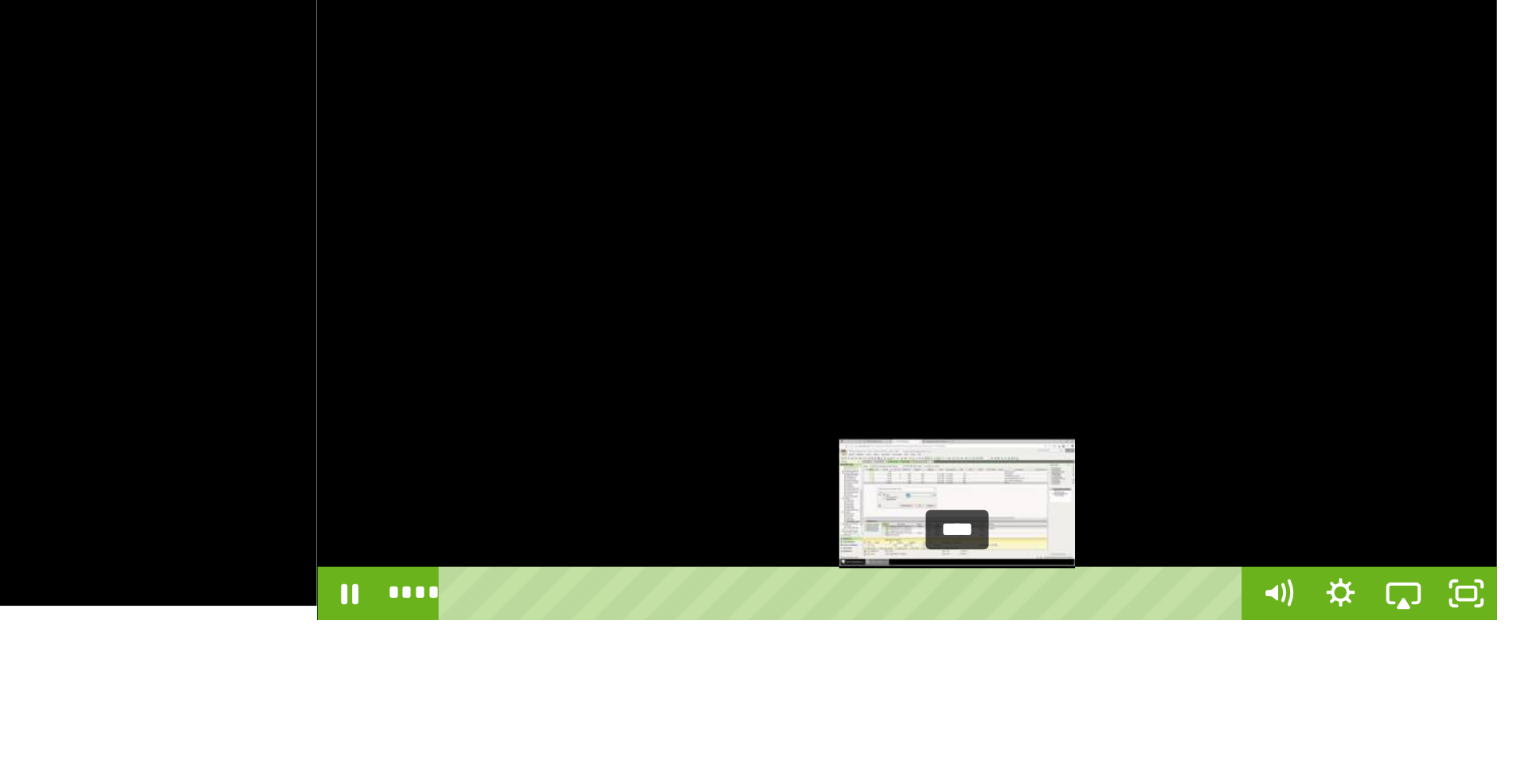 click at bounding box center (1200, 435) 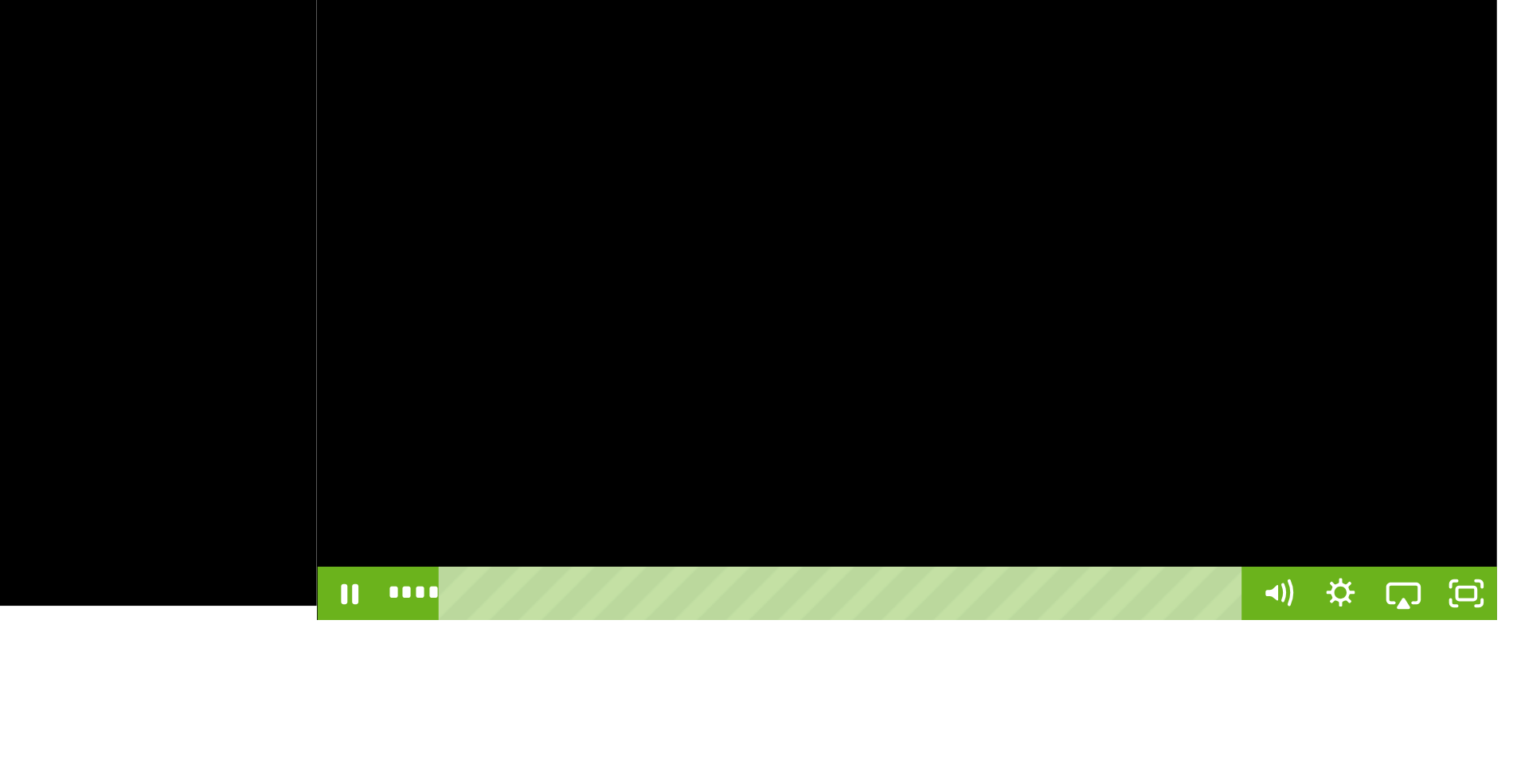 click at bounding box center (1175, 280) 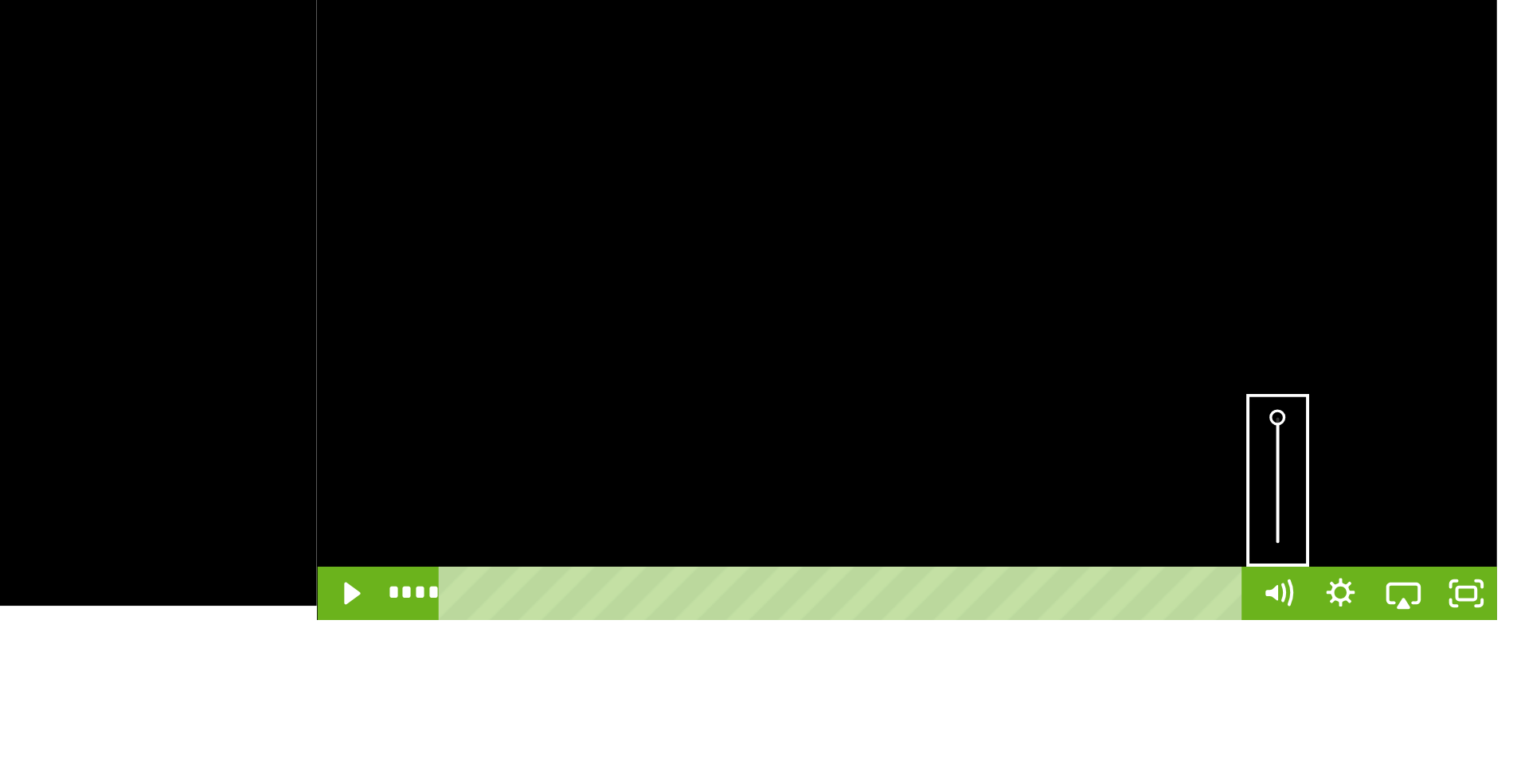 click at bounding box center [1175, 280] 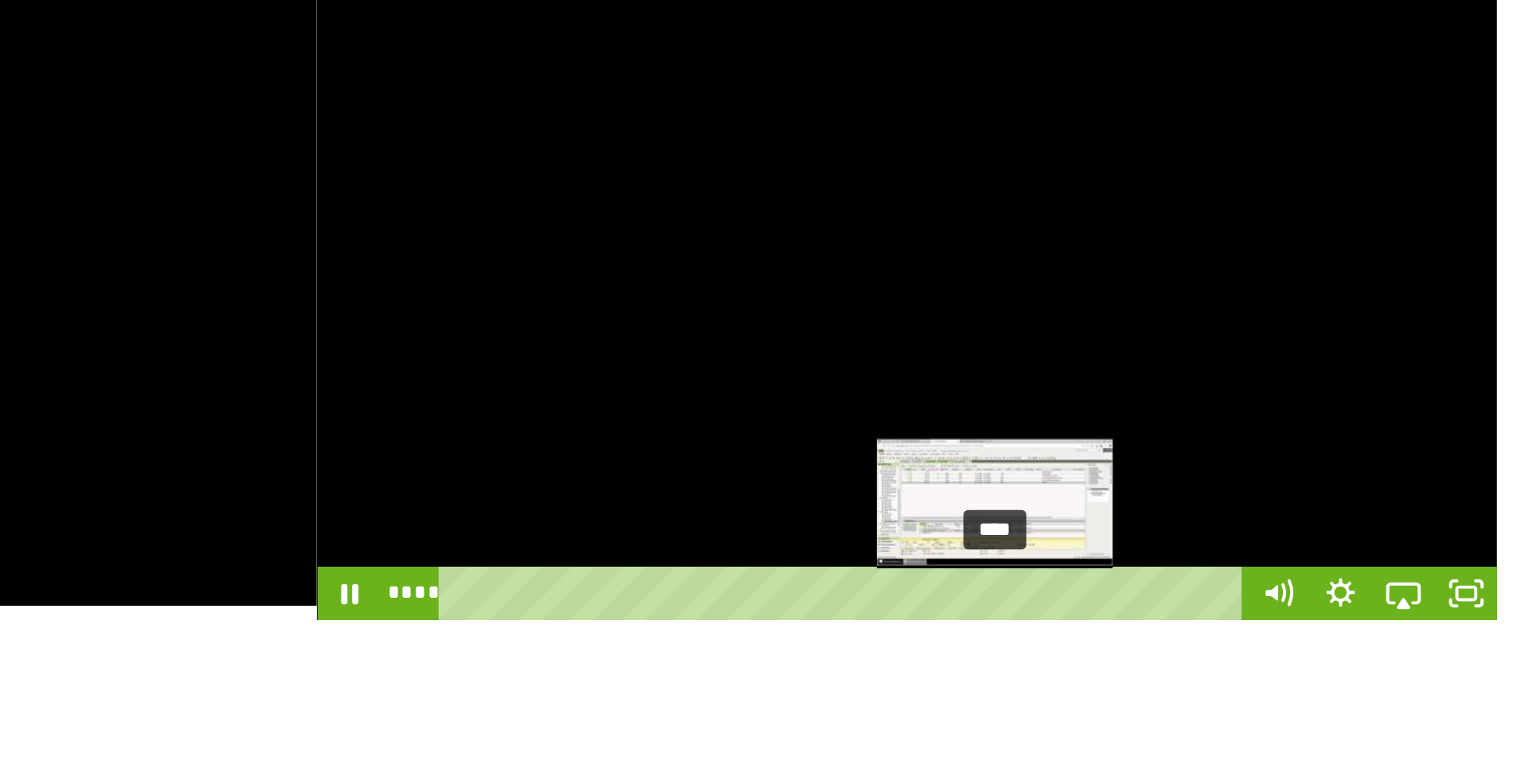 click on "****" at bounding box center [1144, 435] 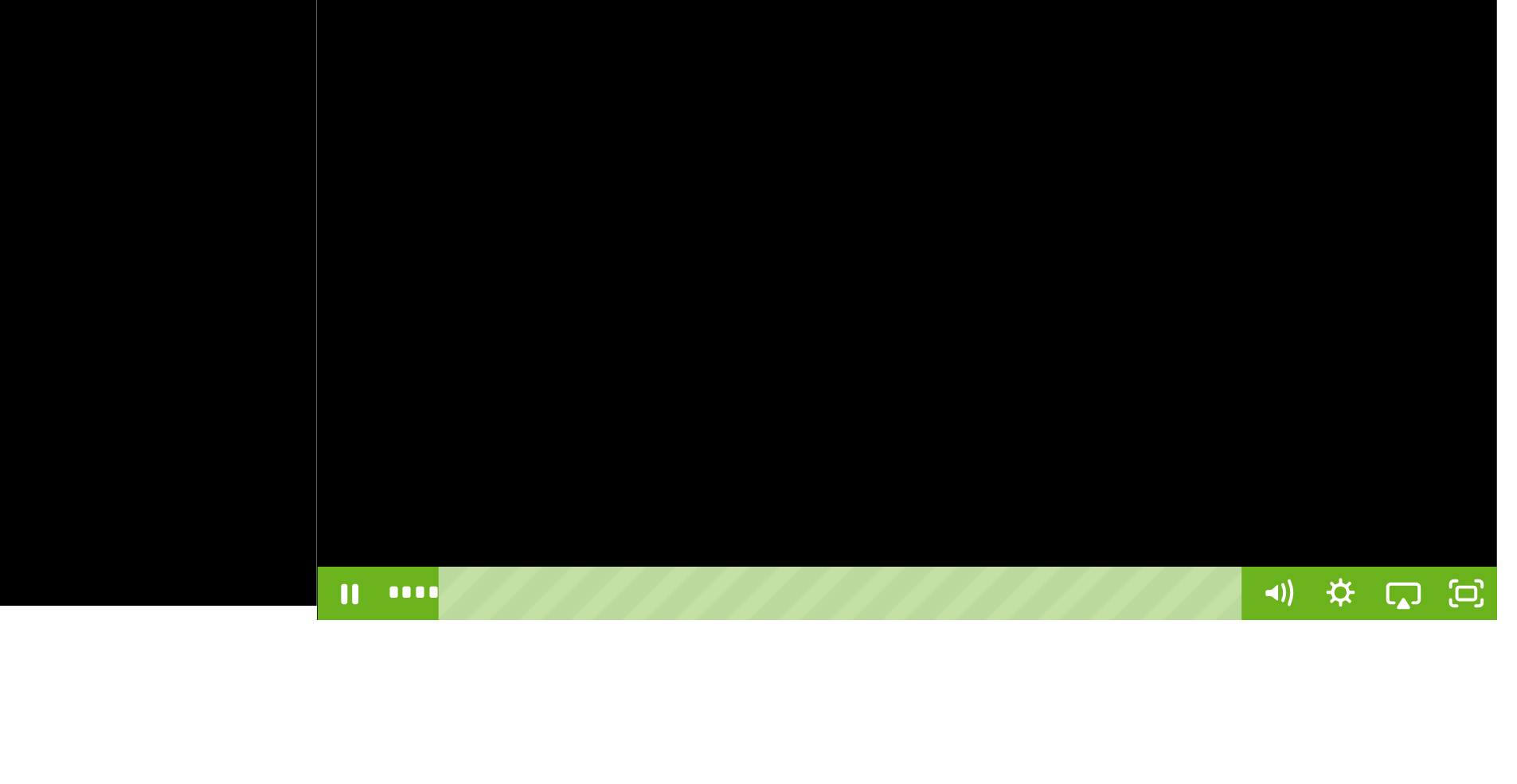 click at bounding box center [1175, 280] 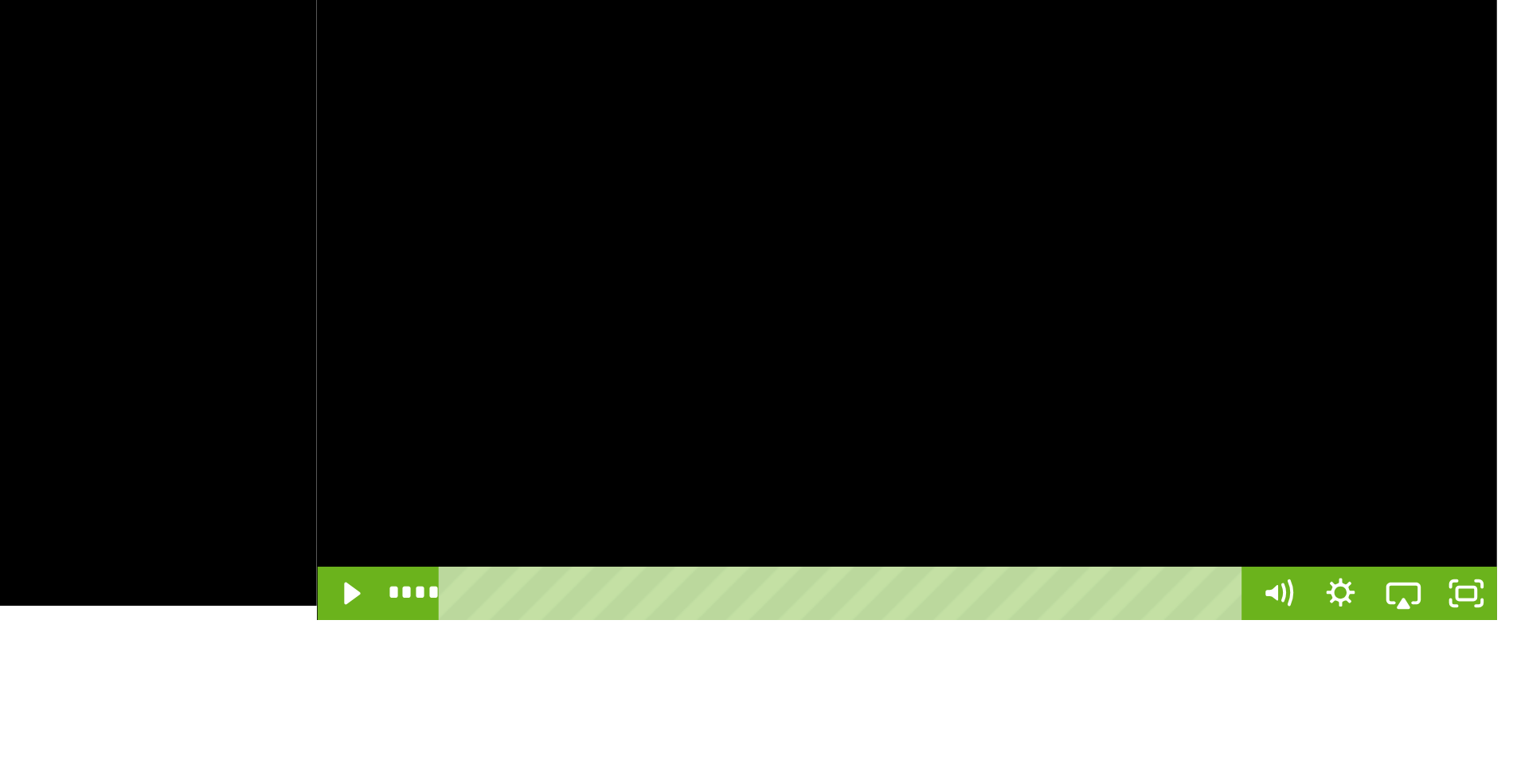 click at bounding box center [1175, 280] 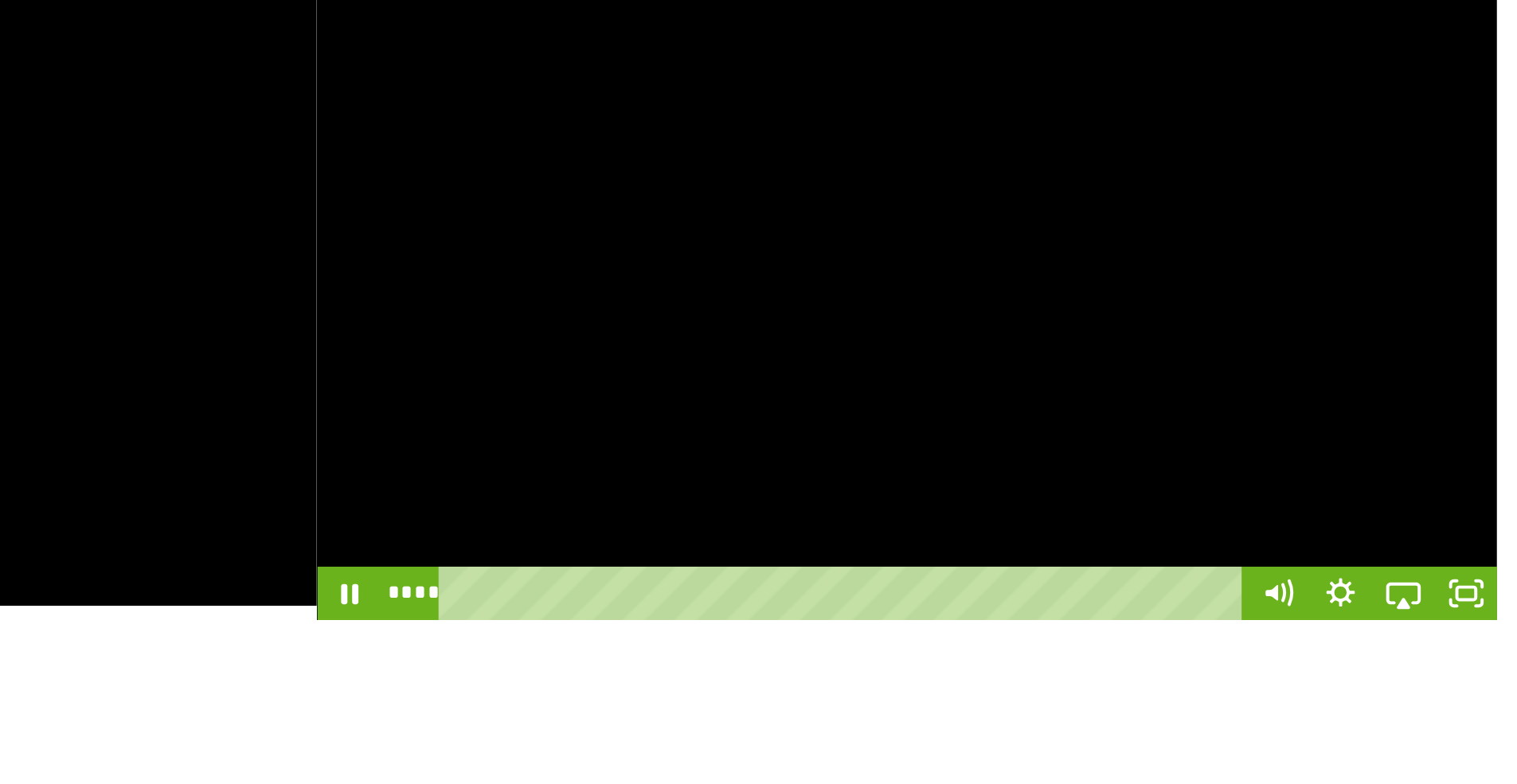 click at bounding box center (1175, 280) 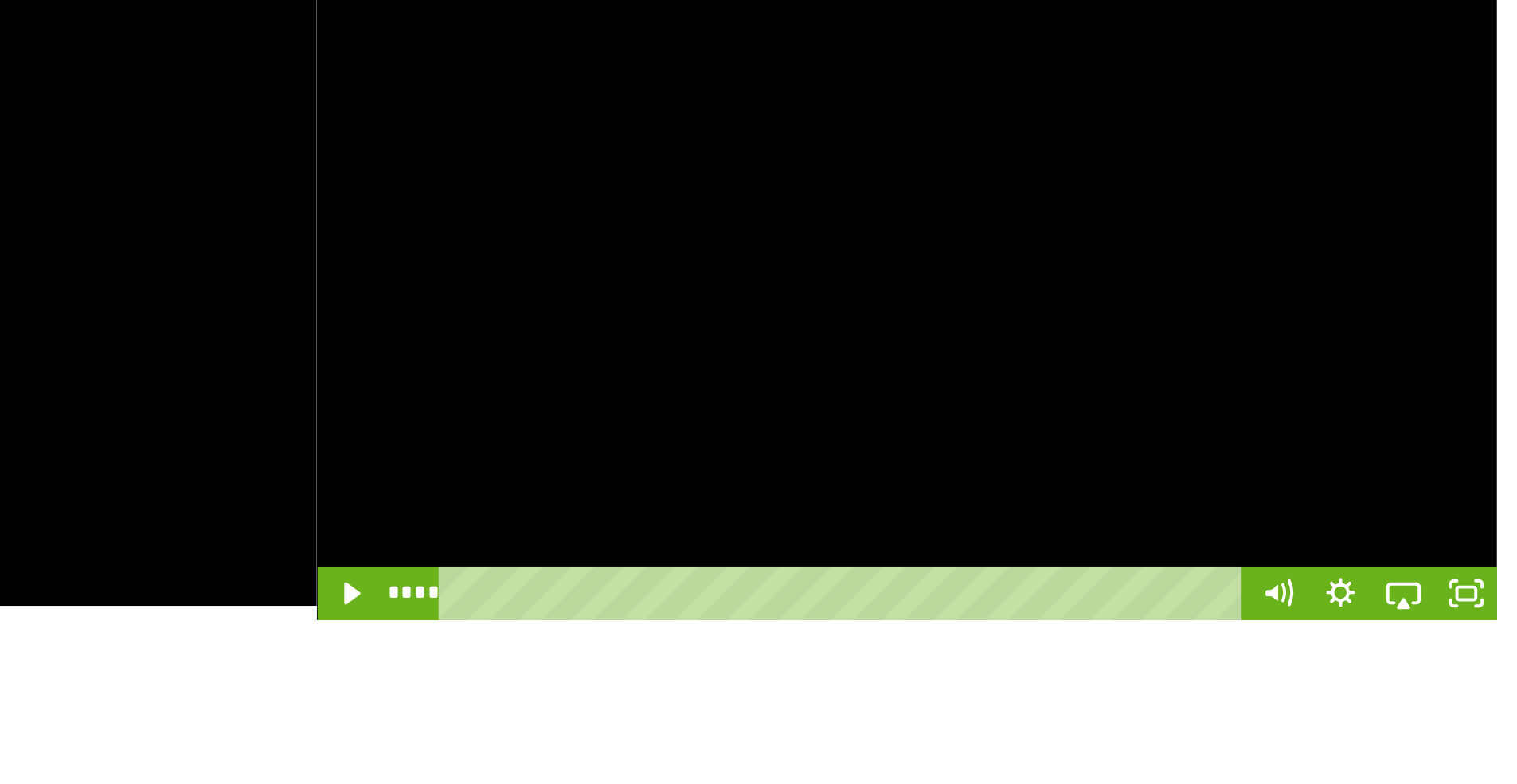 click at bounding box center (1175, 280) 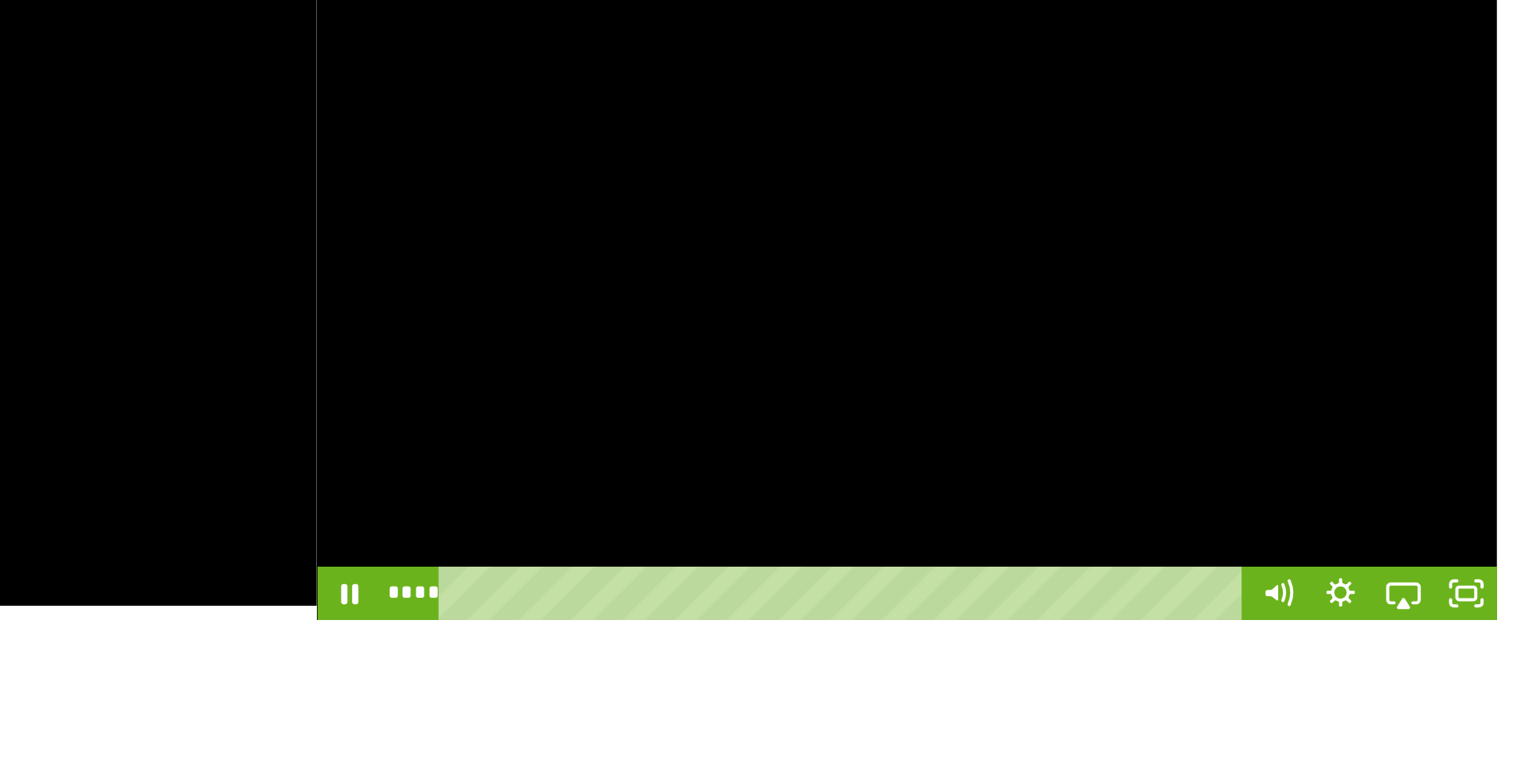 click at bounding box center (1175, 280) 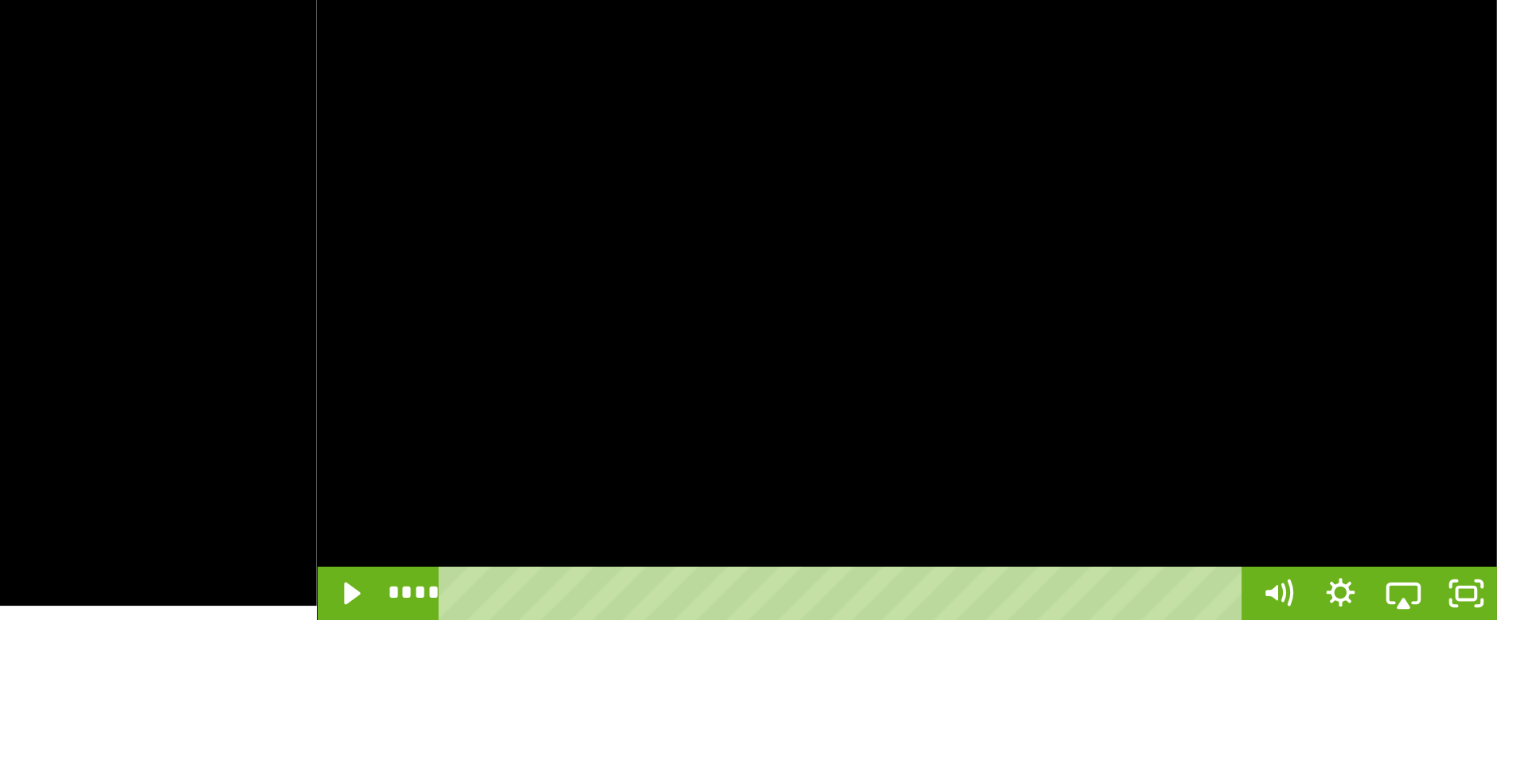 click at bounding box center (1175, 280) 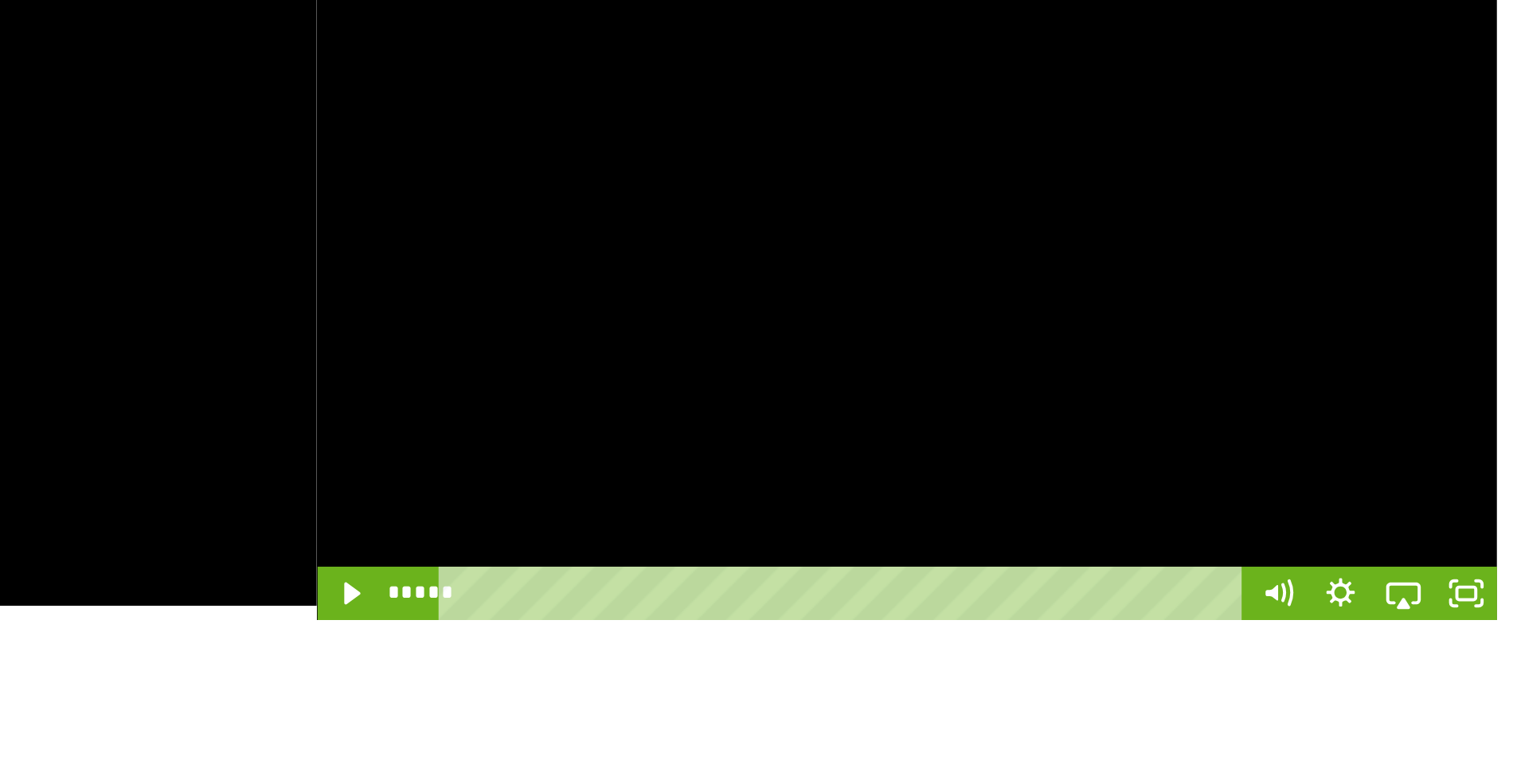 click at bounding box center [1175, 280] 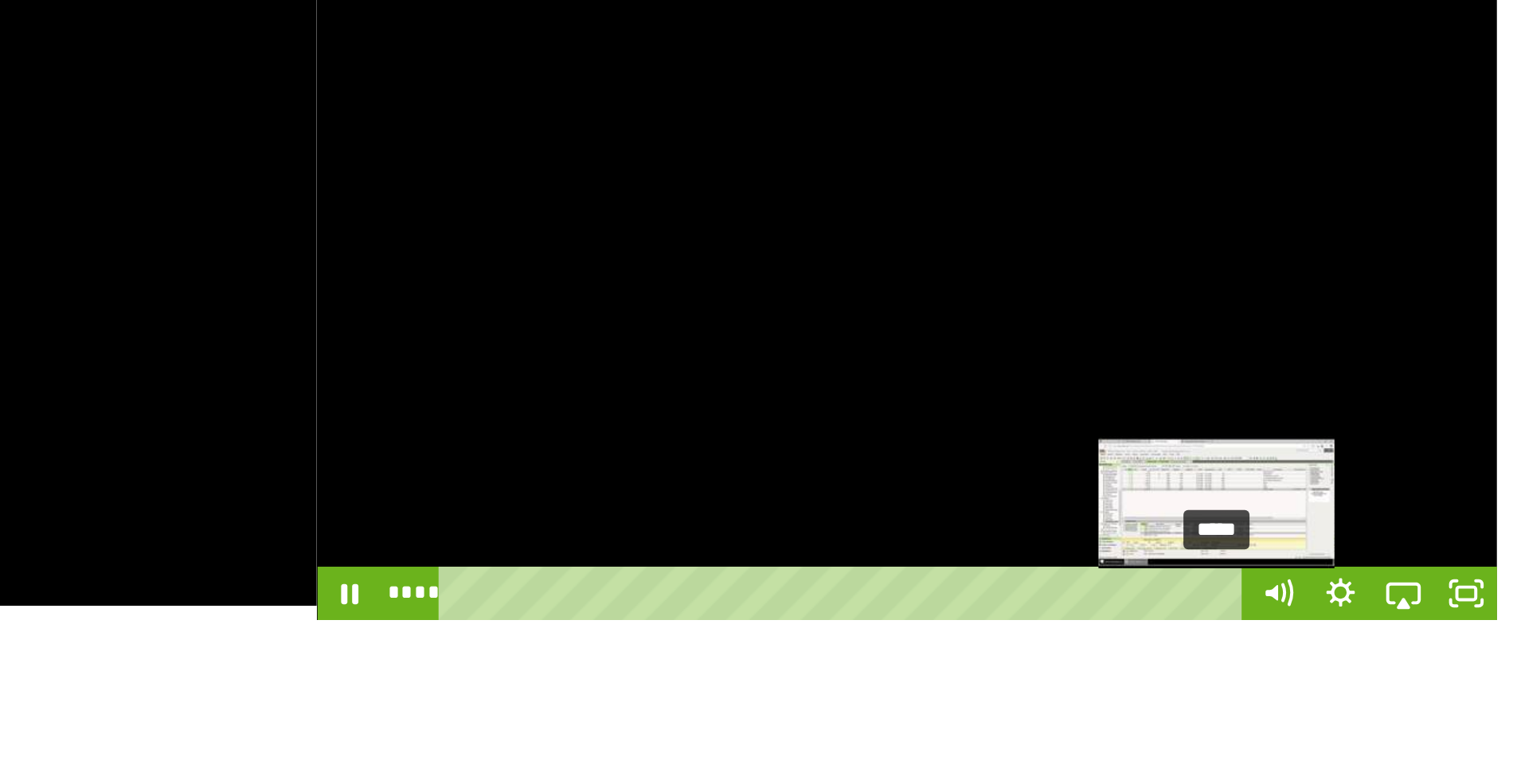 click on "*****" at bounding box center (1144, 435) 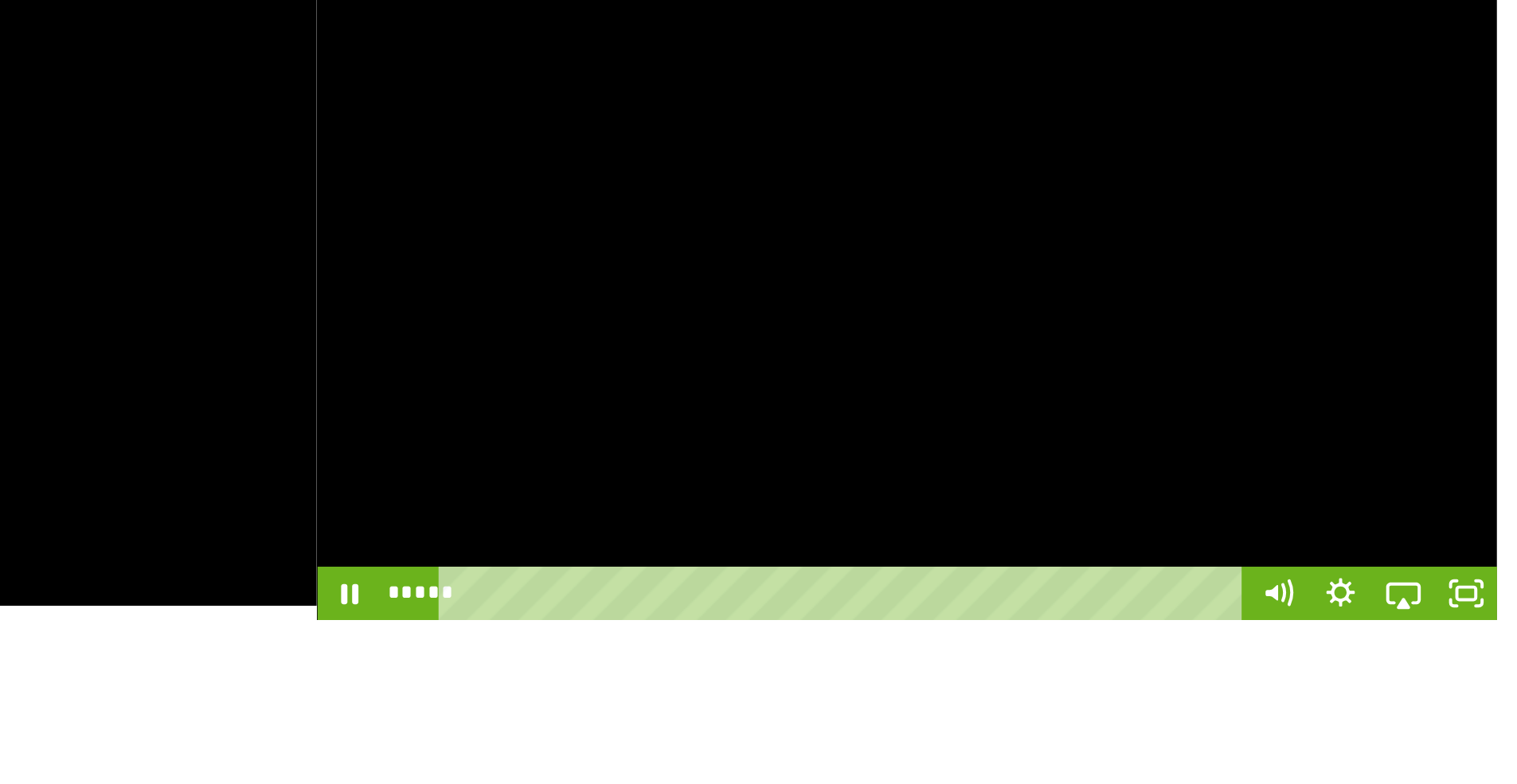 click at bounding box center [1175, 280] 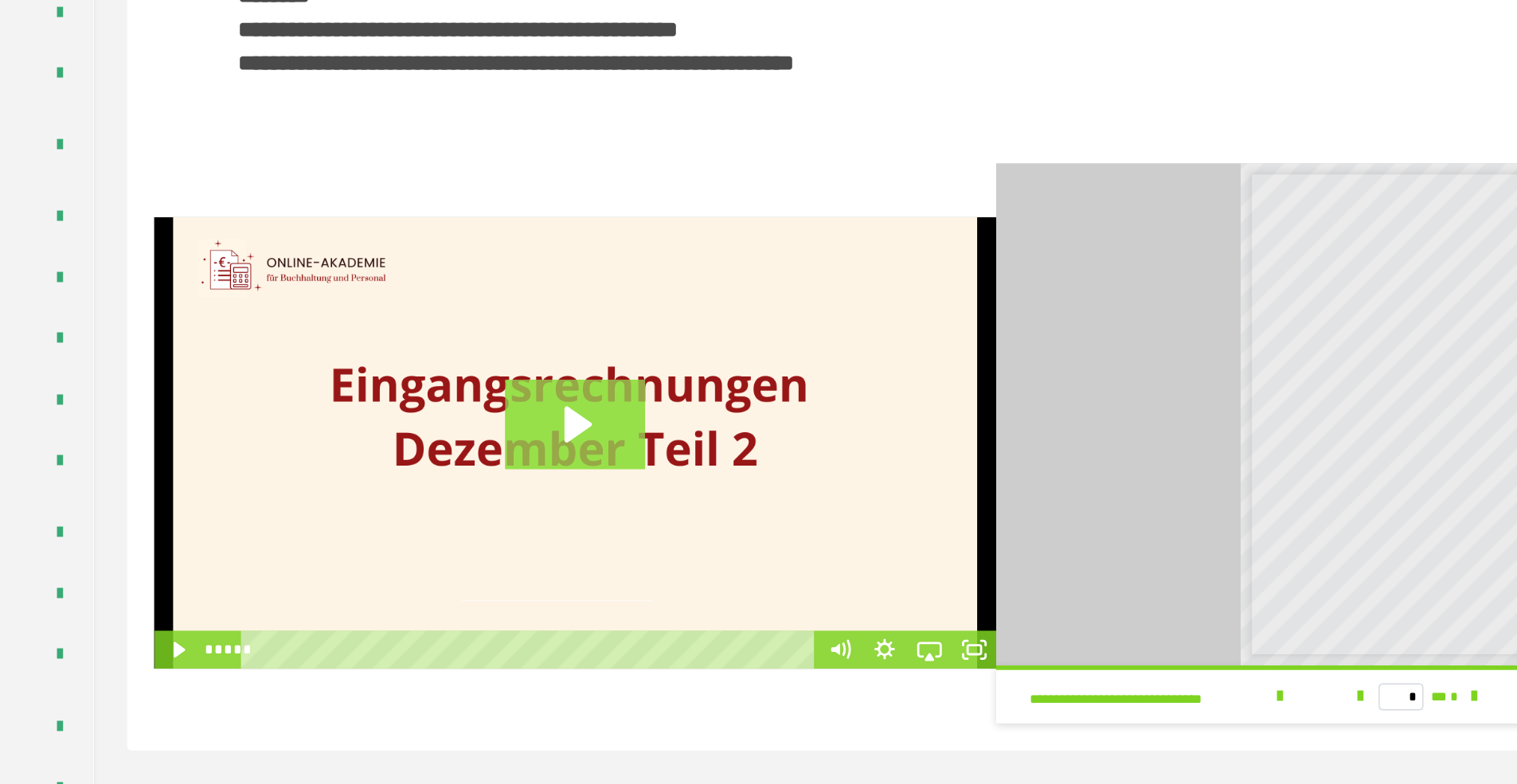 scroll, scrollTop: 297, scrollLeft: 0, axis: vertical 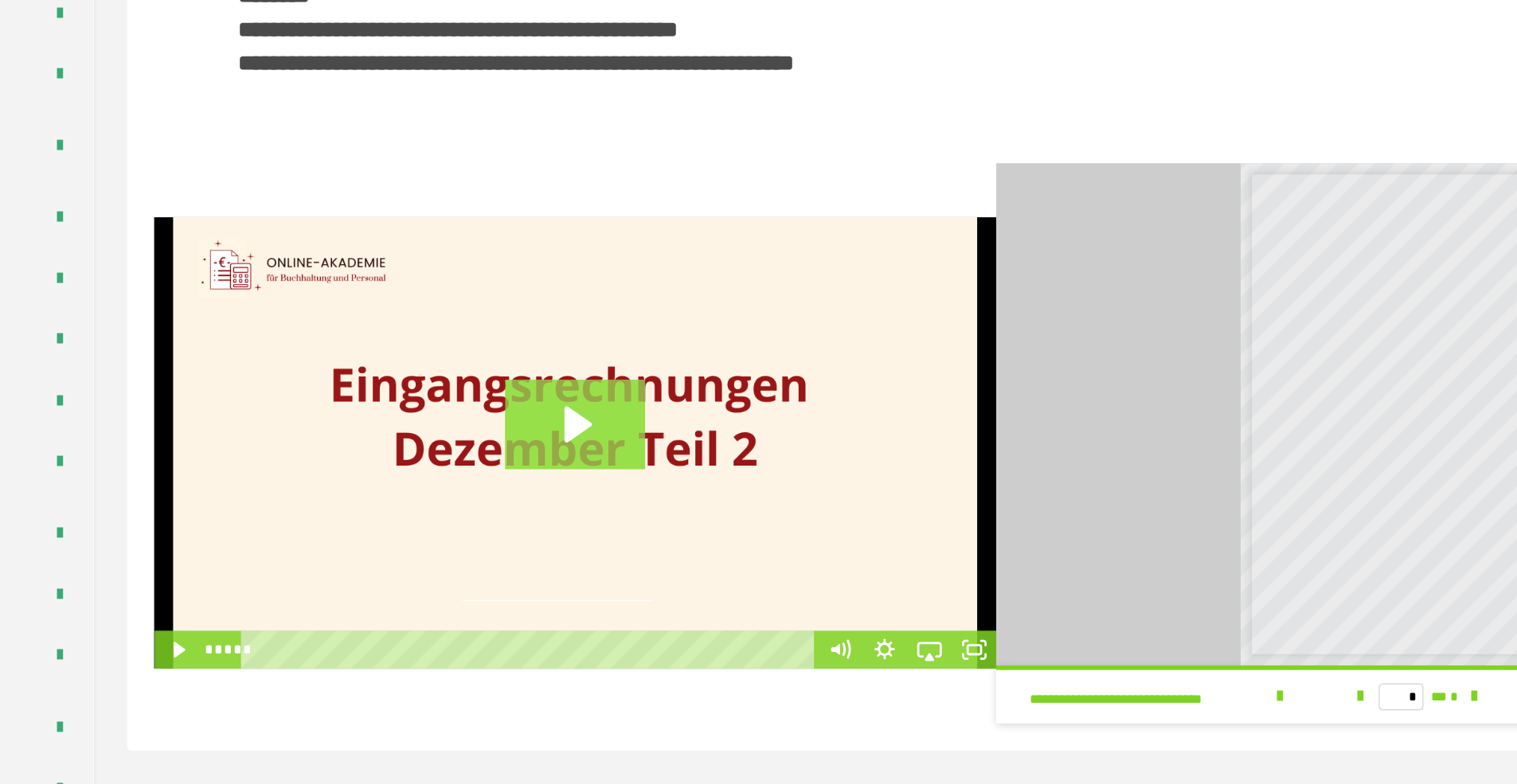click 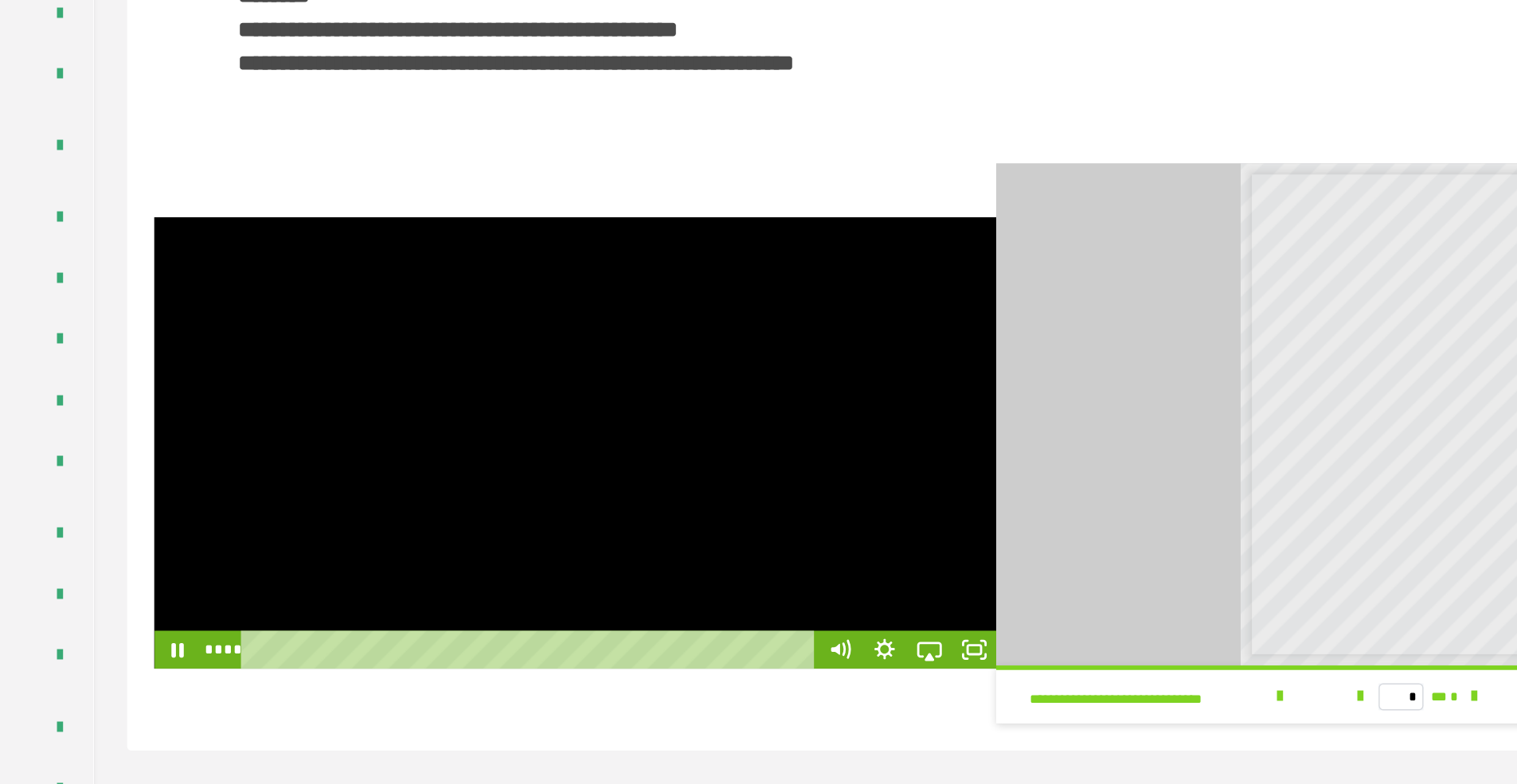 click at bounding box center [577, 542] 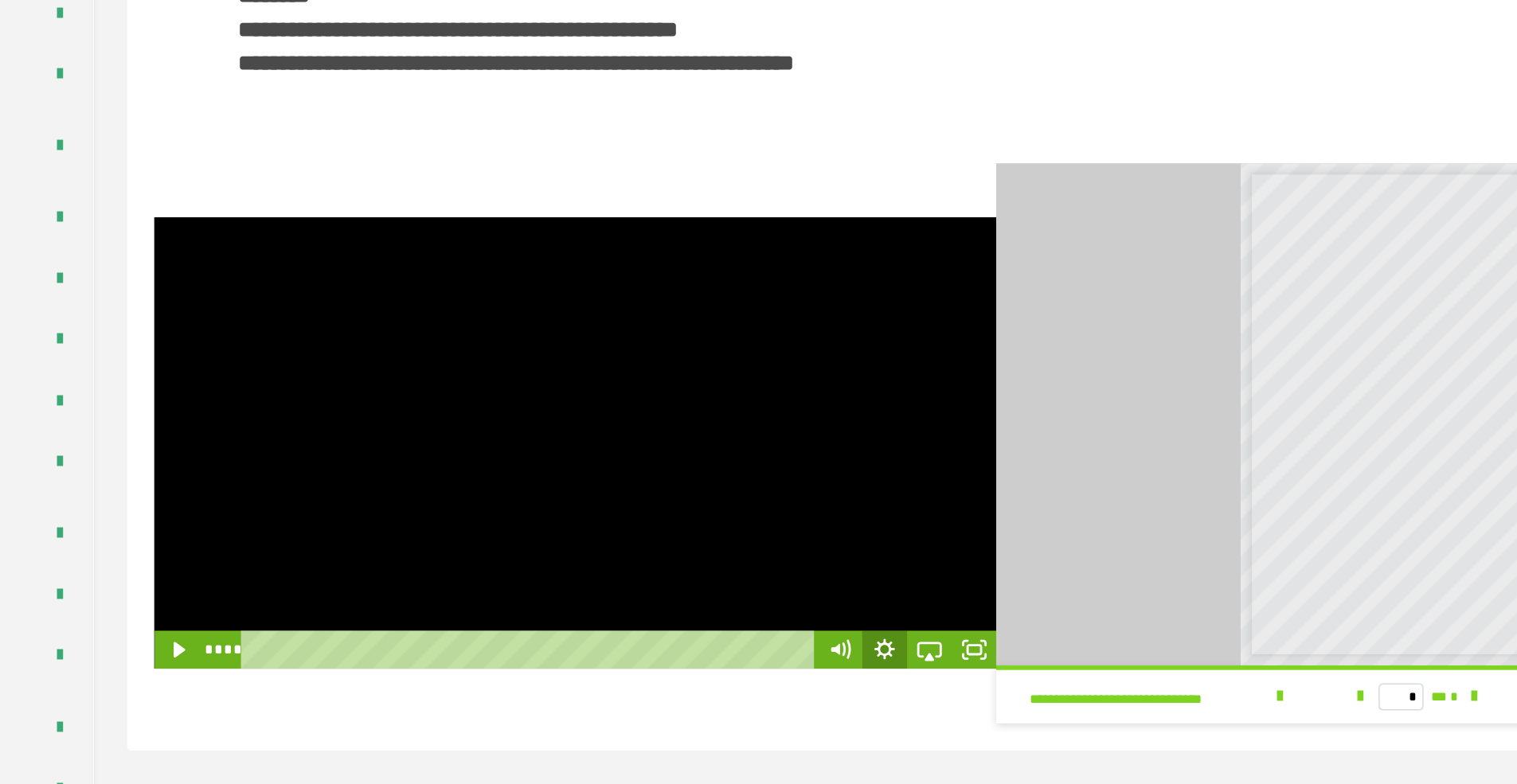 click 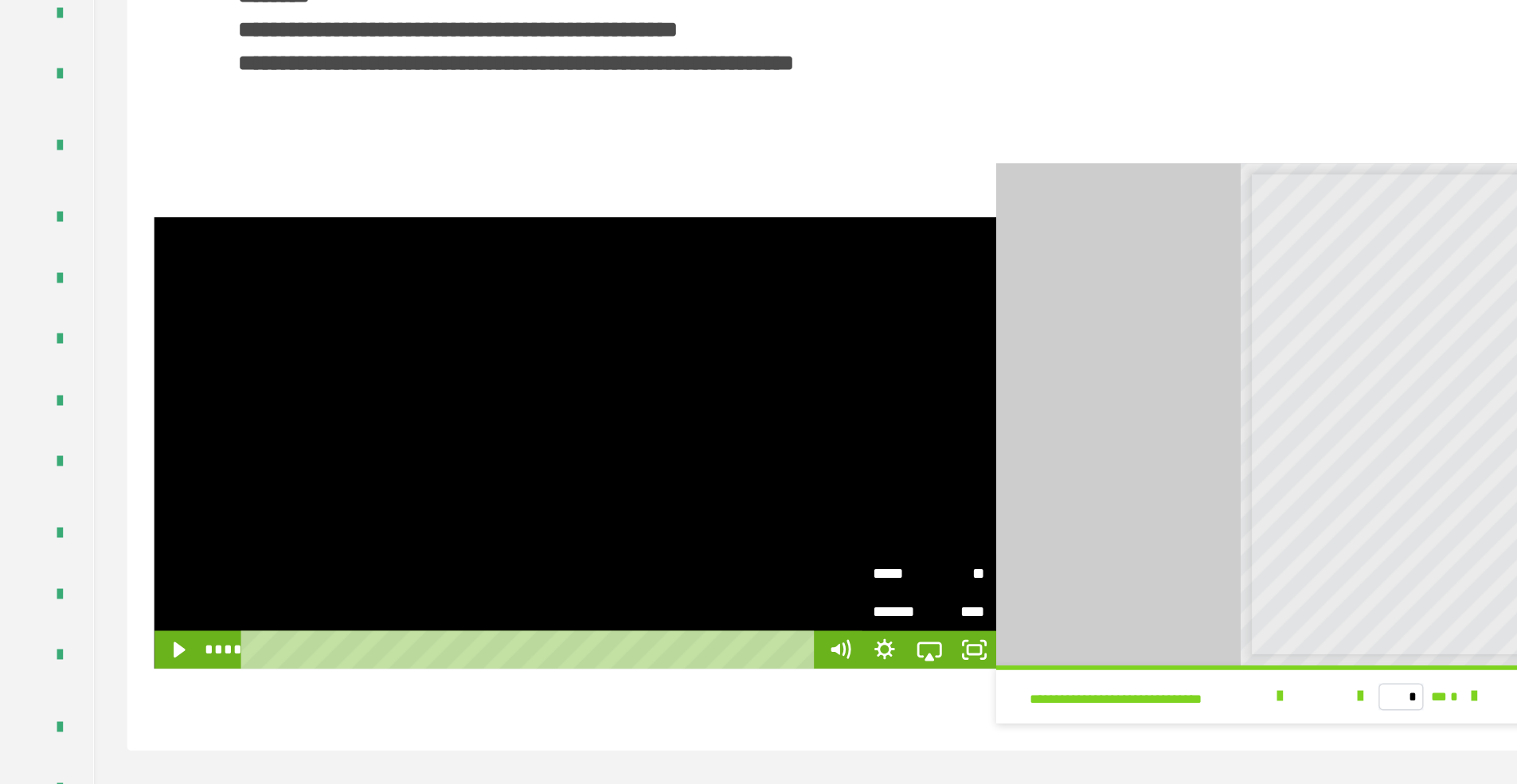 click on "**" at bounding box center [848, 632] 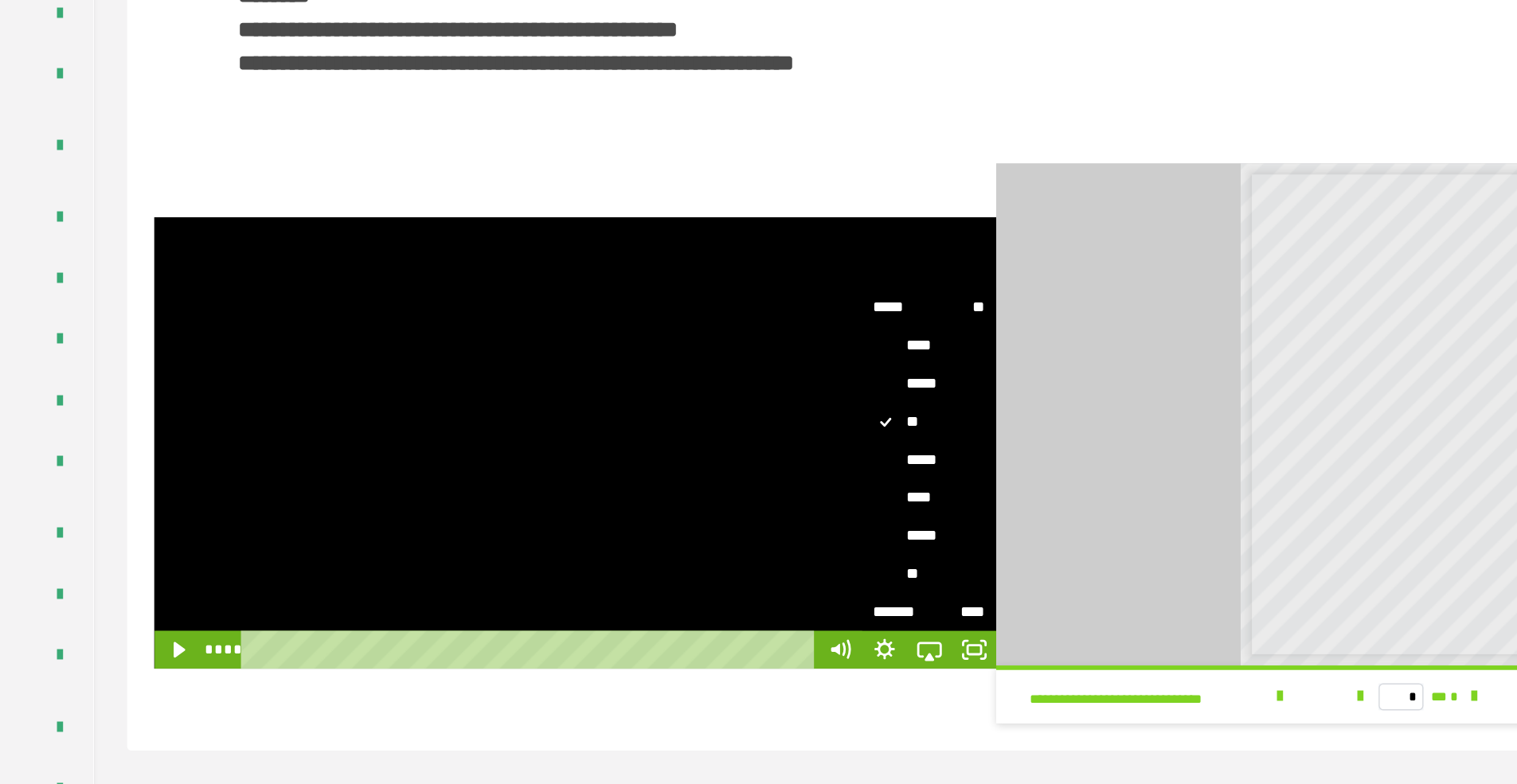click on "*****" at bounding box center [828, 554] 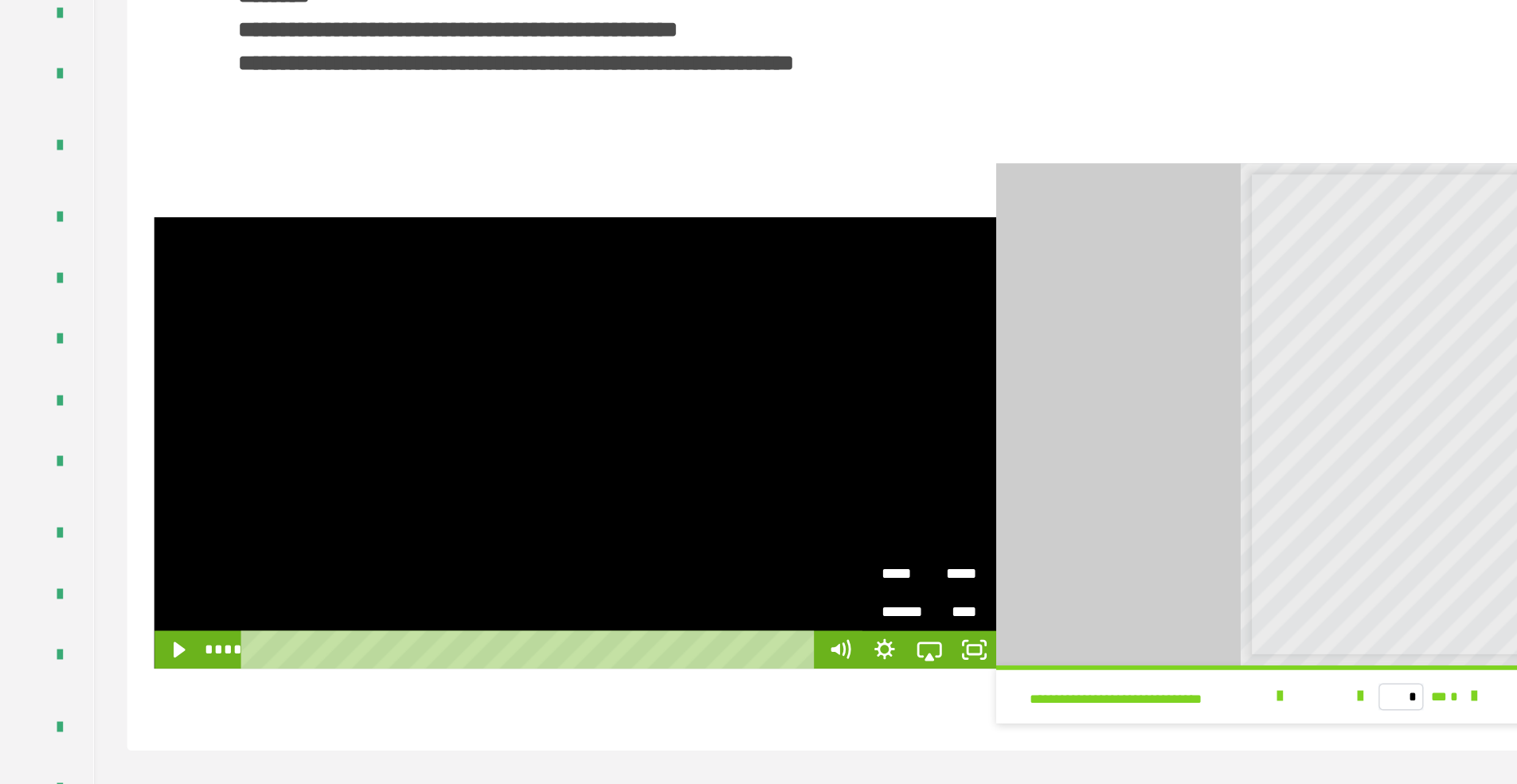 click at bounding box center [577, 542] 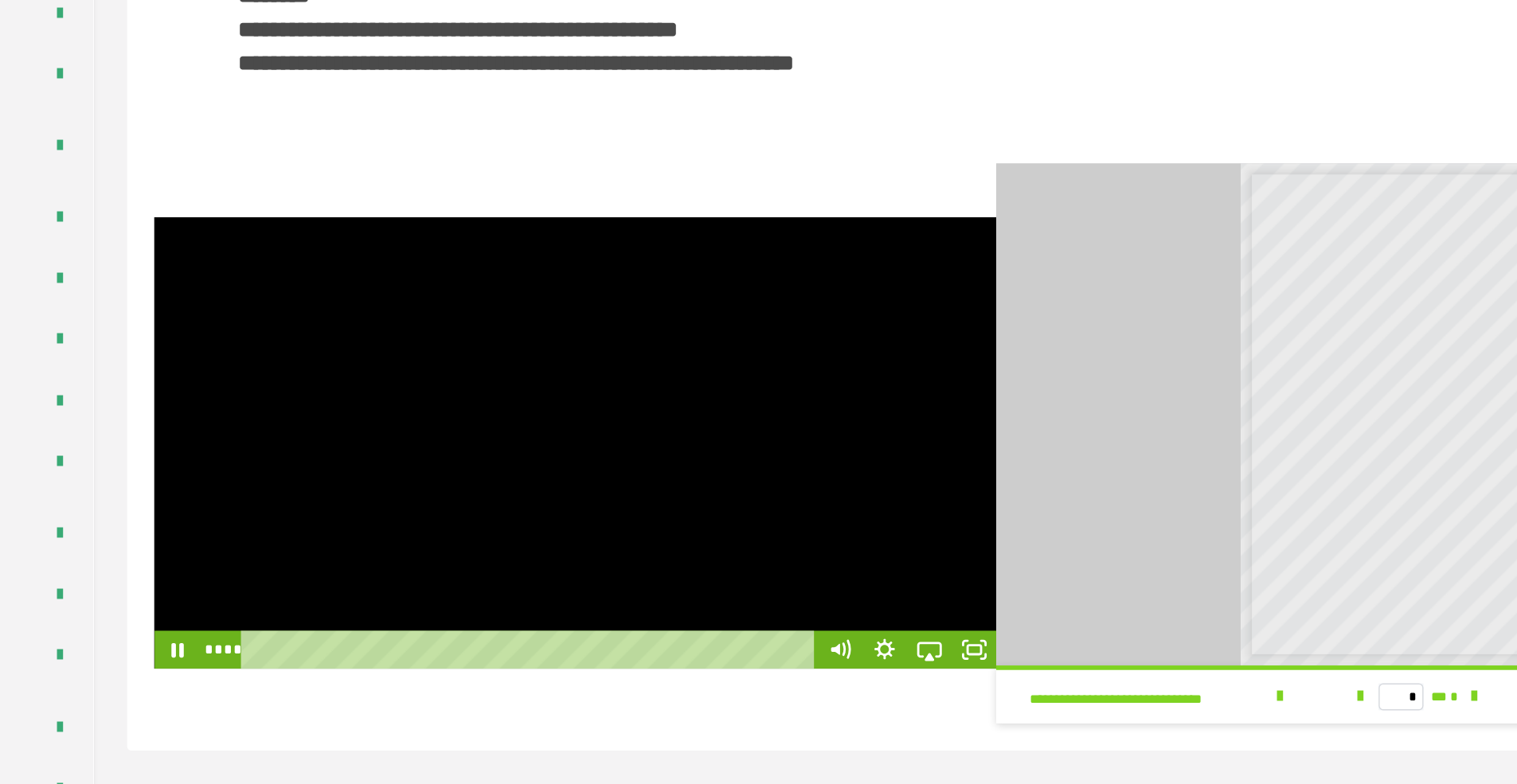 click at bounding box center [577, 542] 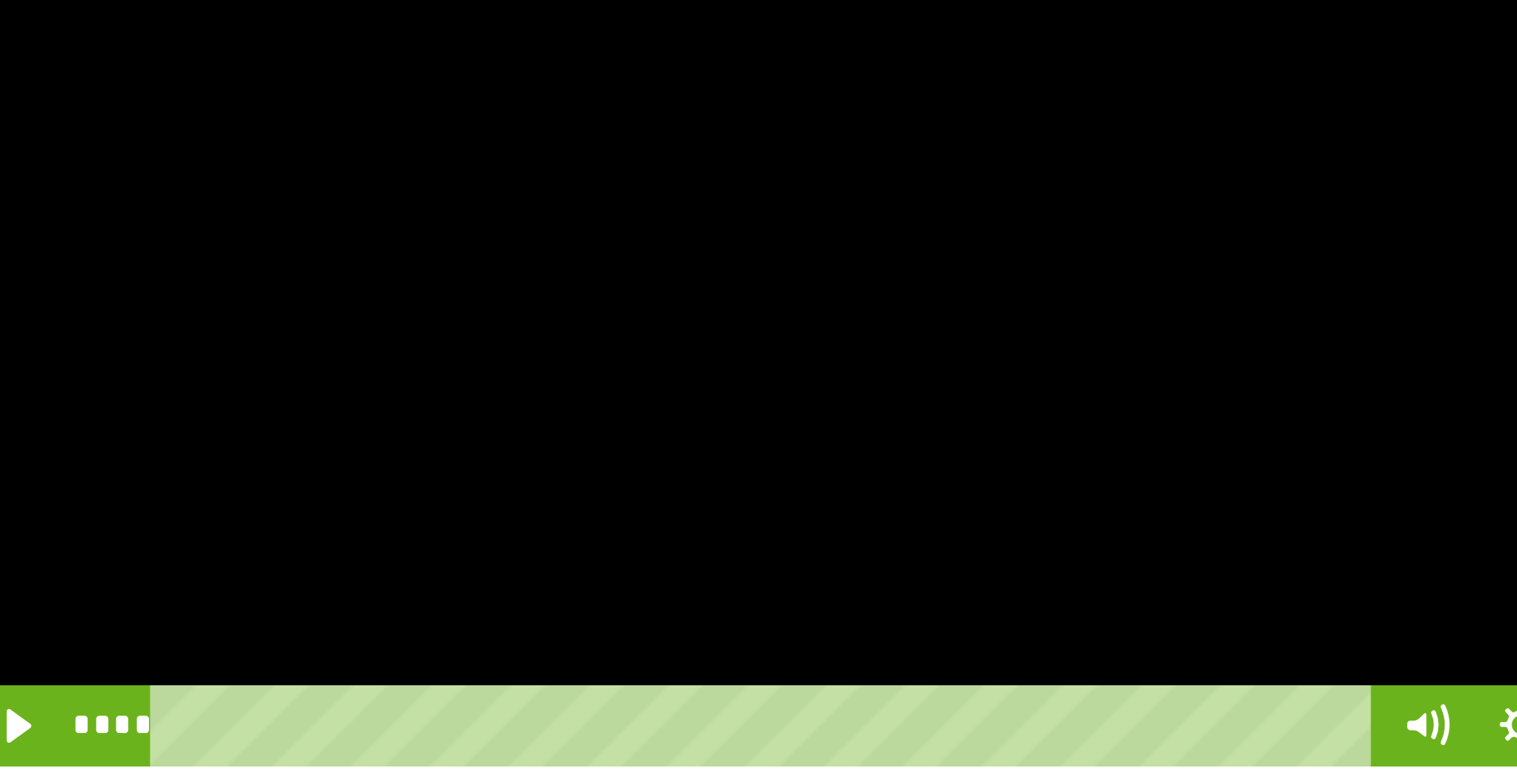 click at bounding box center [577, 542] 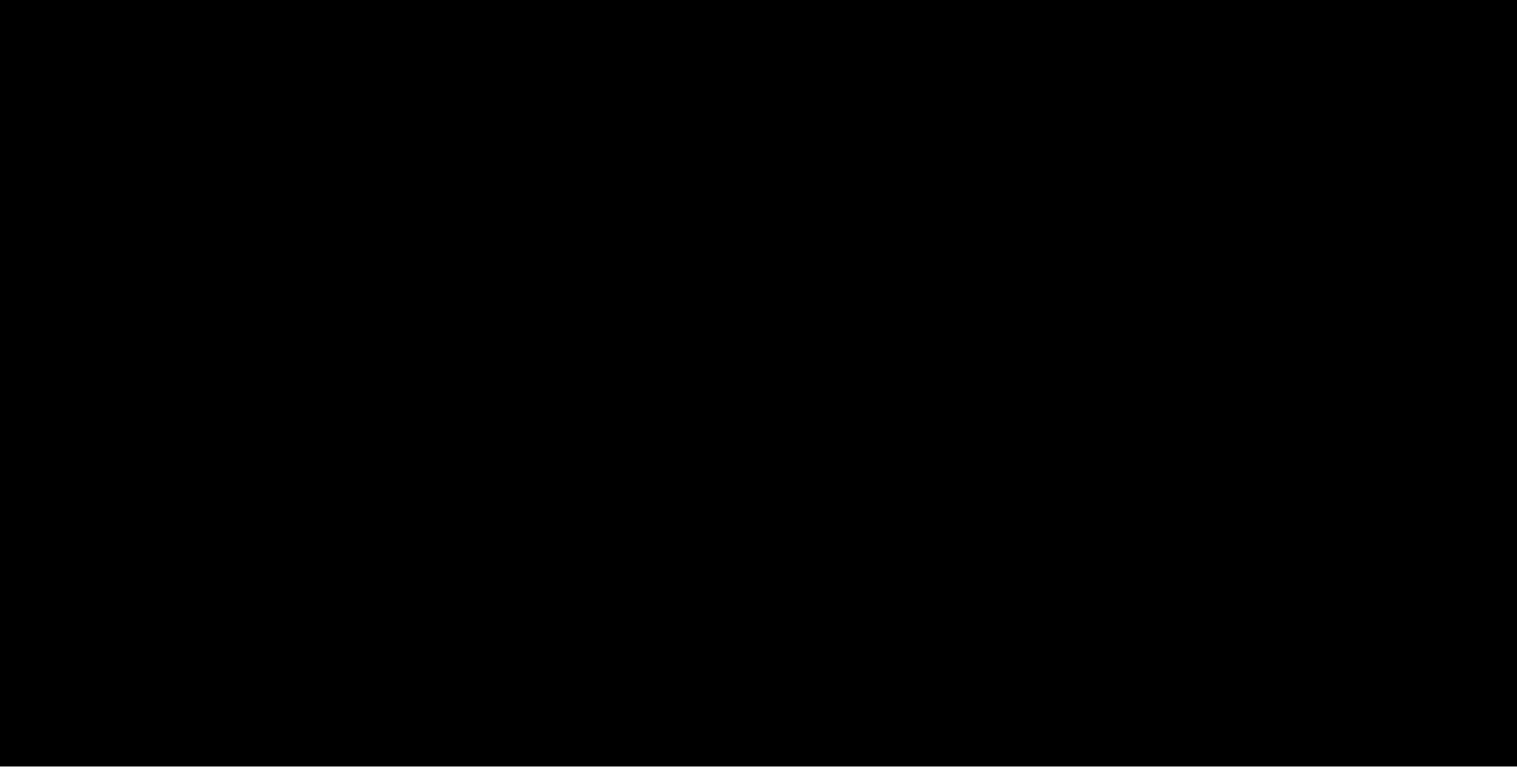 type 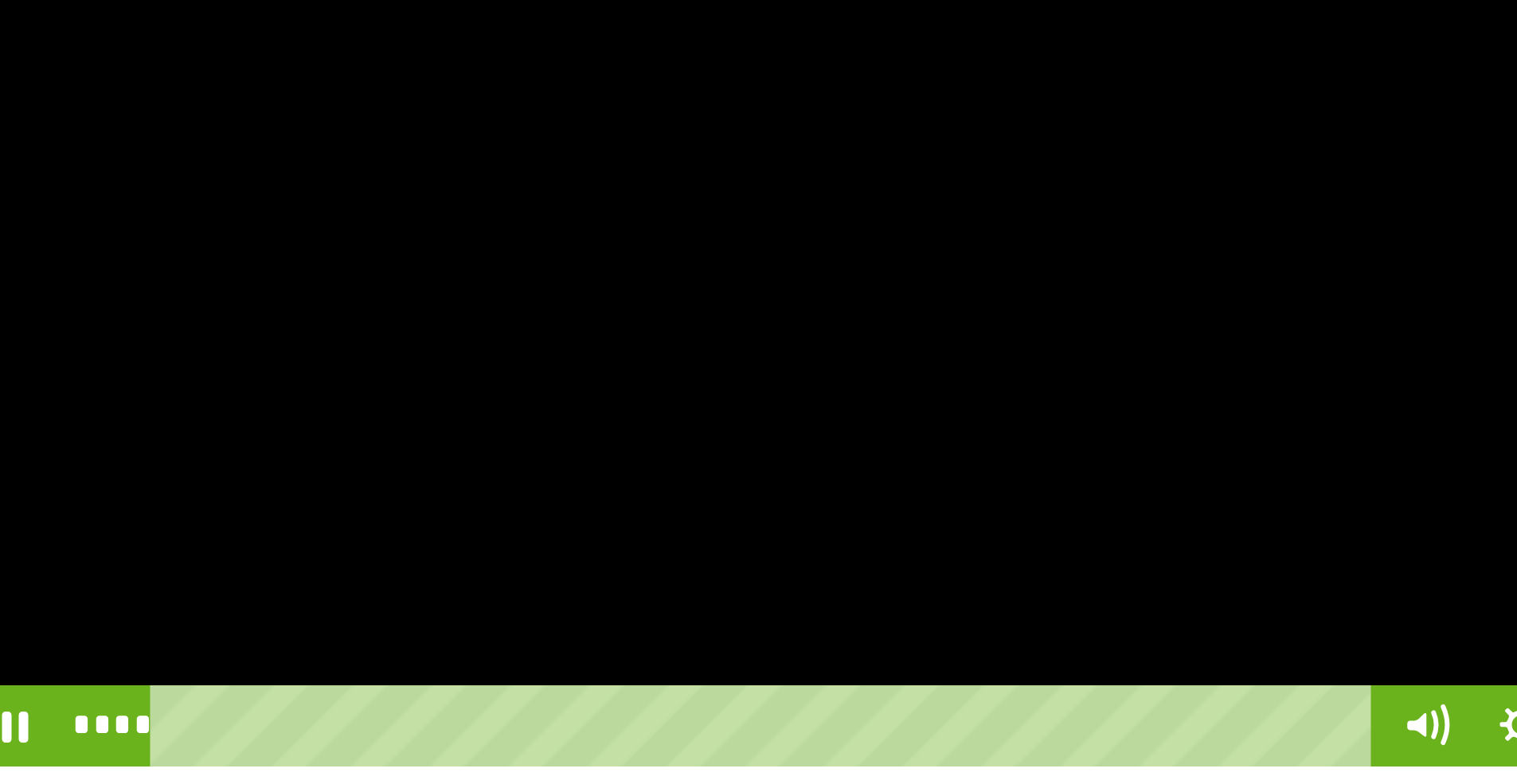 click at bounding box center [577, 542] 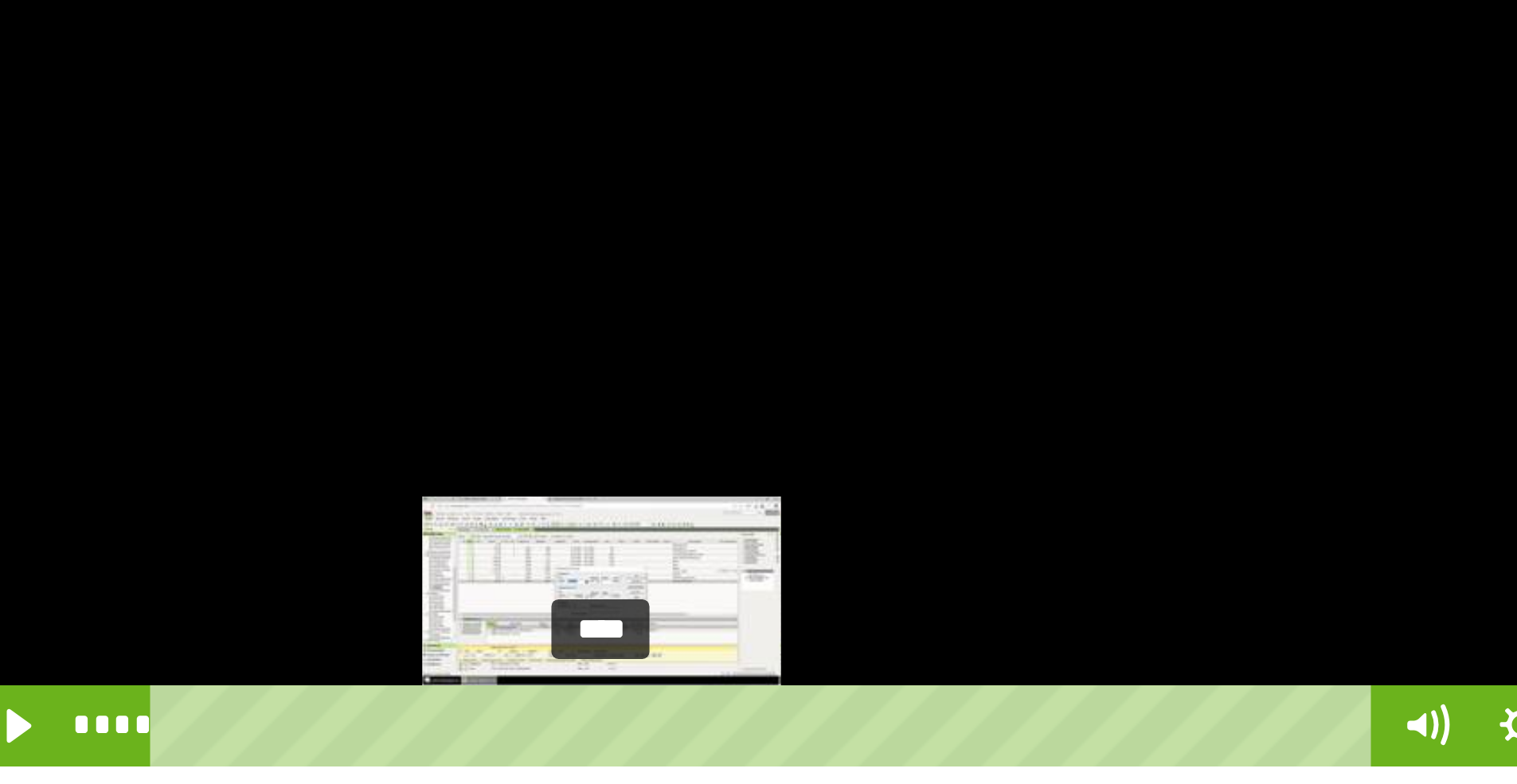 click on "****" at bounding box center [546, 688] 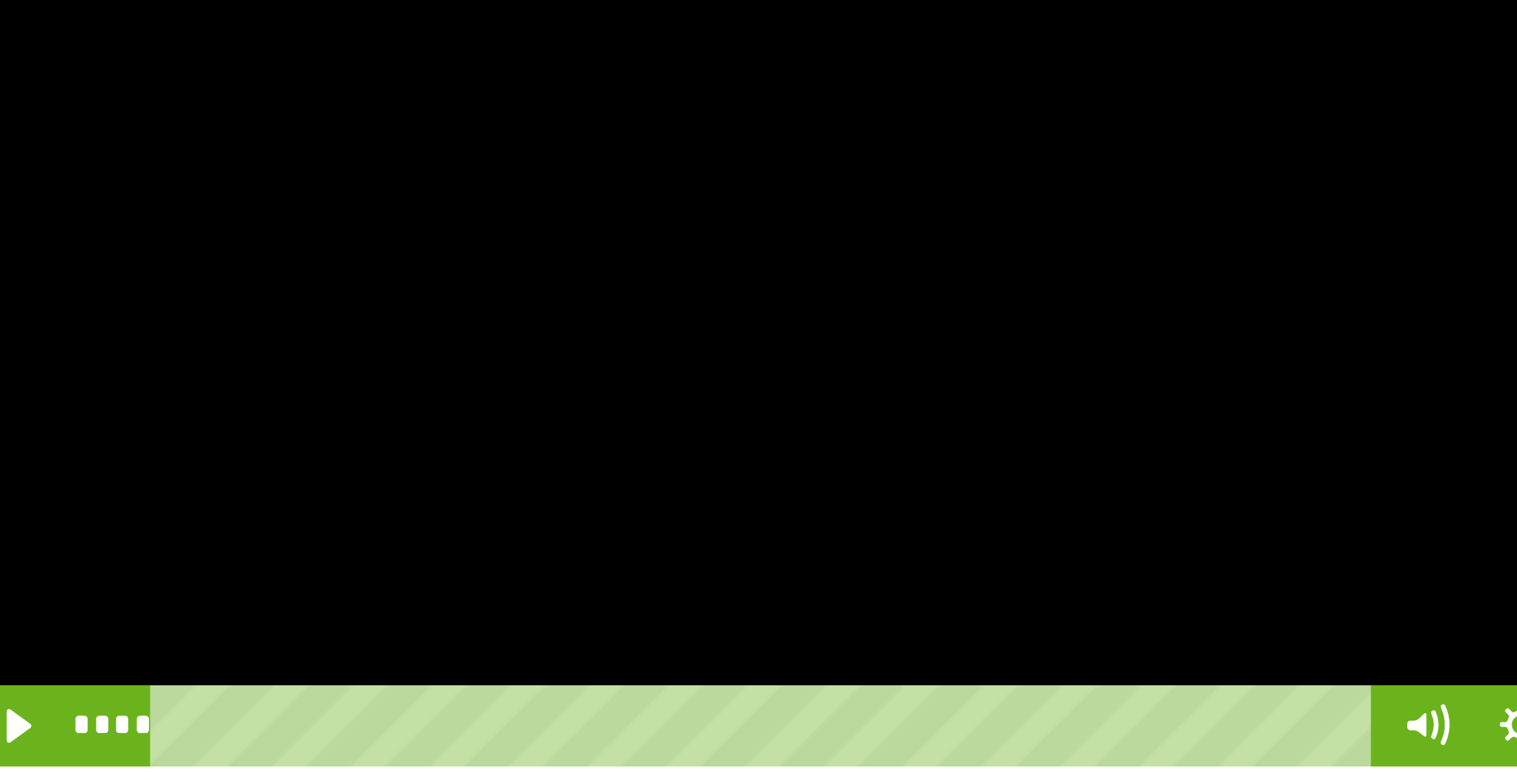 click at bounding box center (577, 542) 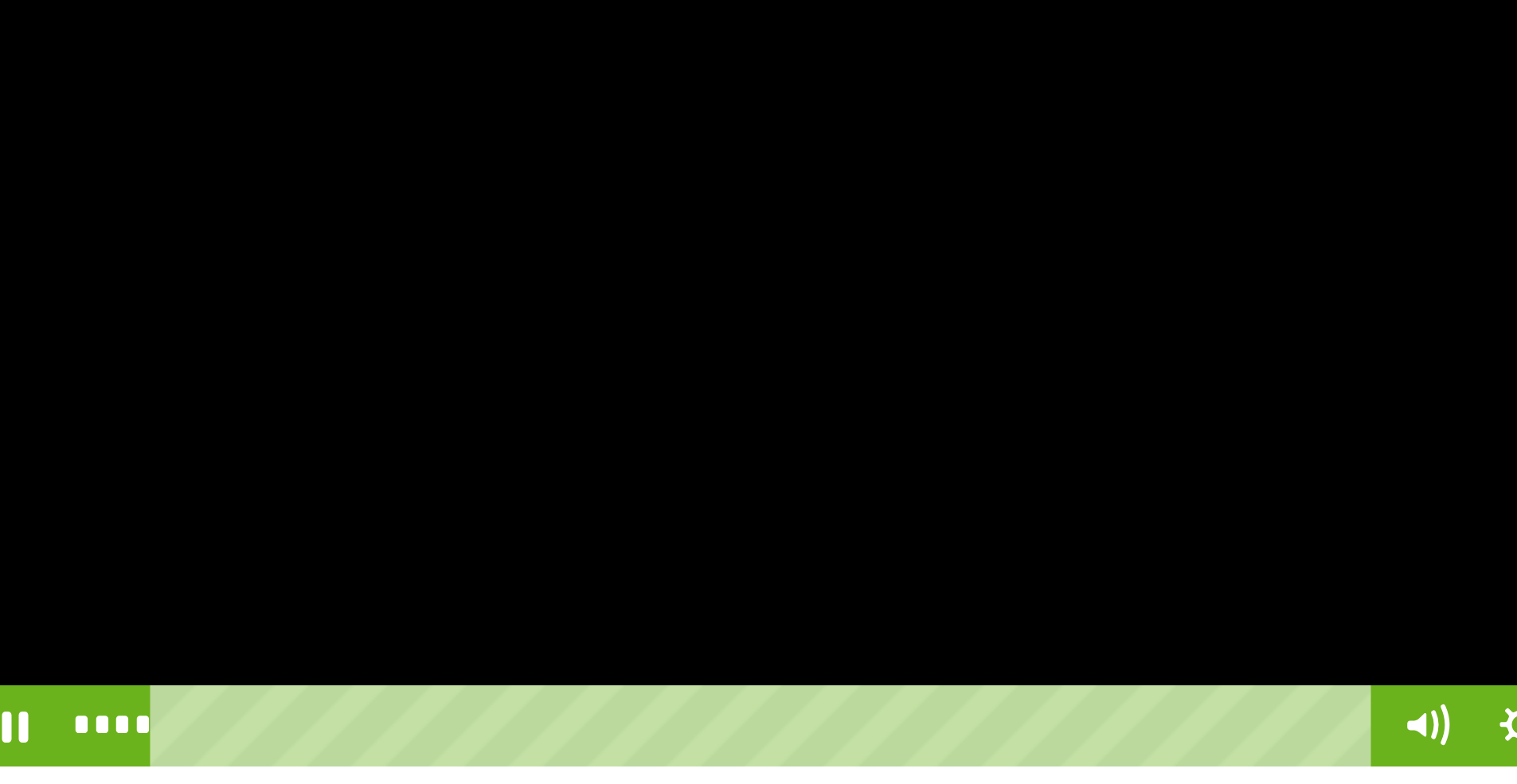 click at bounding box center (577, 542) 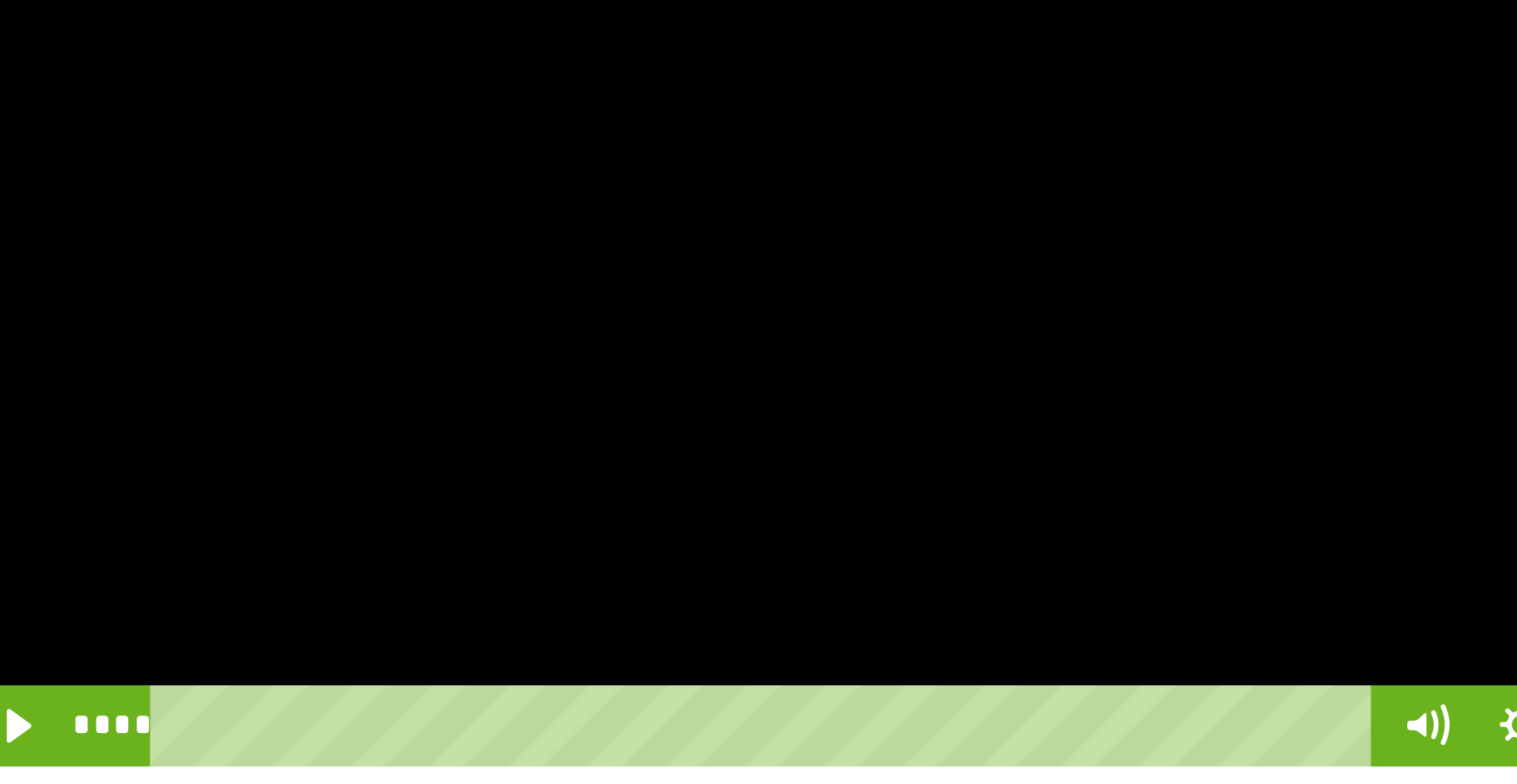 click at bounding box center (577, 542) 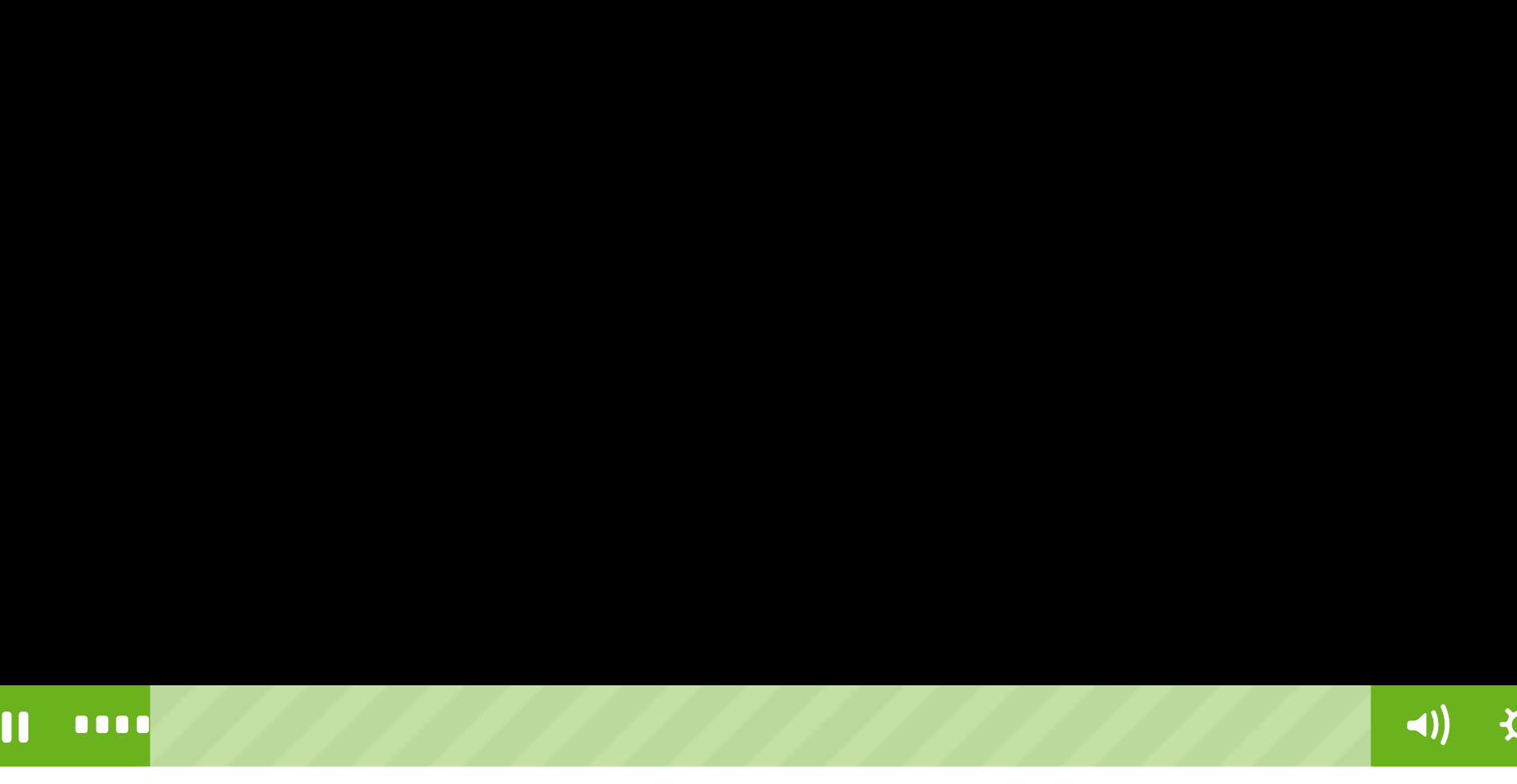 click at bounding box center [577, 542] 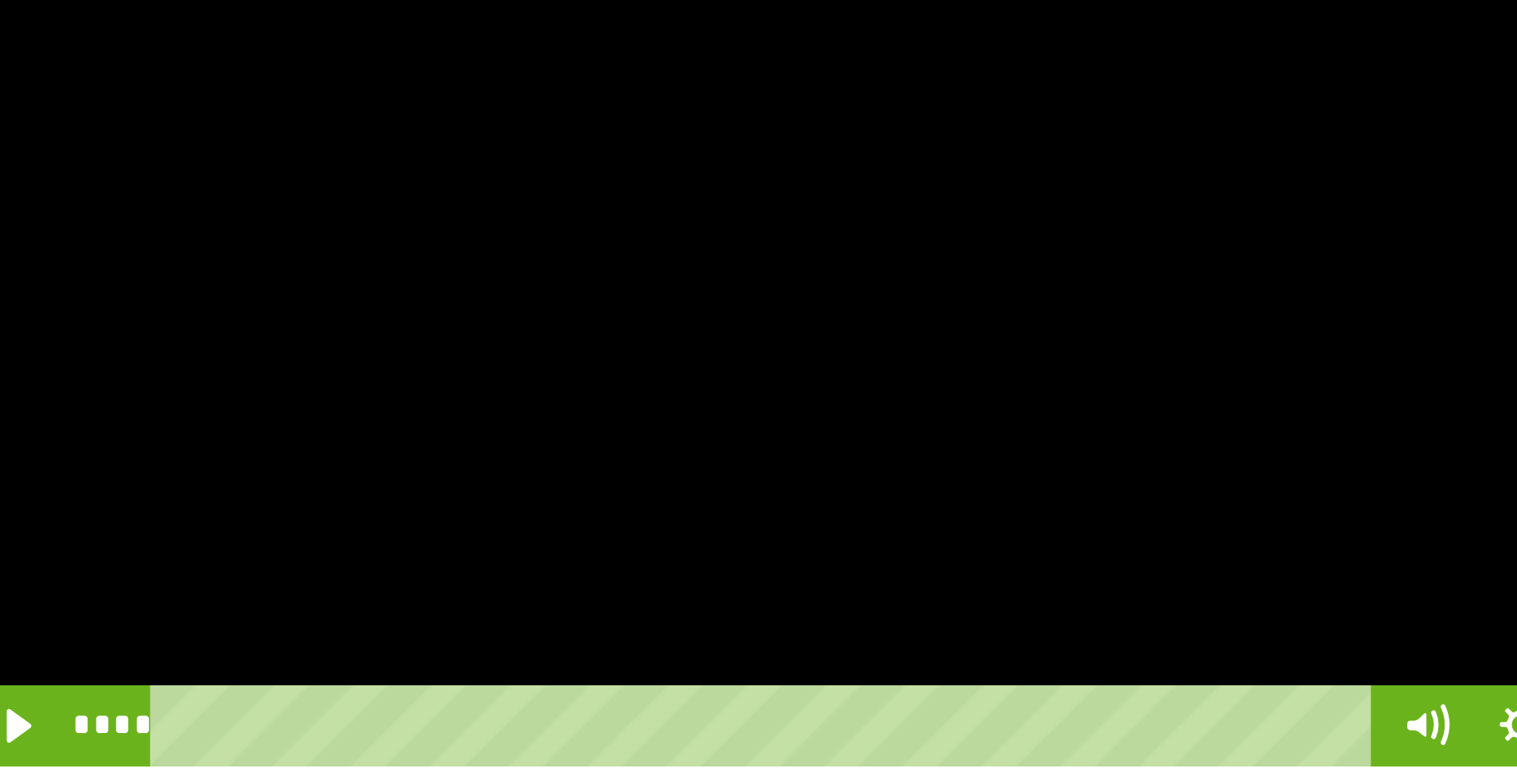 click at bounding box center [577, 542] 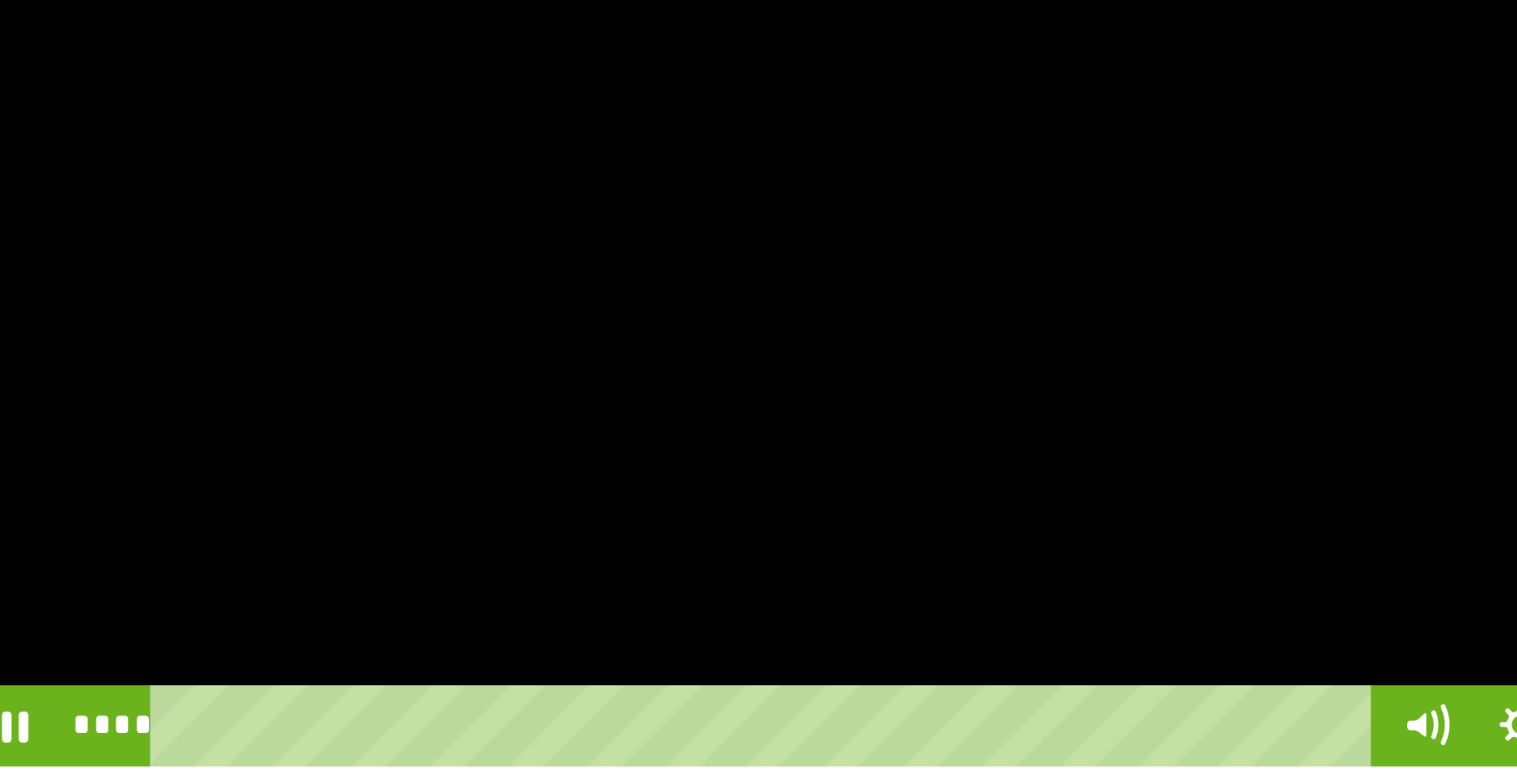 click at bounding box center (577, 542) 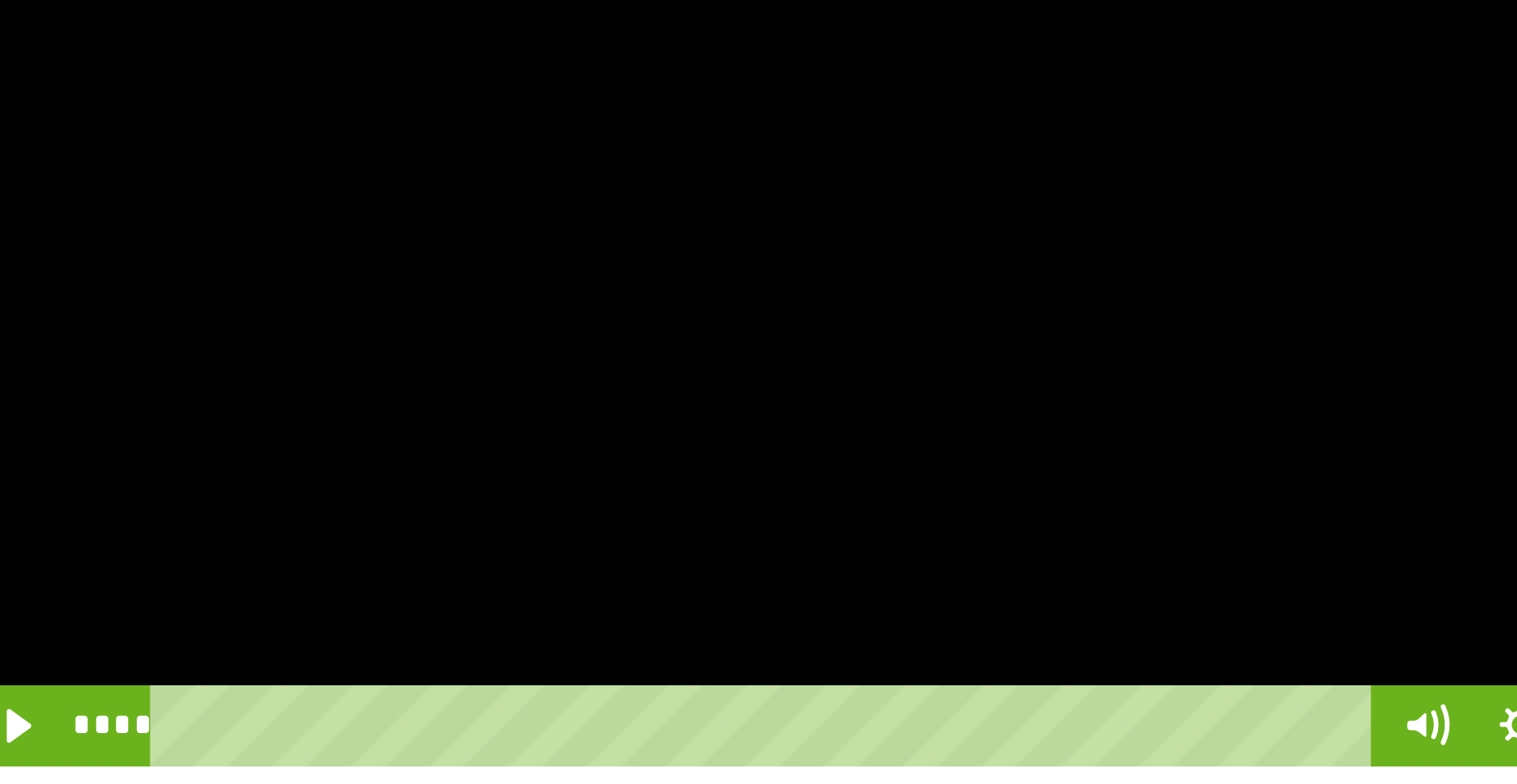 click at bounding box center (577, 542) 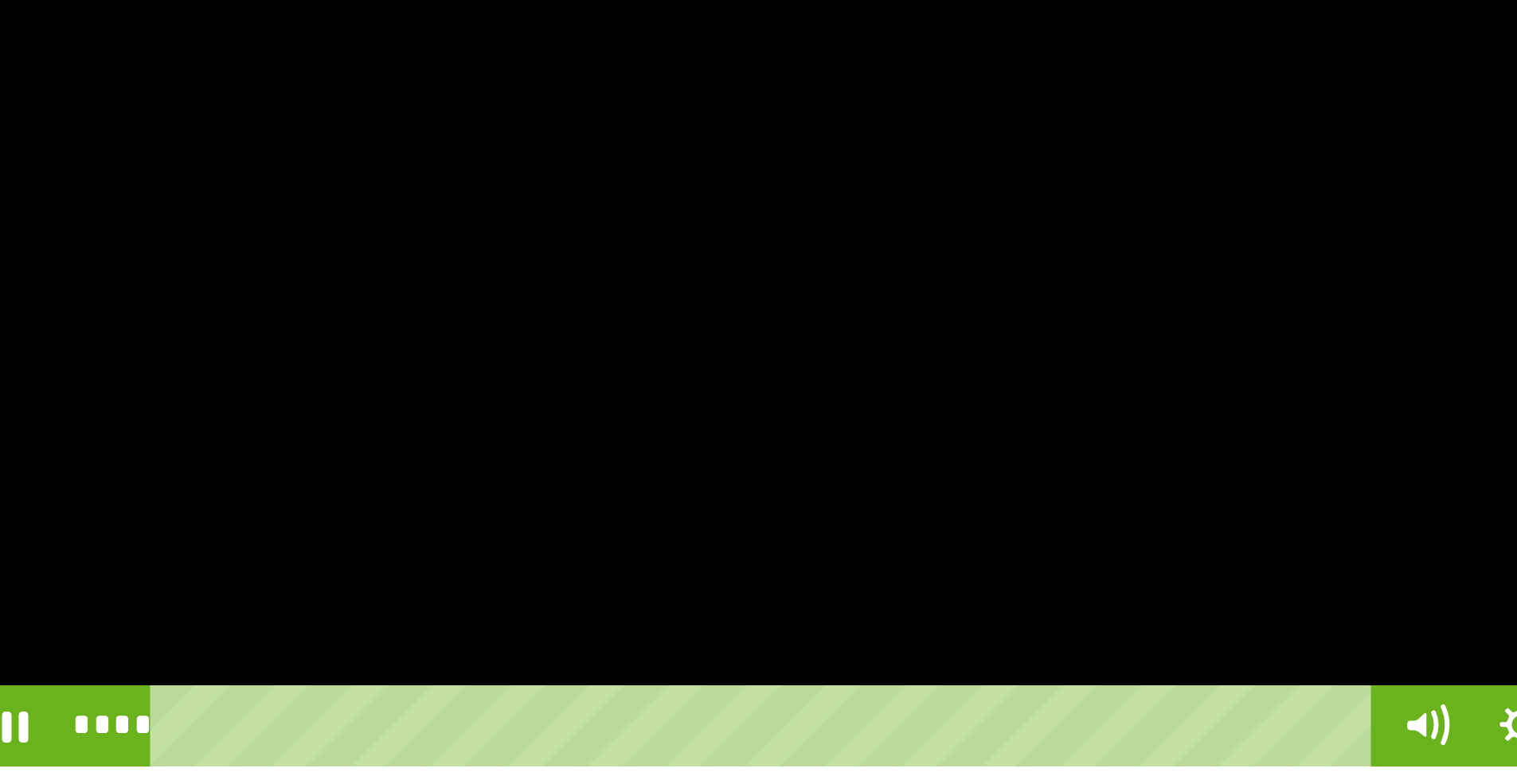drag, startPoint x: 330, startPoint y: 177, endPoint x: 321, endPoint y: 177, distance: 9 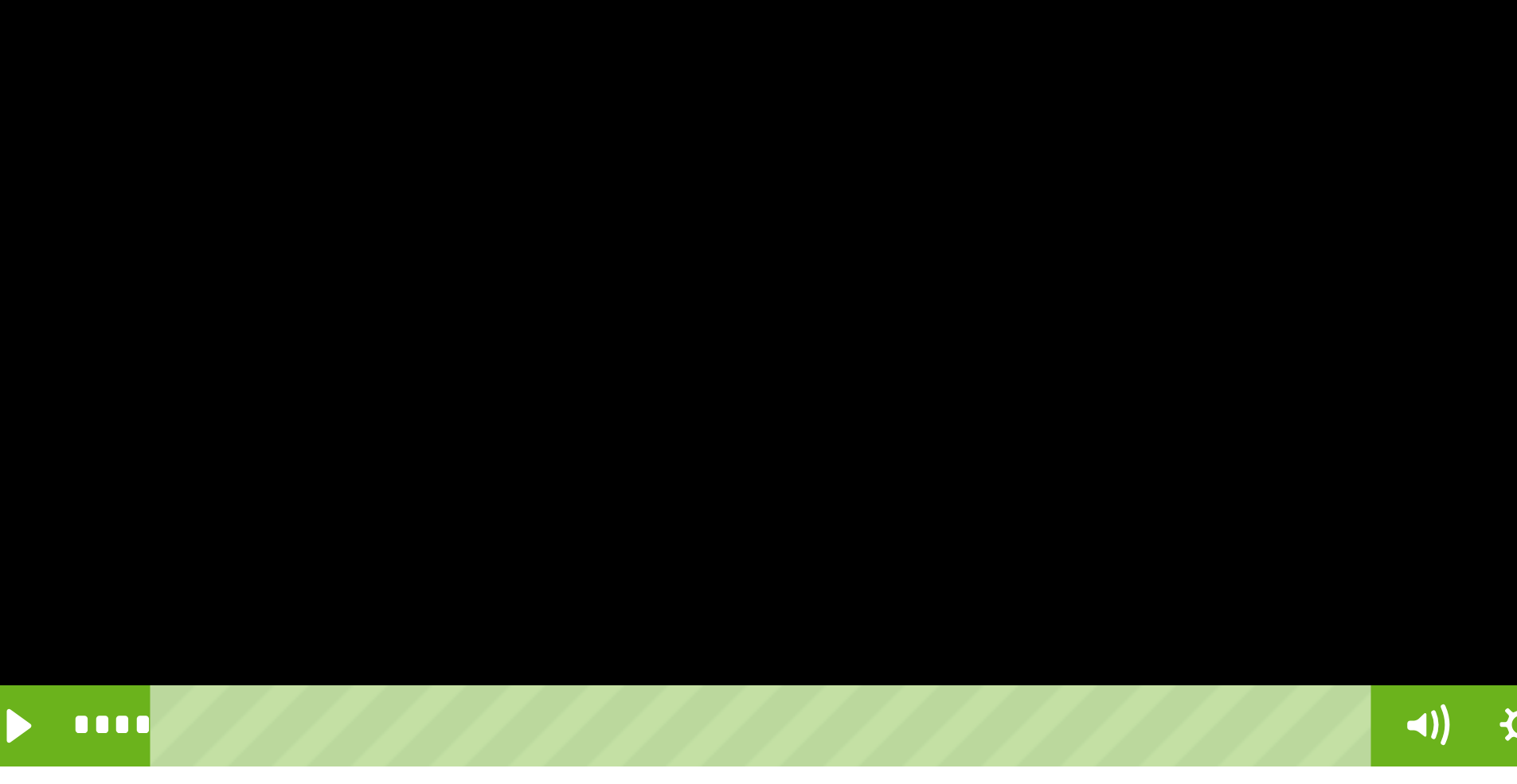 click at bounding box center [577, 542] 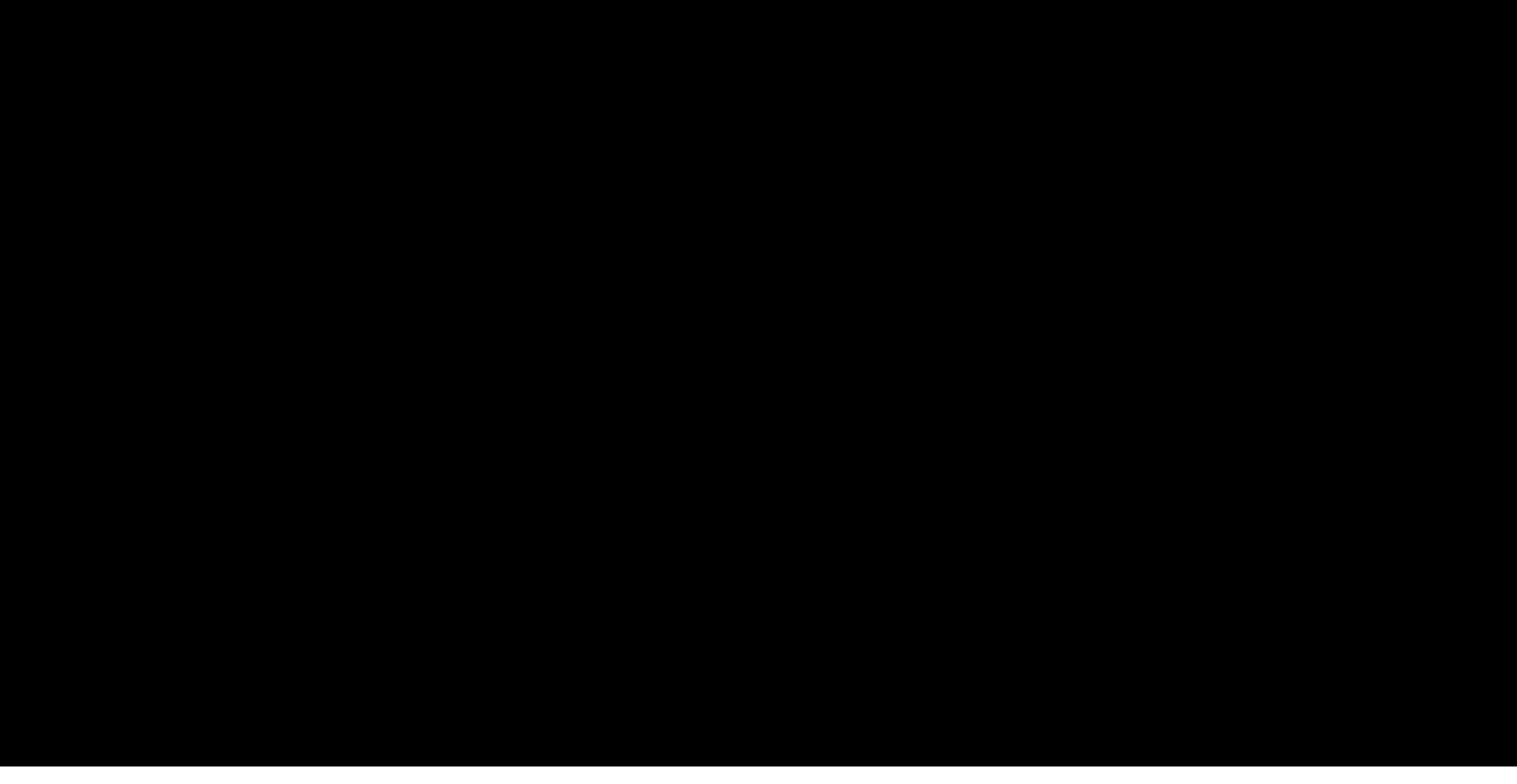 click at bounding box center [577, 542] 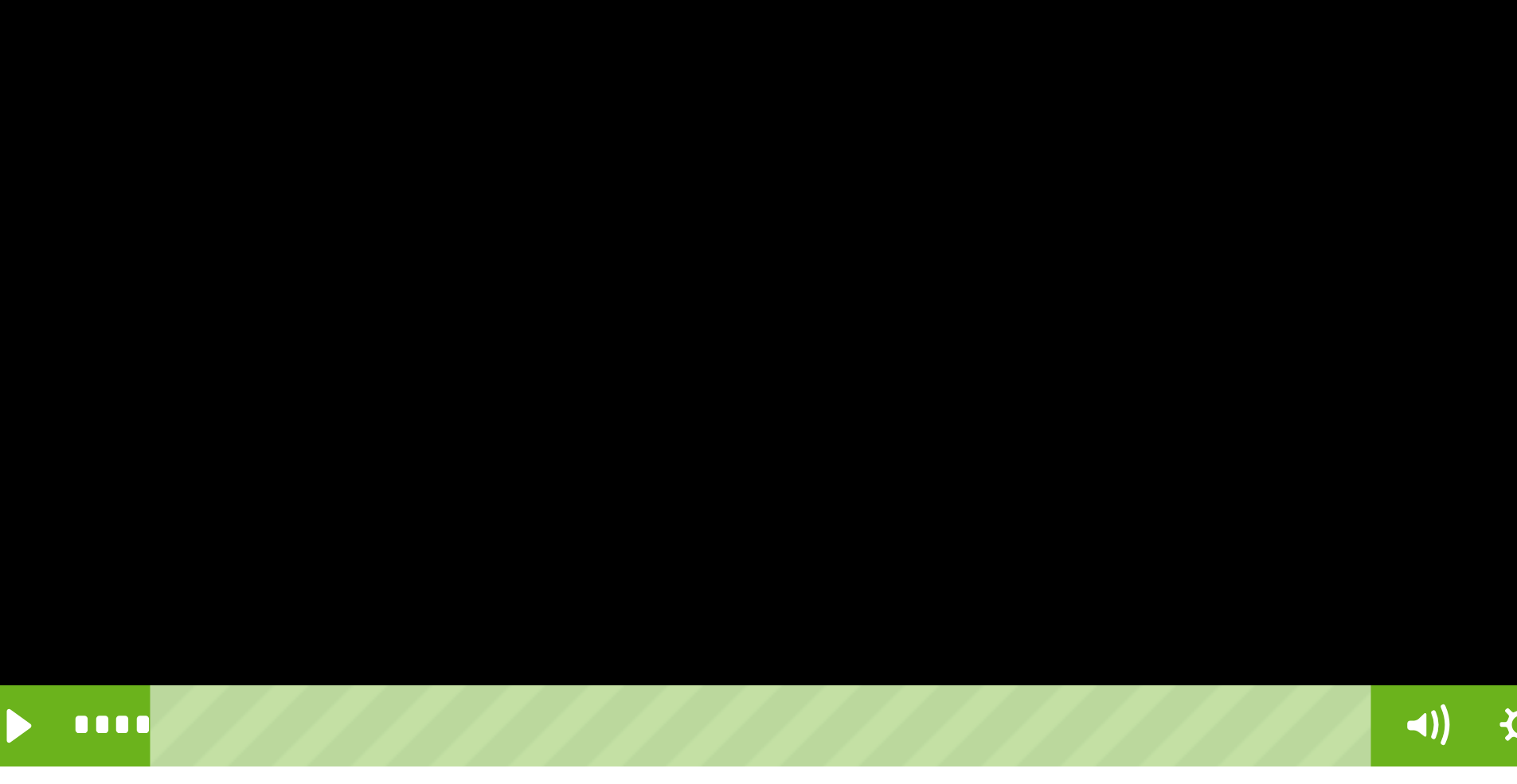 click at bounding box center [577, 542] 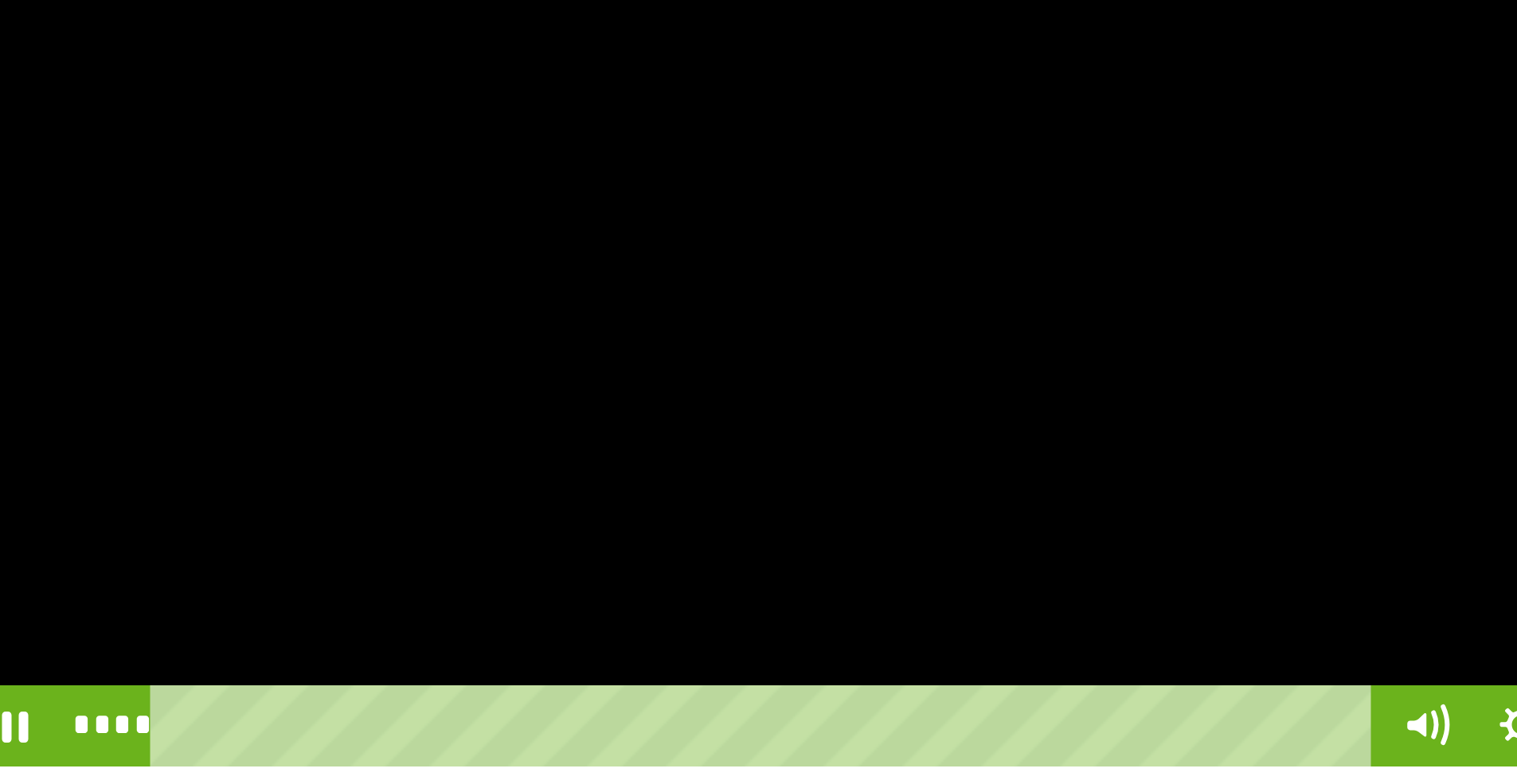click at bounding box center [577, 542] 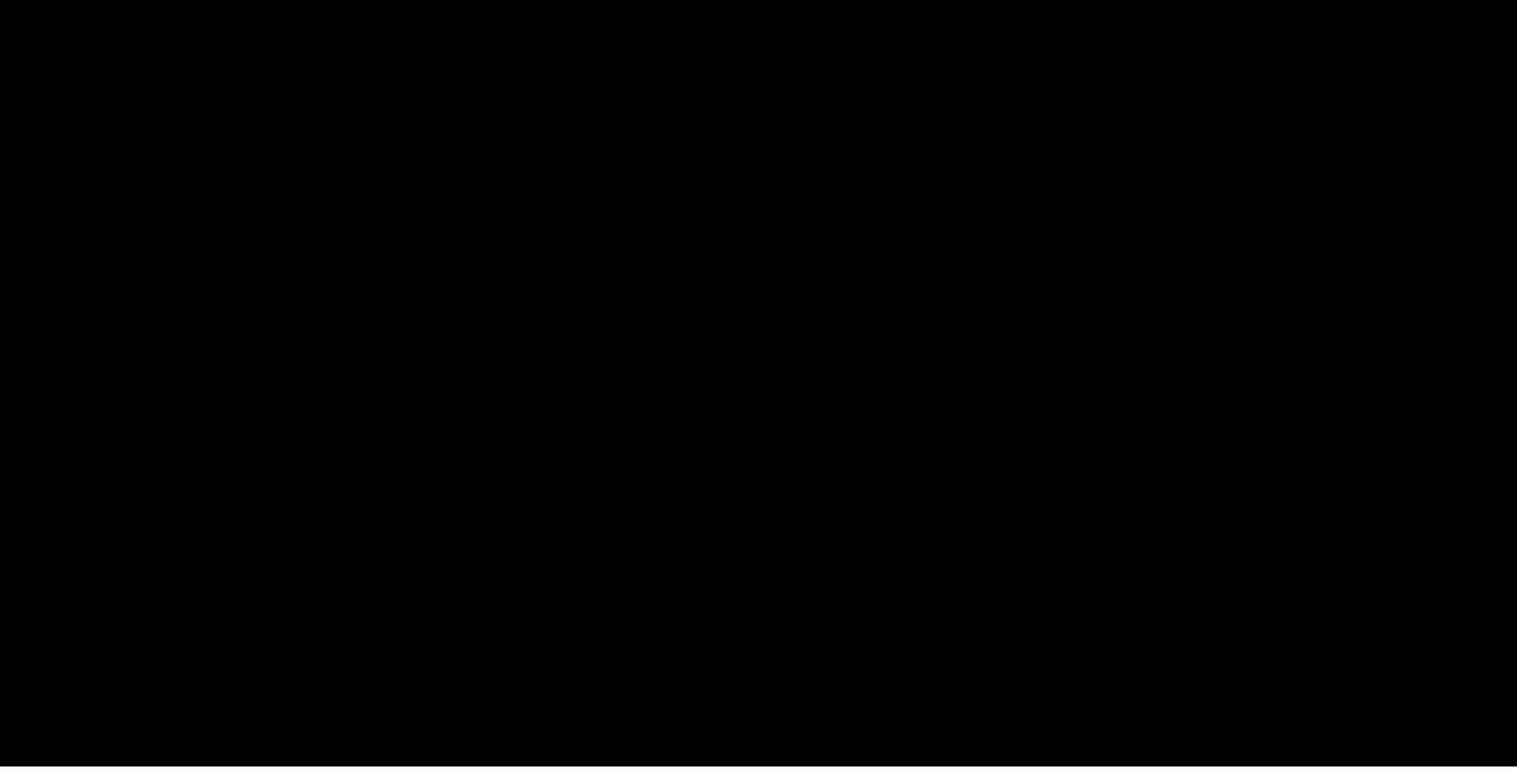 click at bounding box center [577, 542] 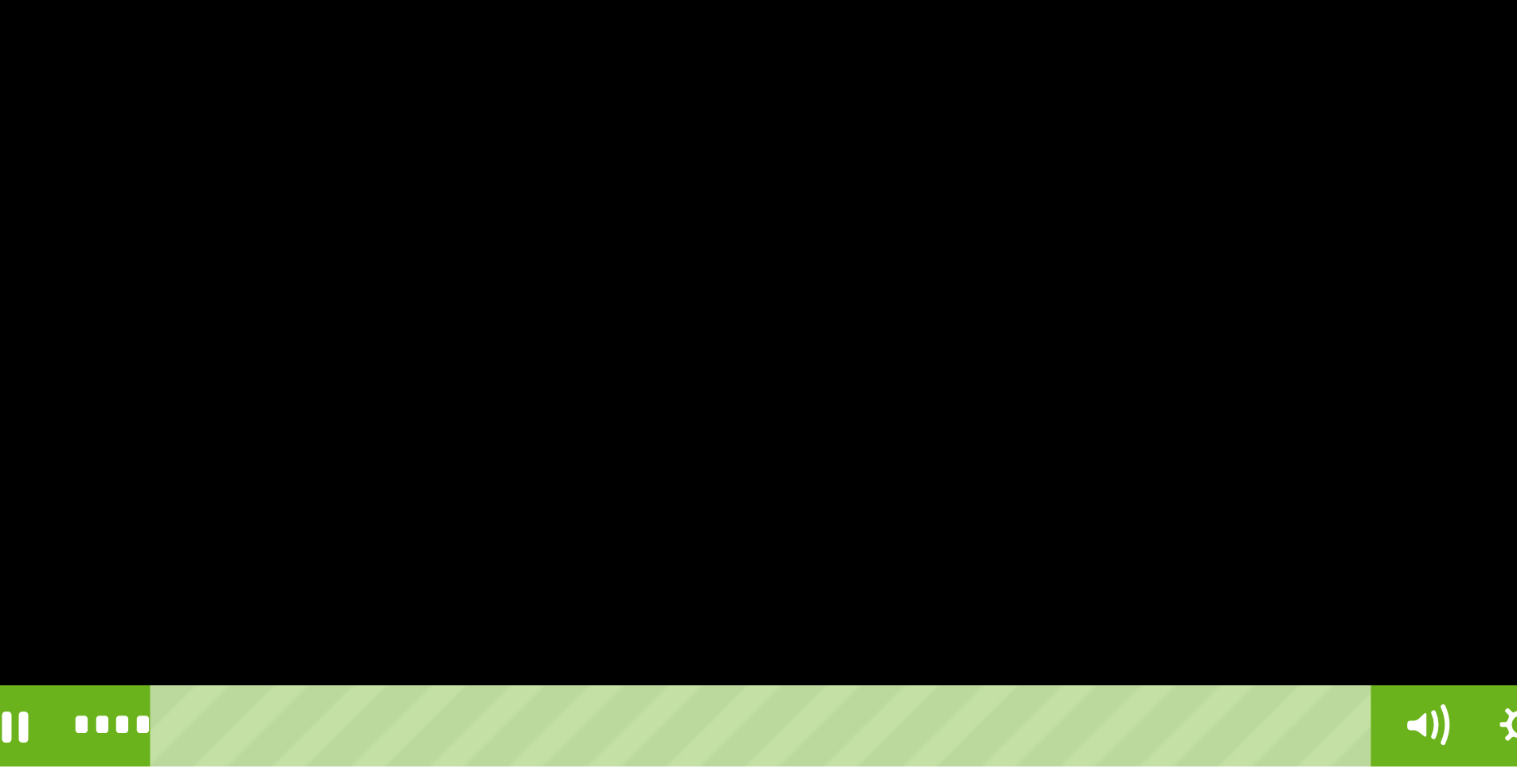 click at bounding box center [577, 542] 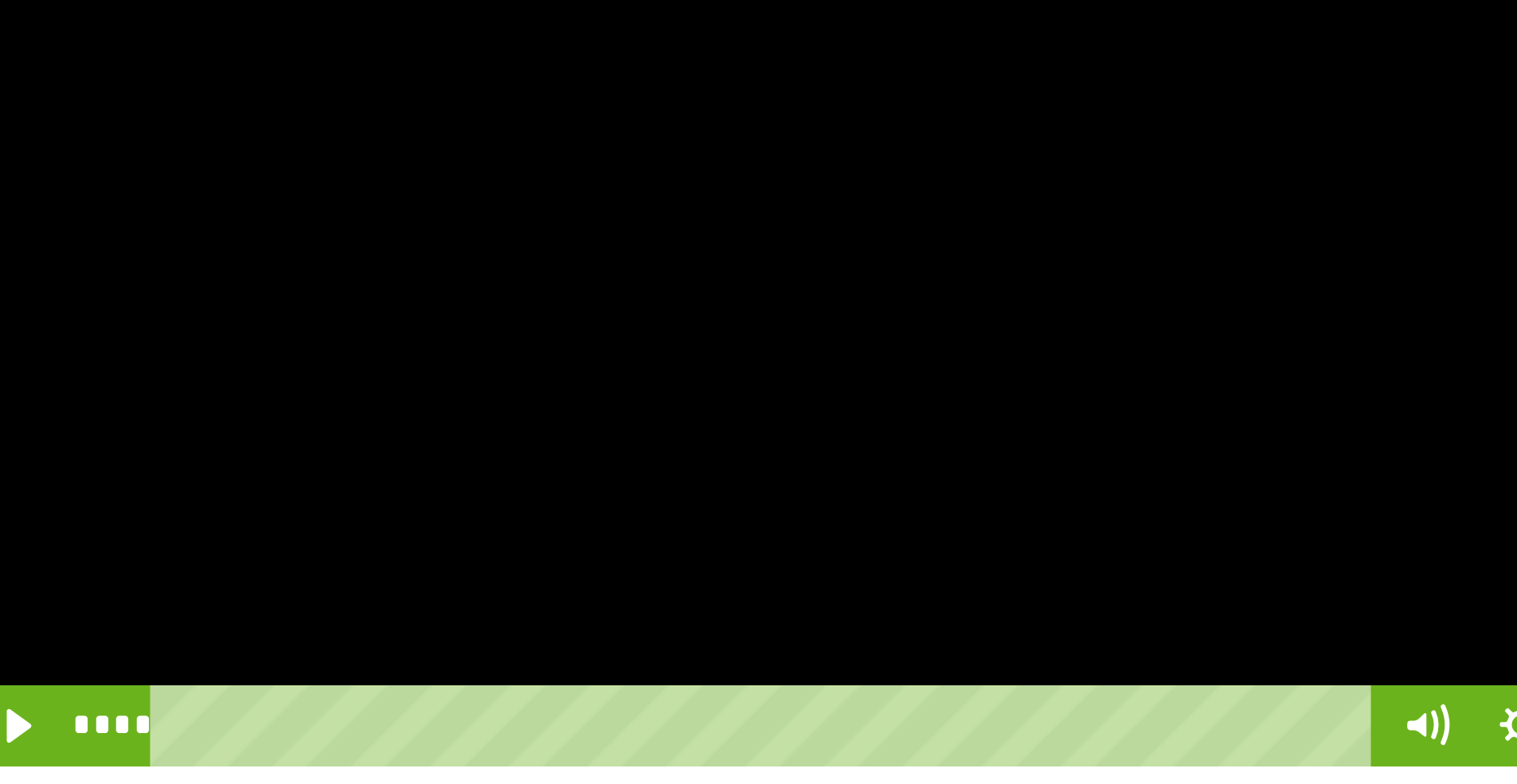click at bounding box center (577, 542) 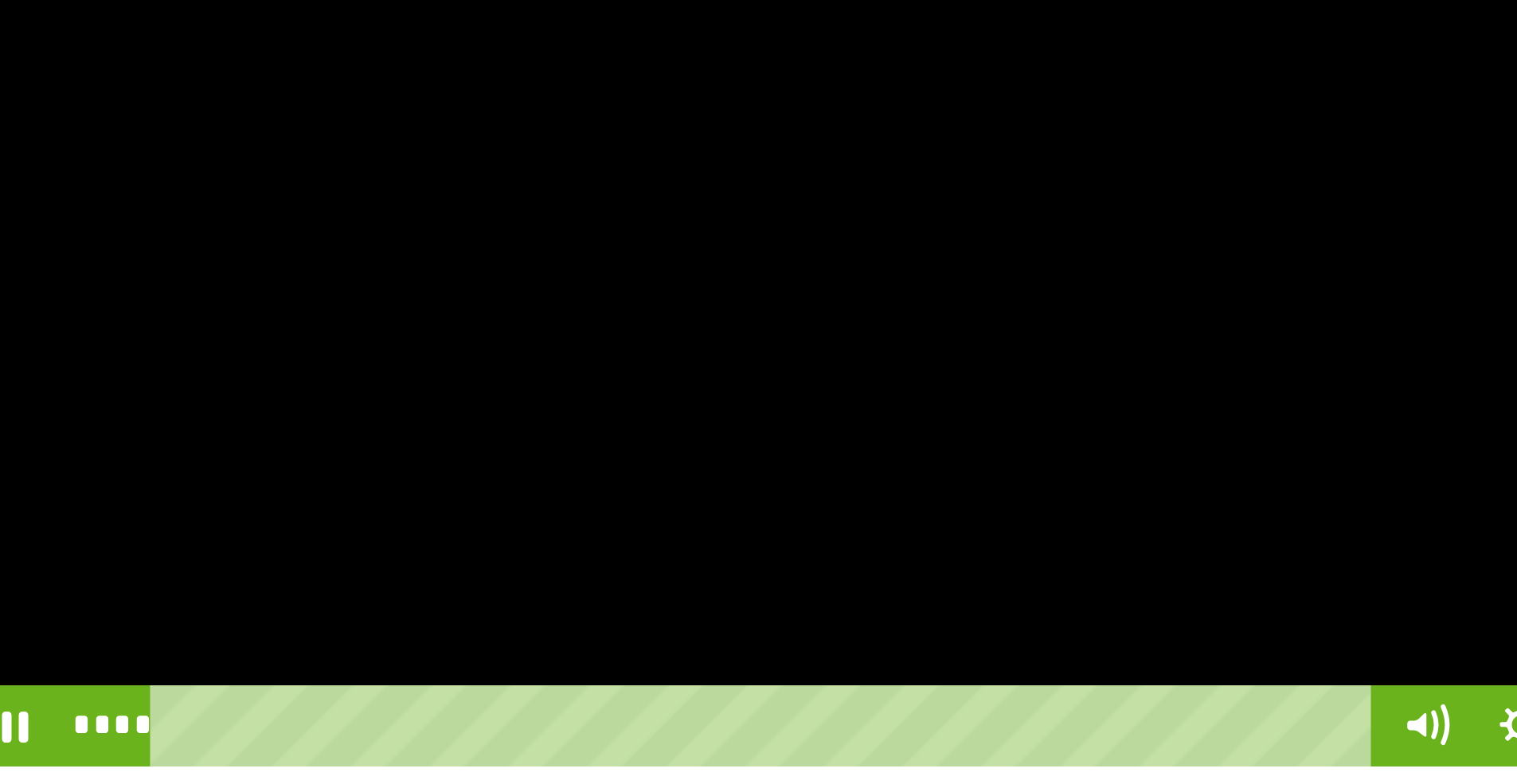 click at bounding box center (577, 542) 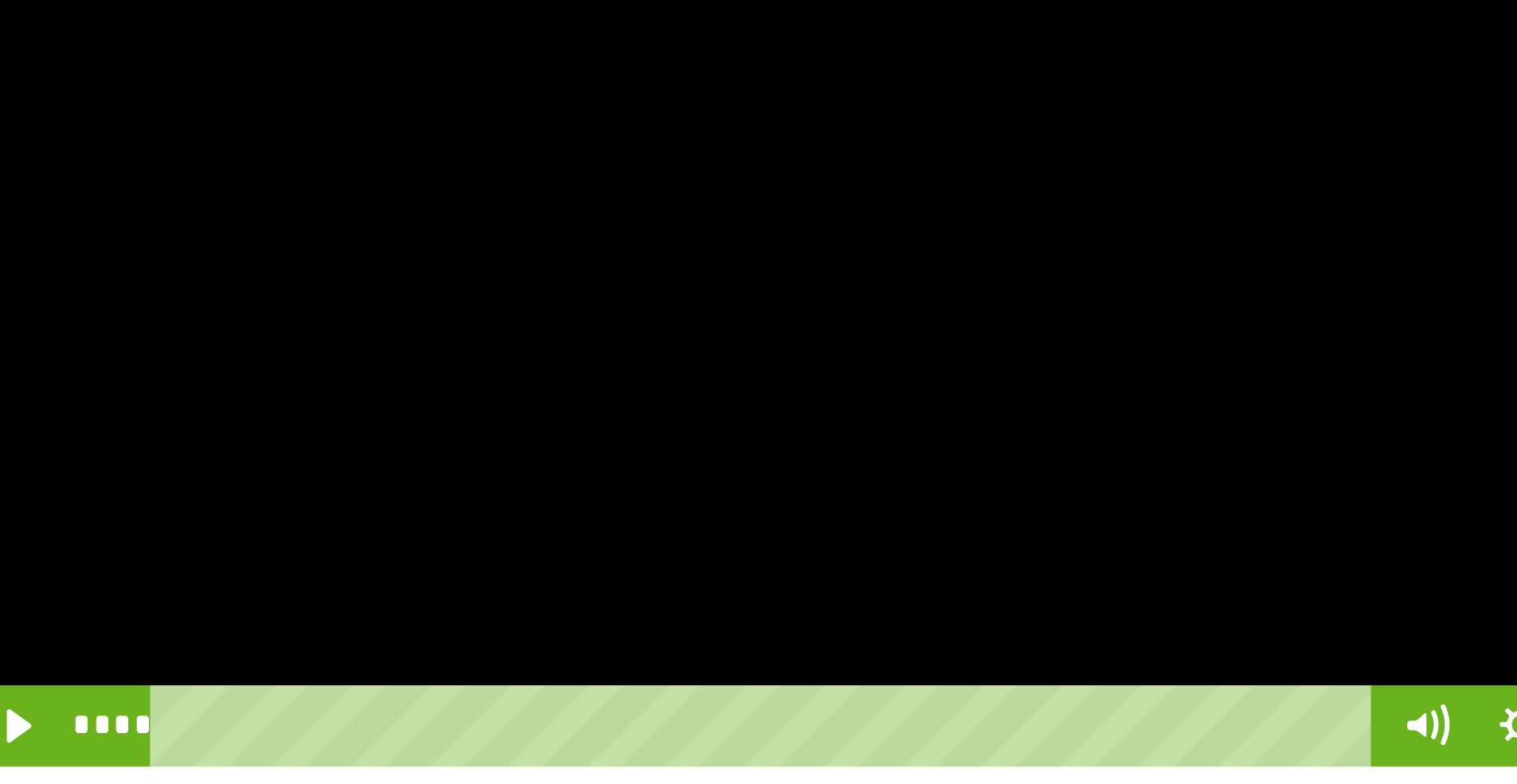 click at bounding box center (577, 542) 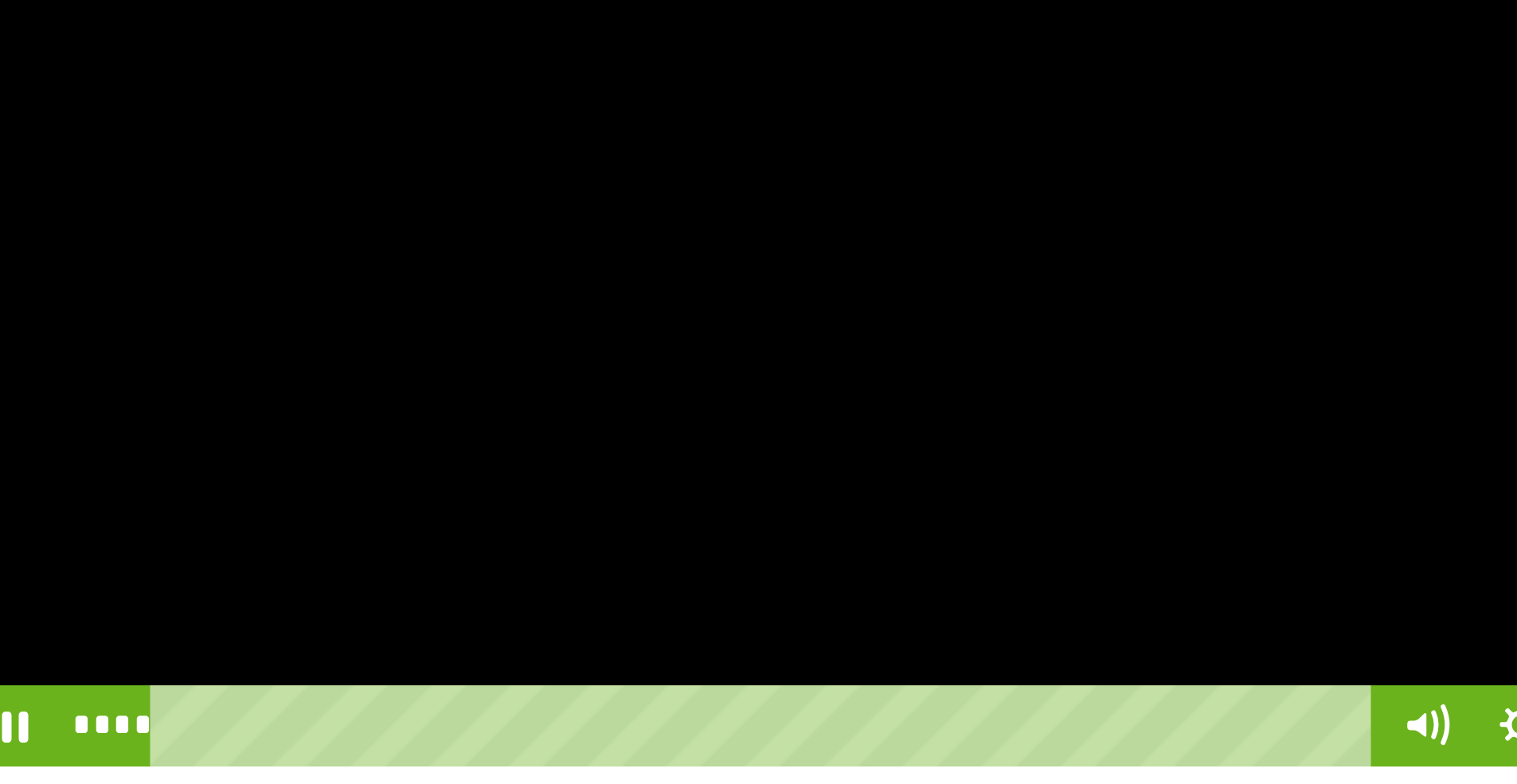 click at bounding box center (577, 542) 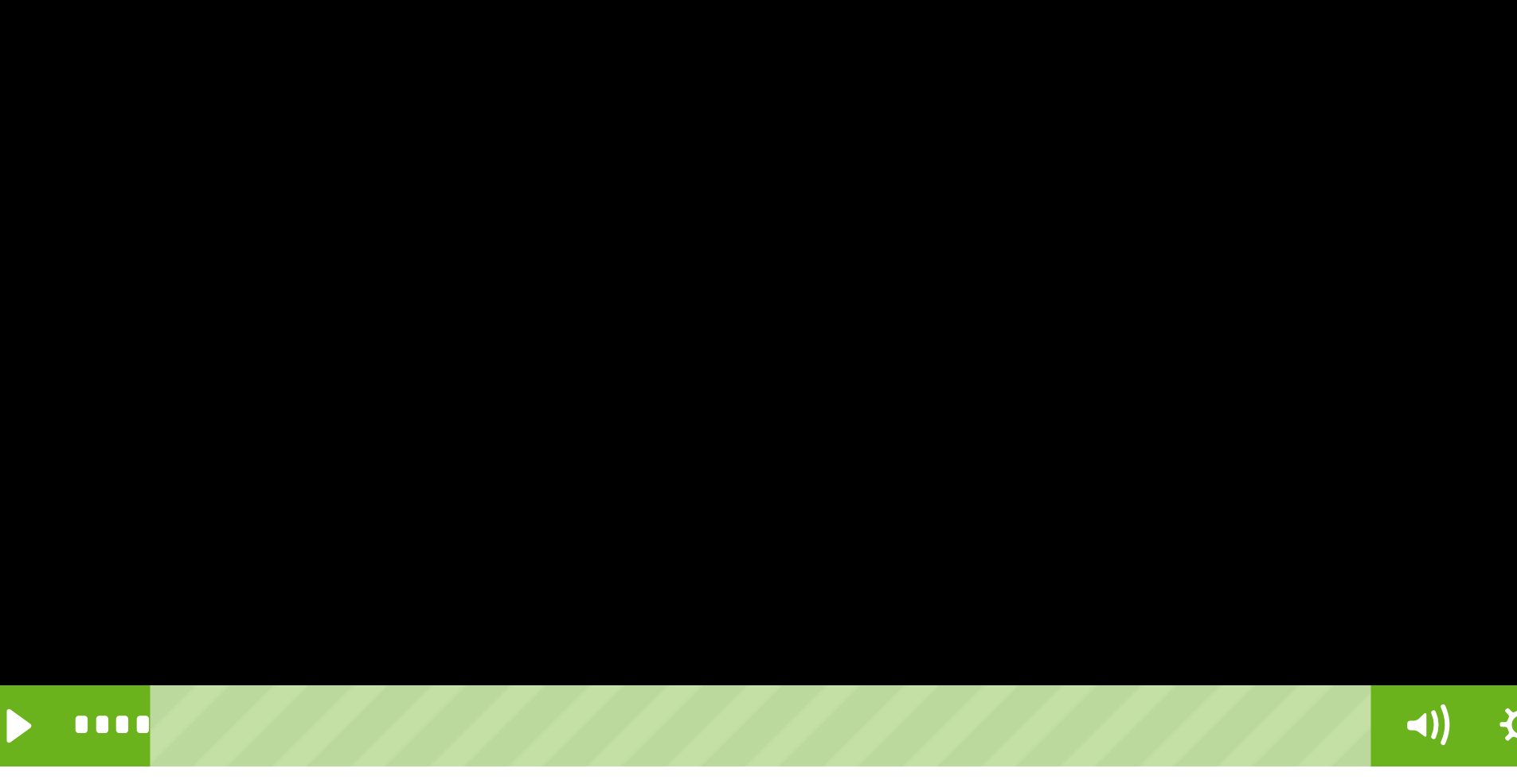 click at bounding box center [577, 542] 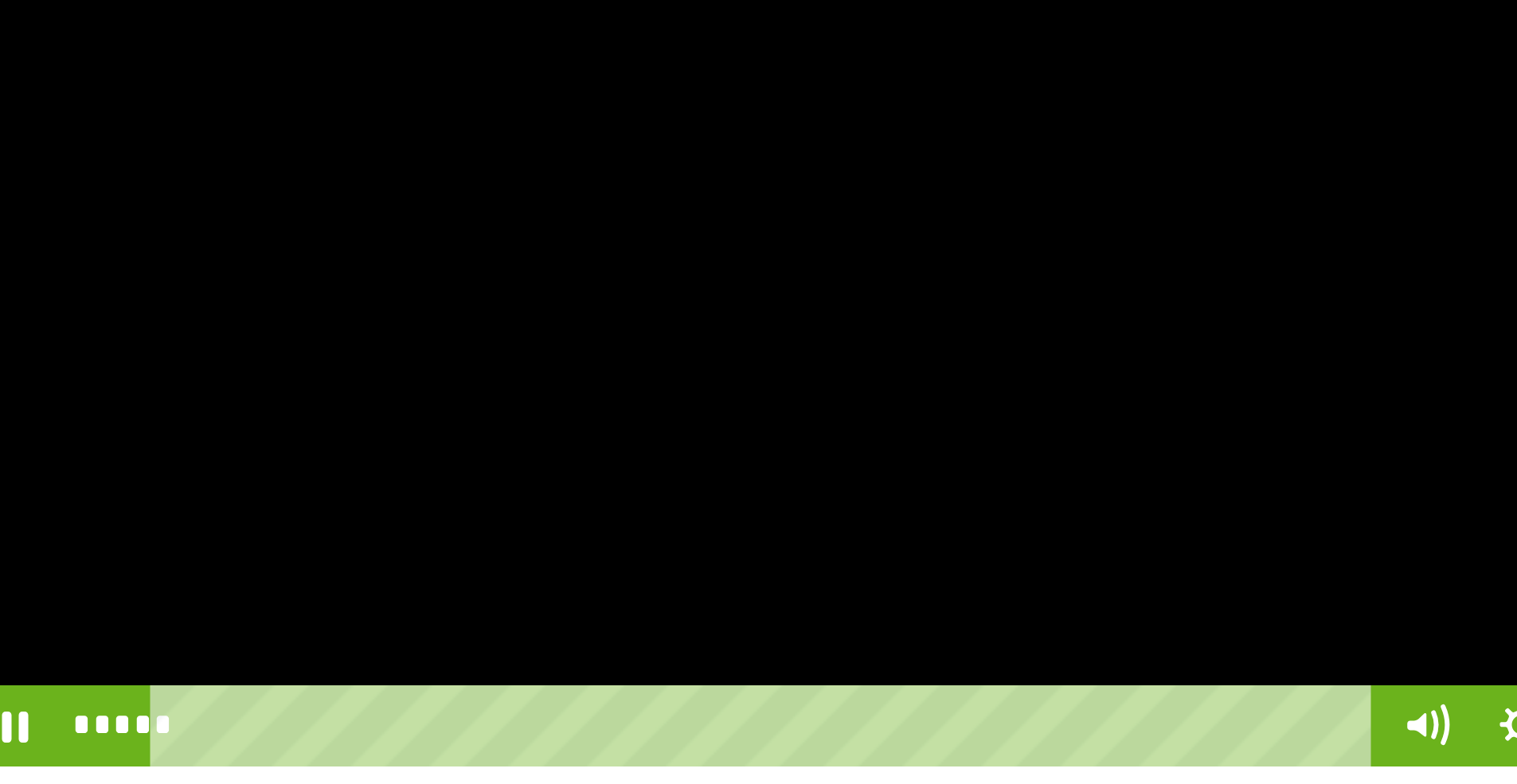 click at bounding box center [577, 542] 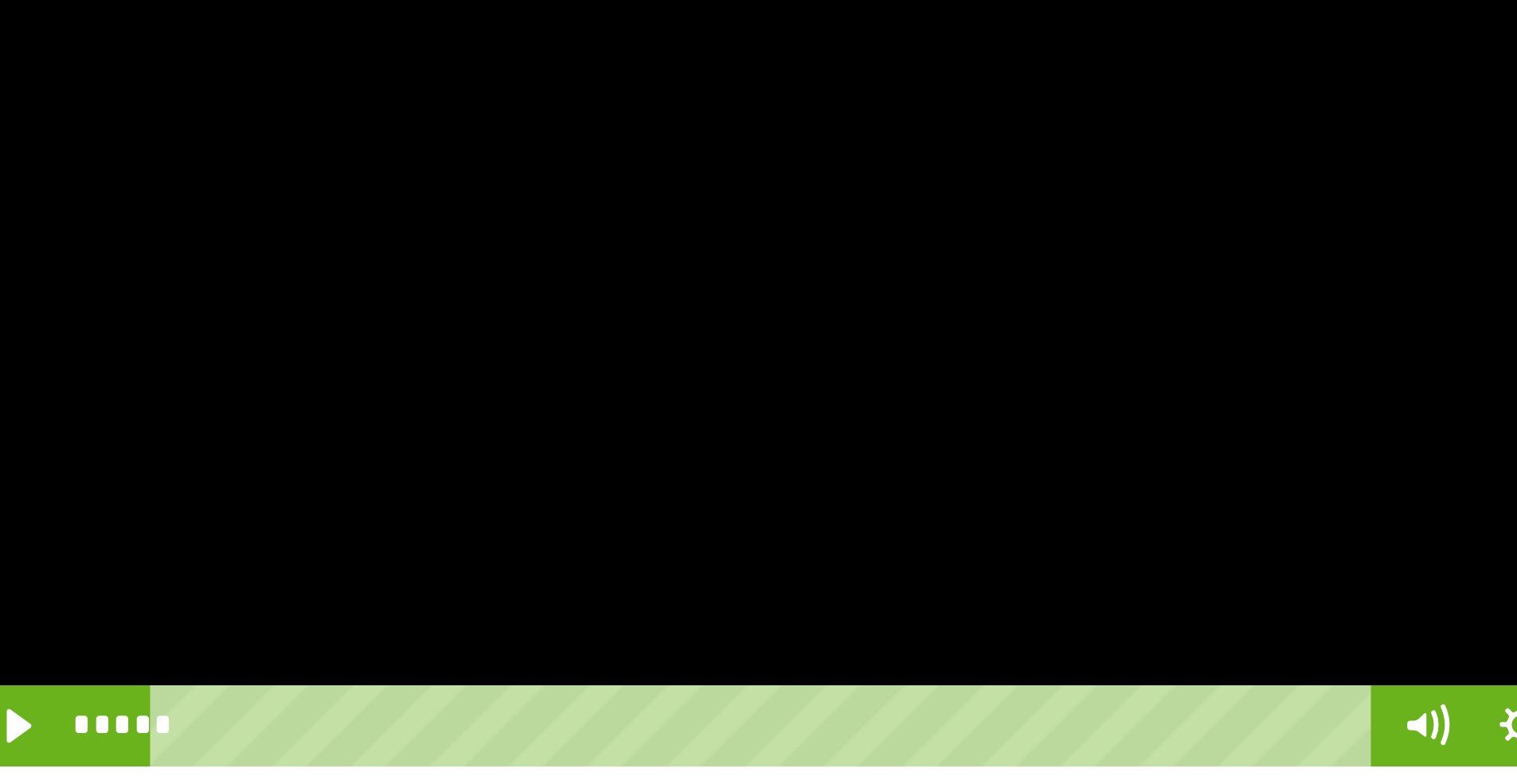 click at bounding box center [577, 542] 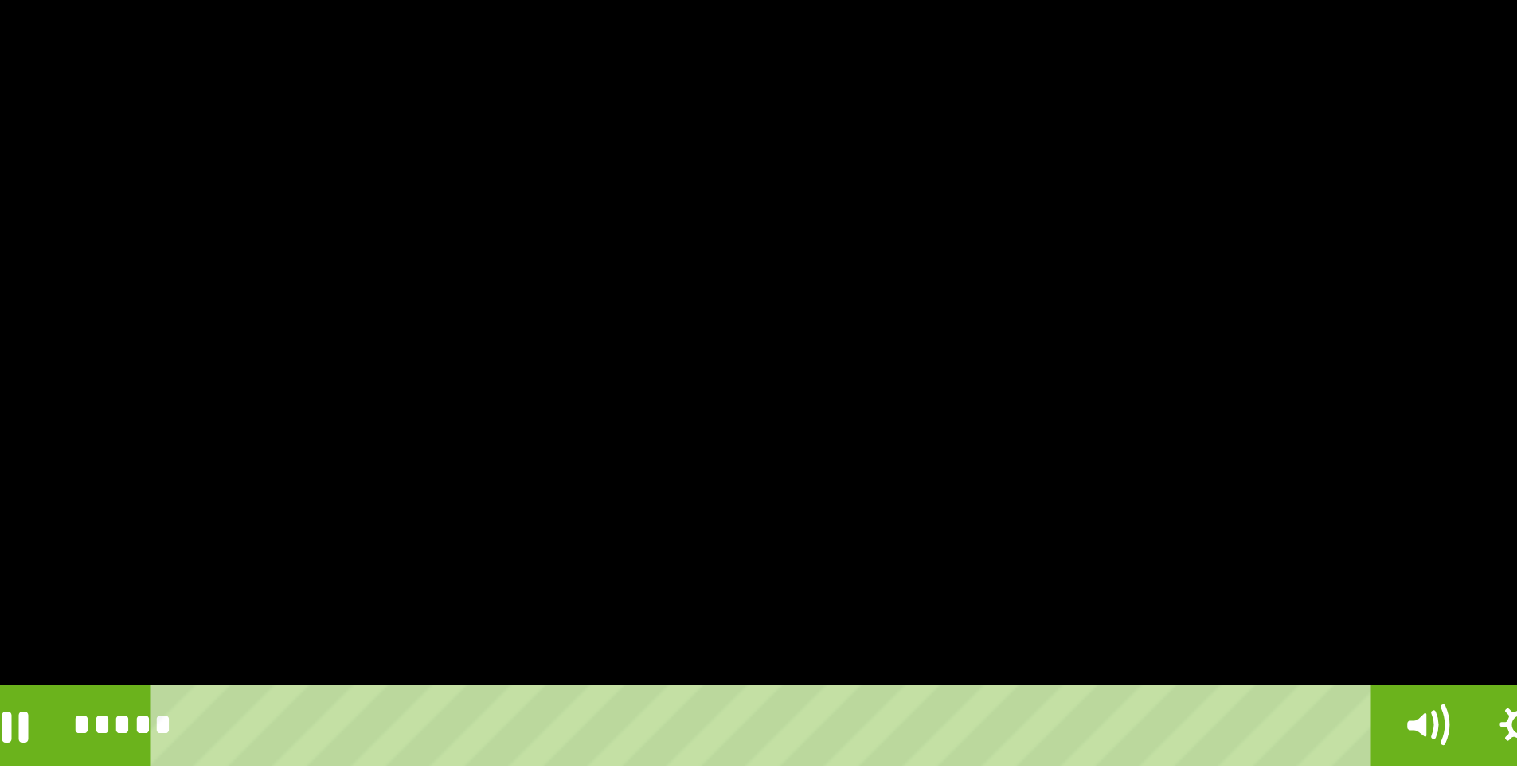 click at bounding box center [577, 542] 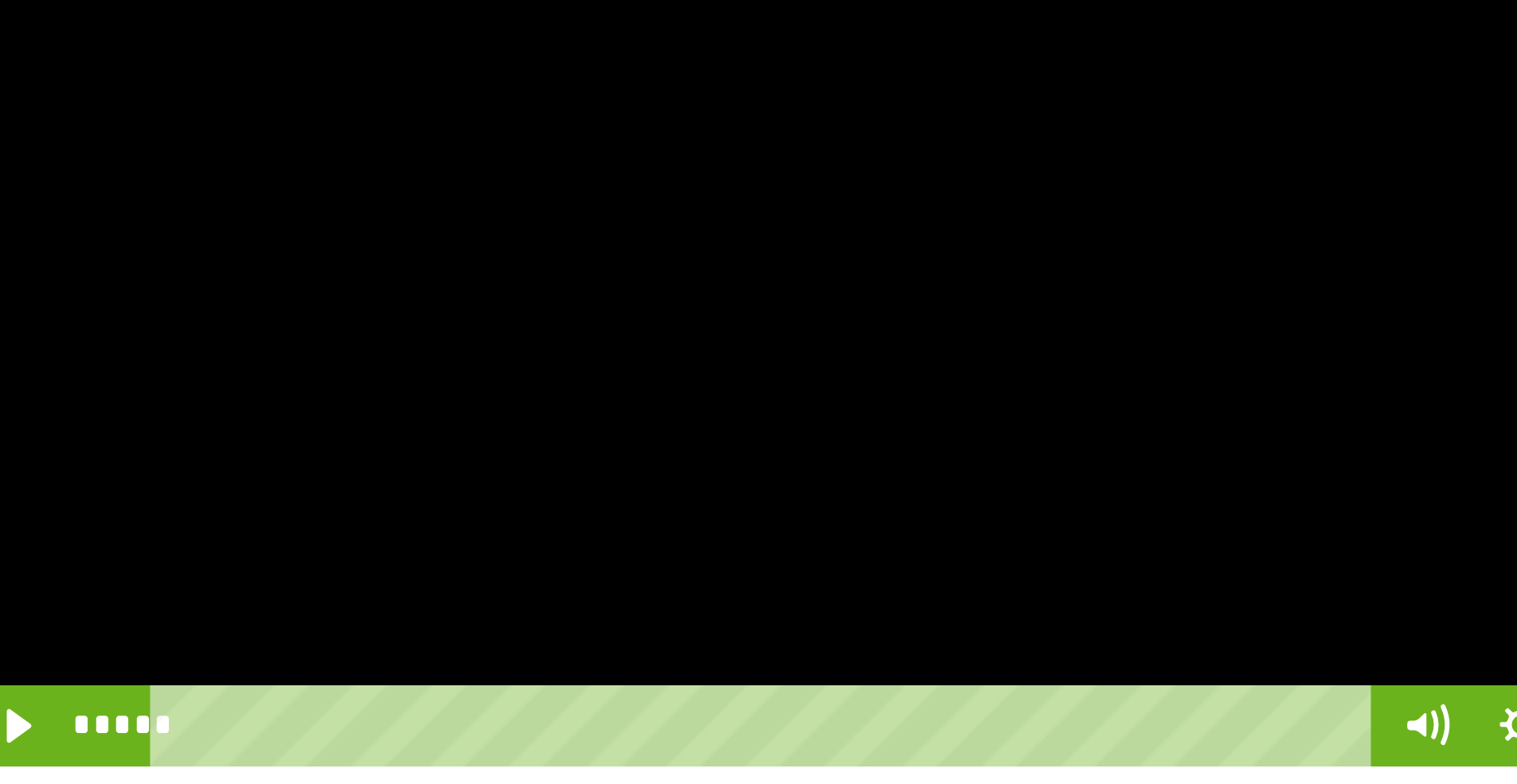 click at bounding box center [577, 542] 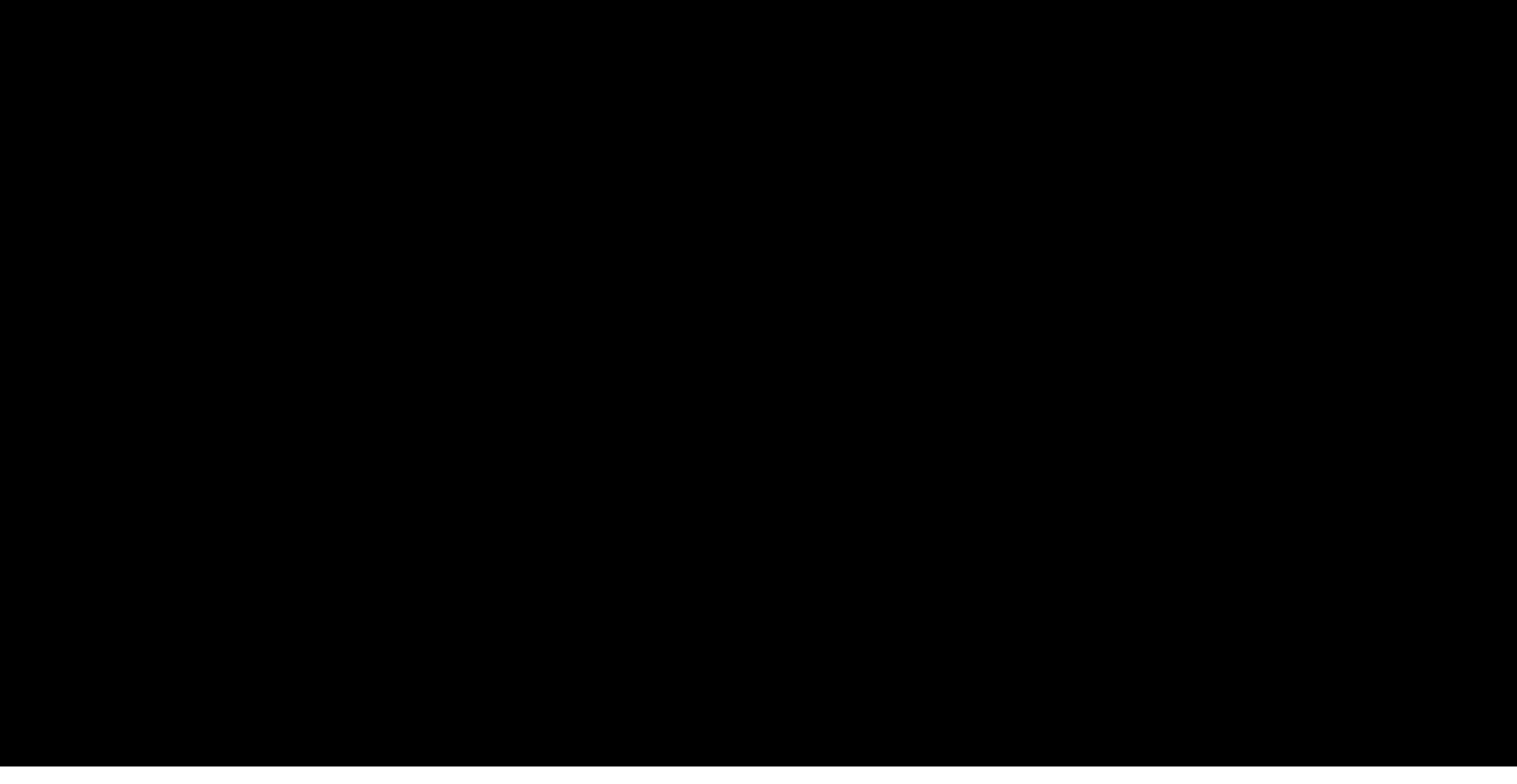 click at bounding box center [577, 542] 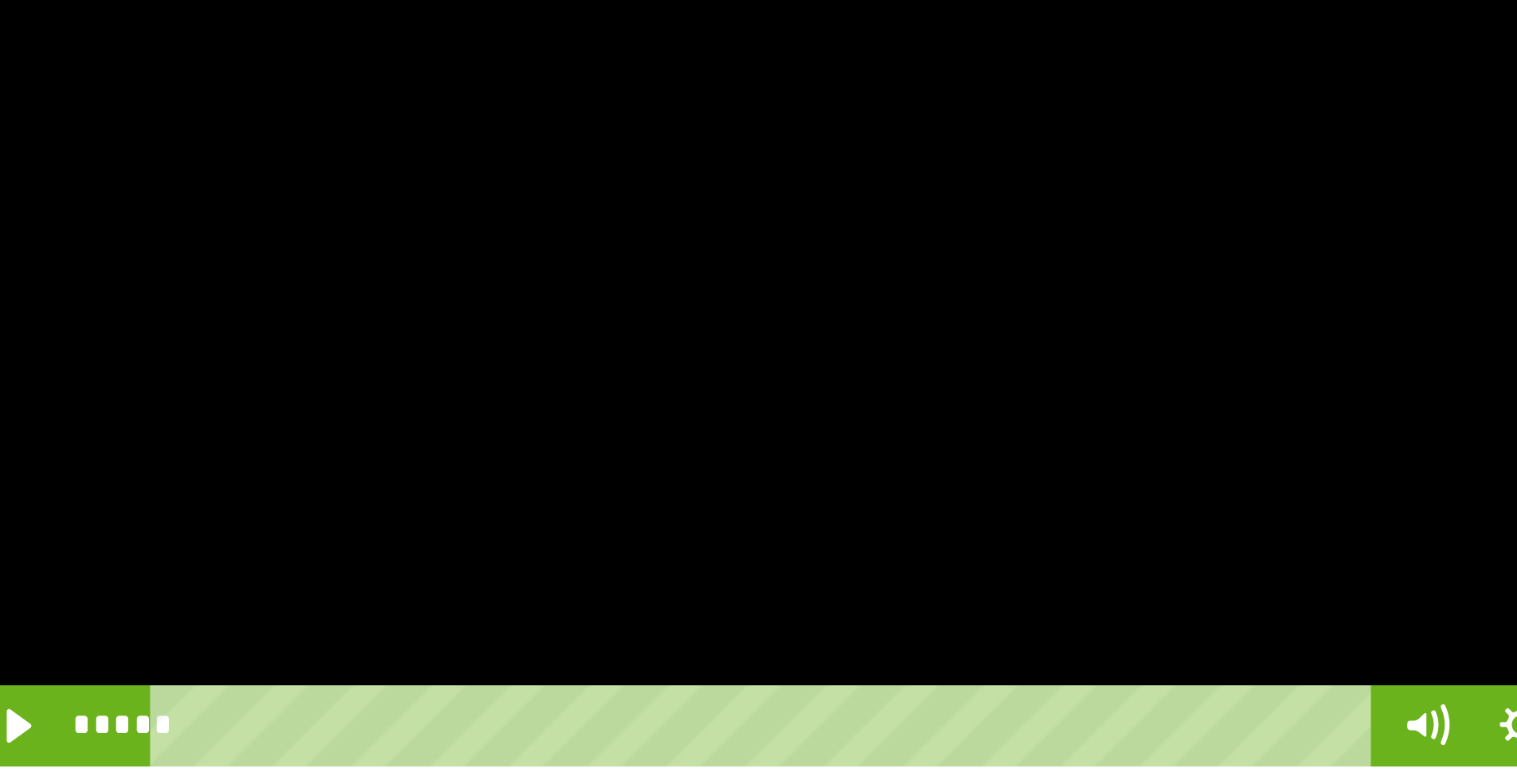 click at bounding box center (577, 542) 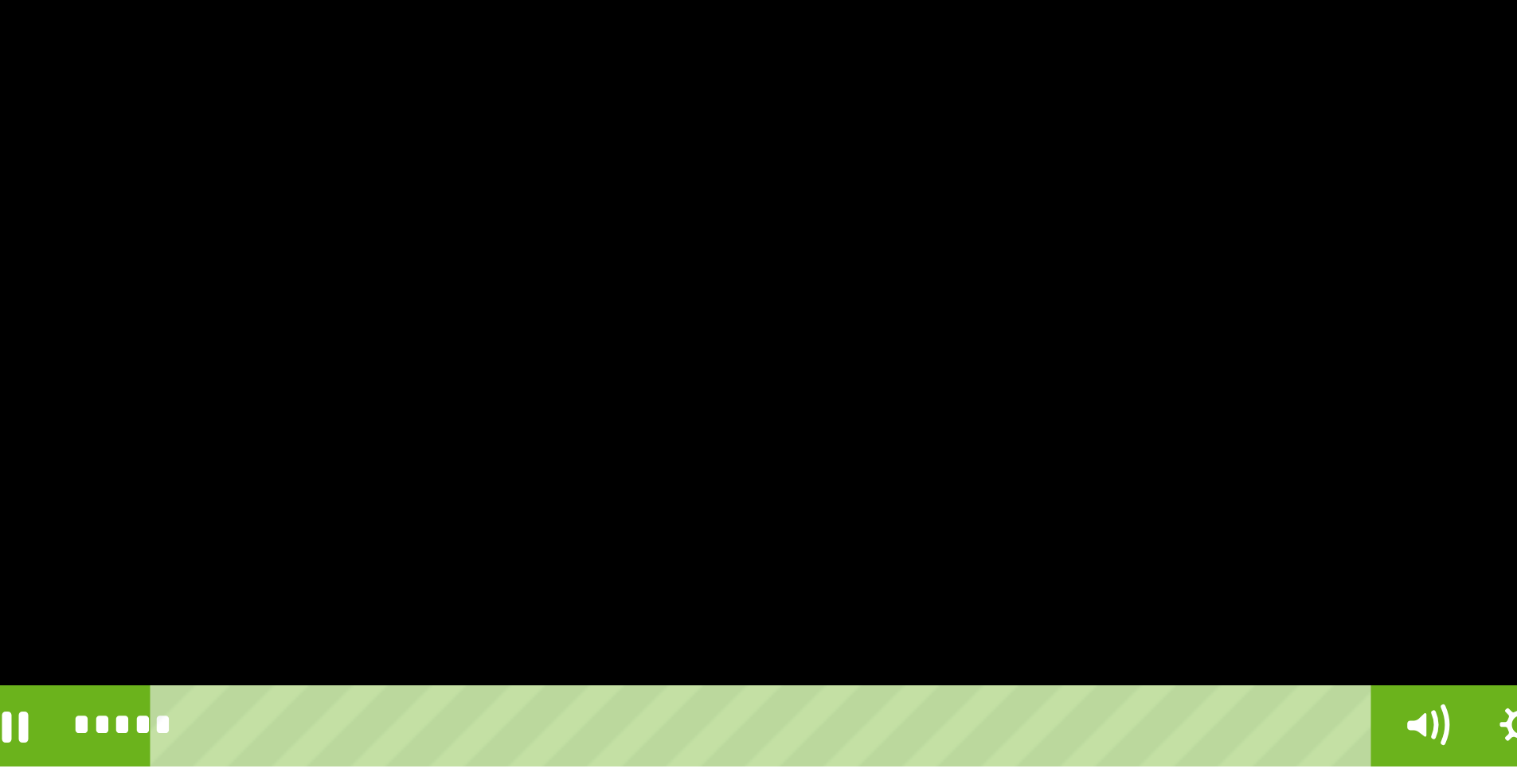 click at bounding box center [577, 542] 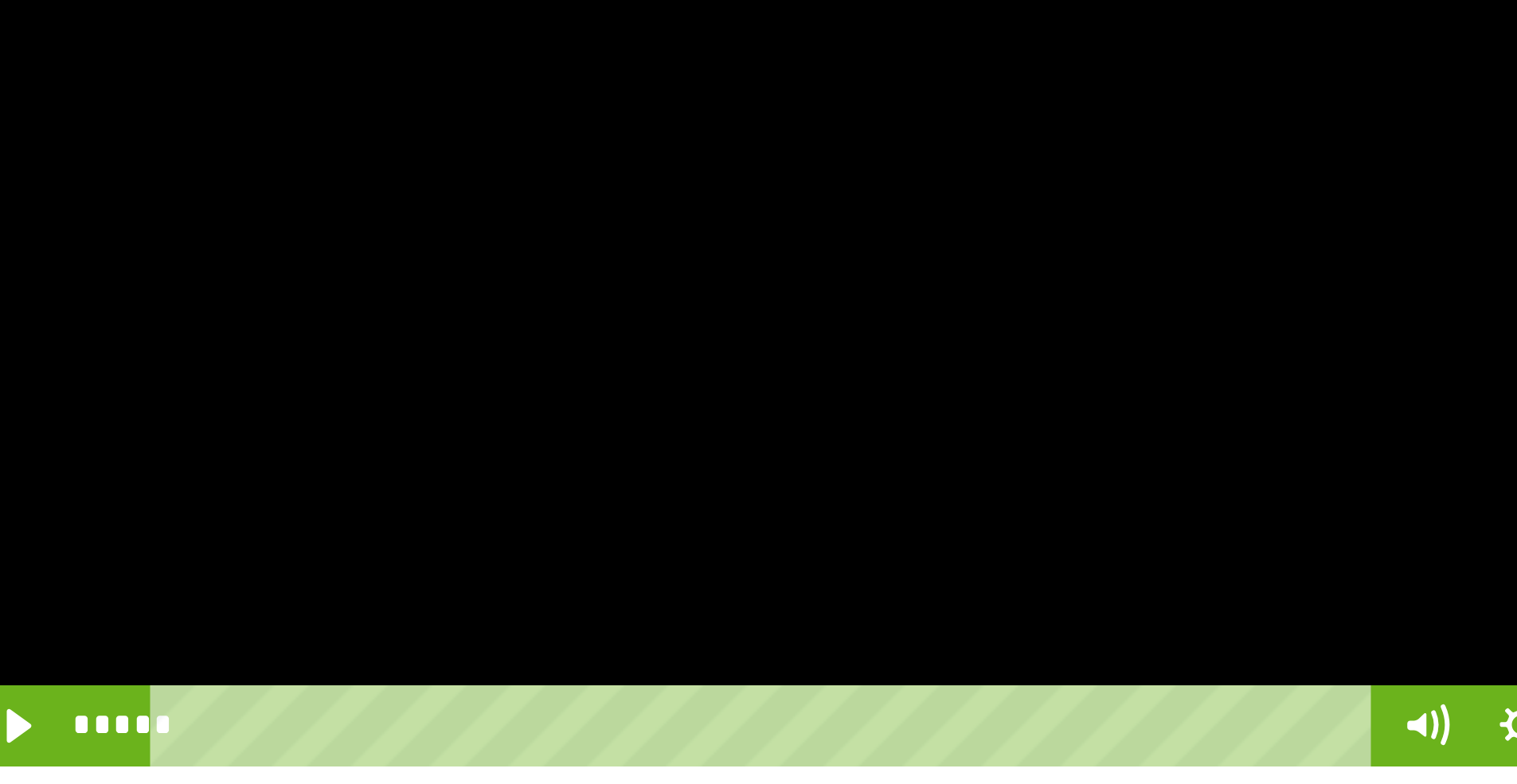 click at bounding box center (577, 542) 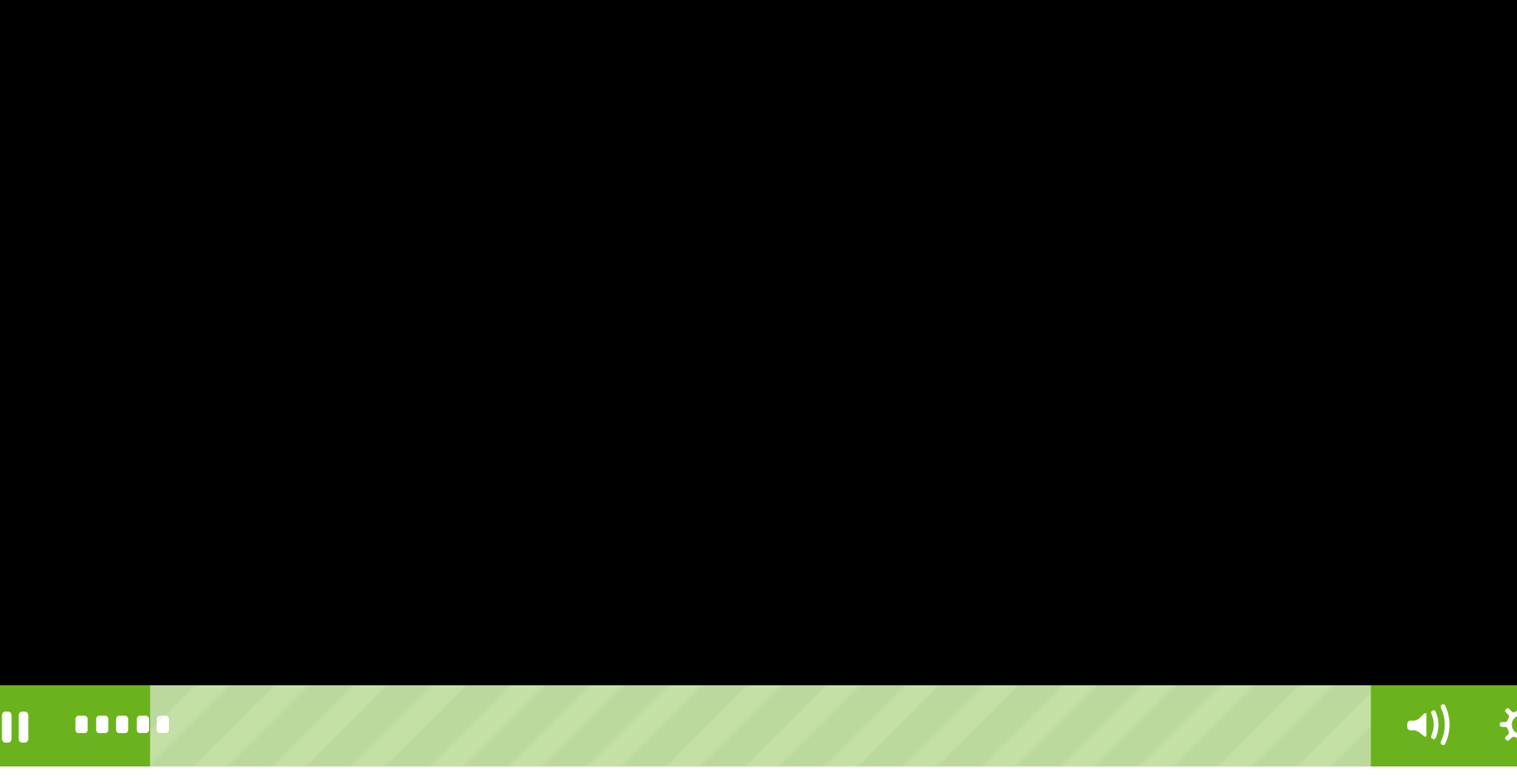 click at bounding box center [577, 542] 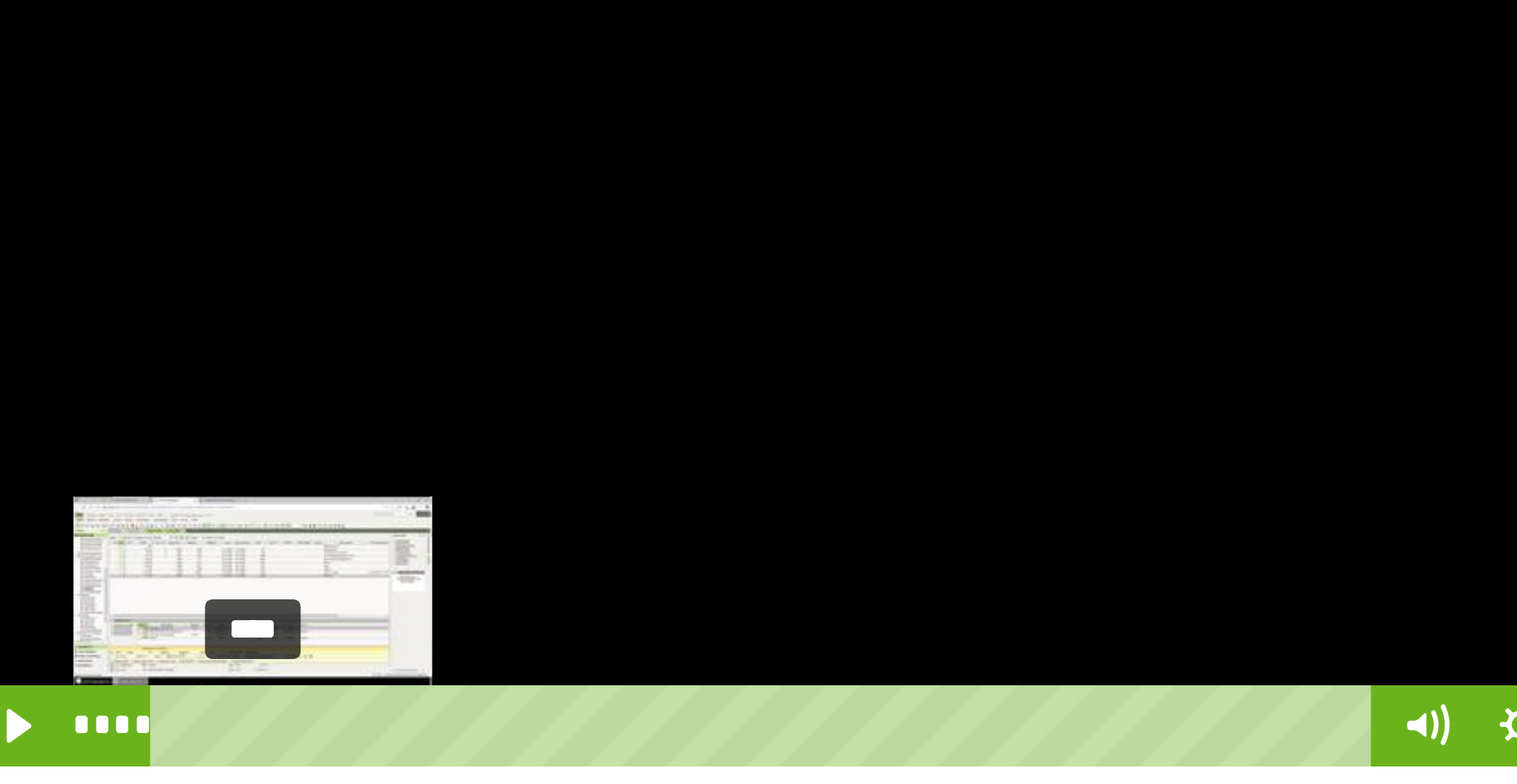 click on "****" at bounding box center (546, 688) 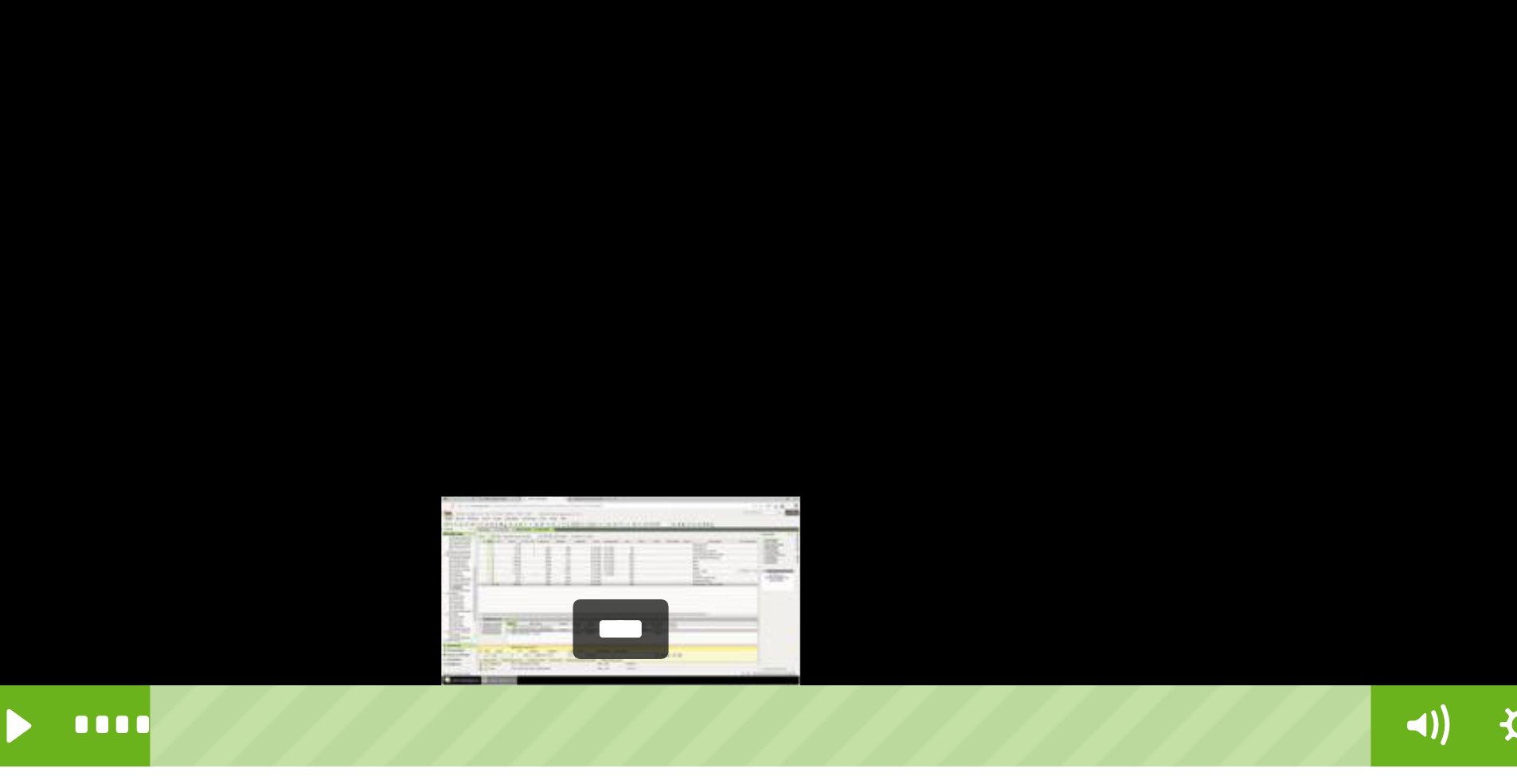 click on "****" at bounding box center (546, 688) 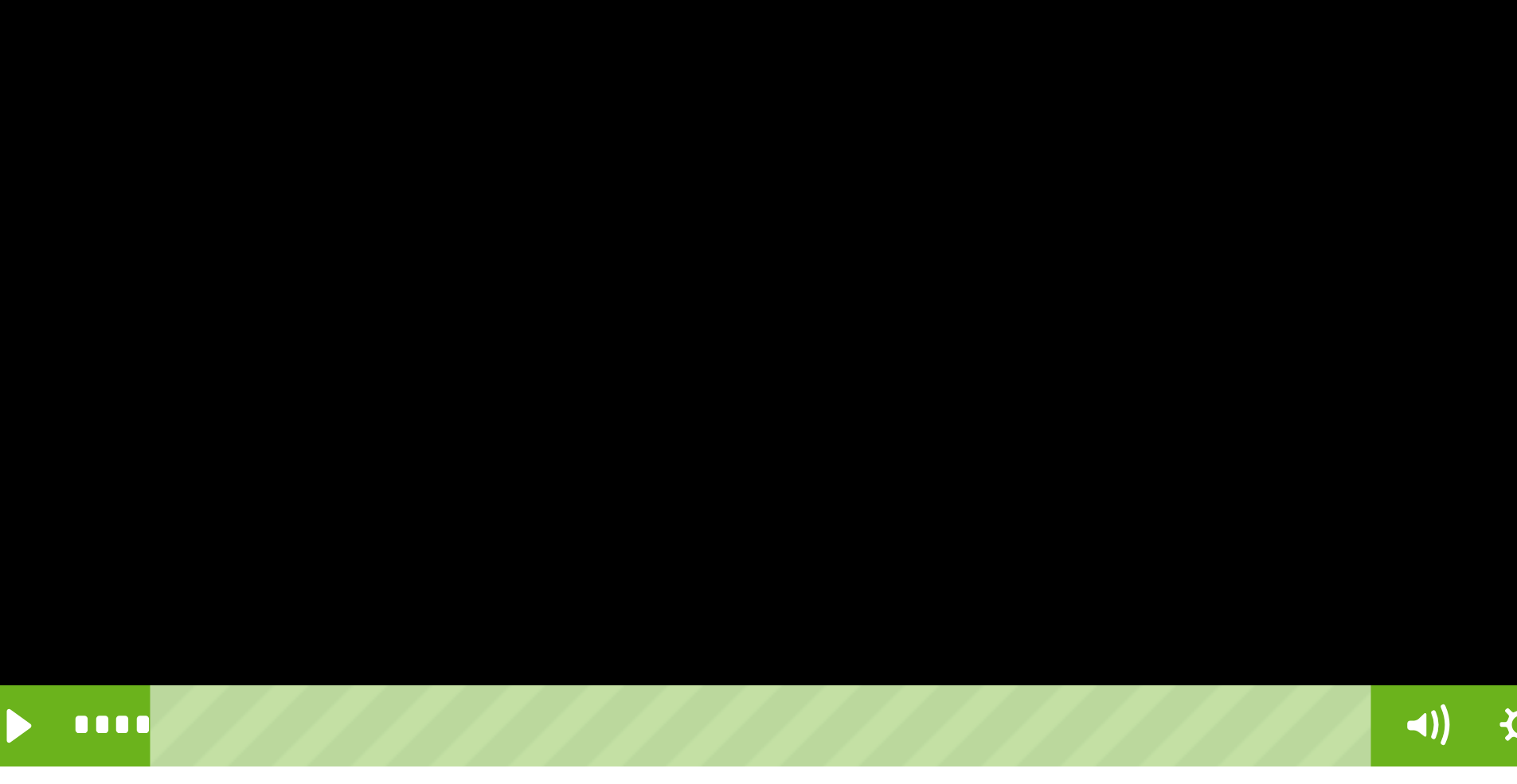 click at bounding box center (577, 542) 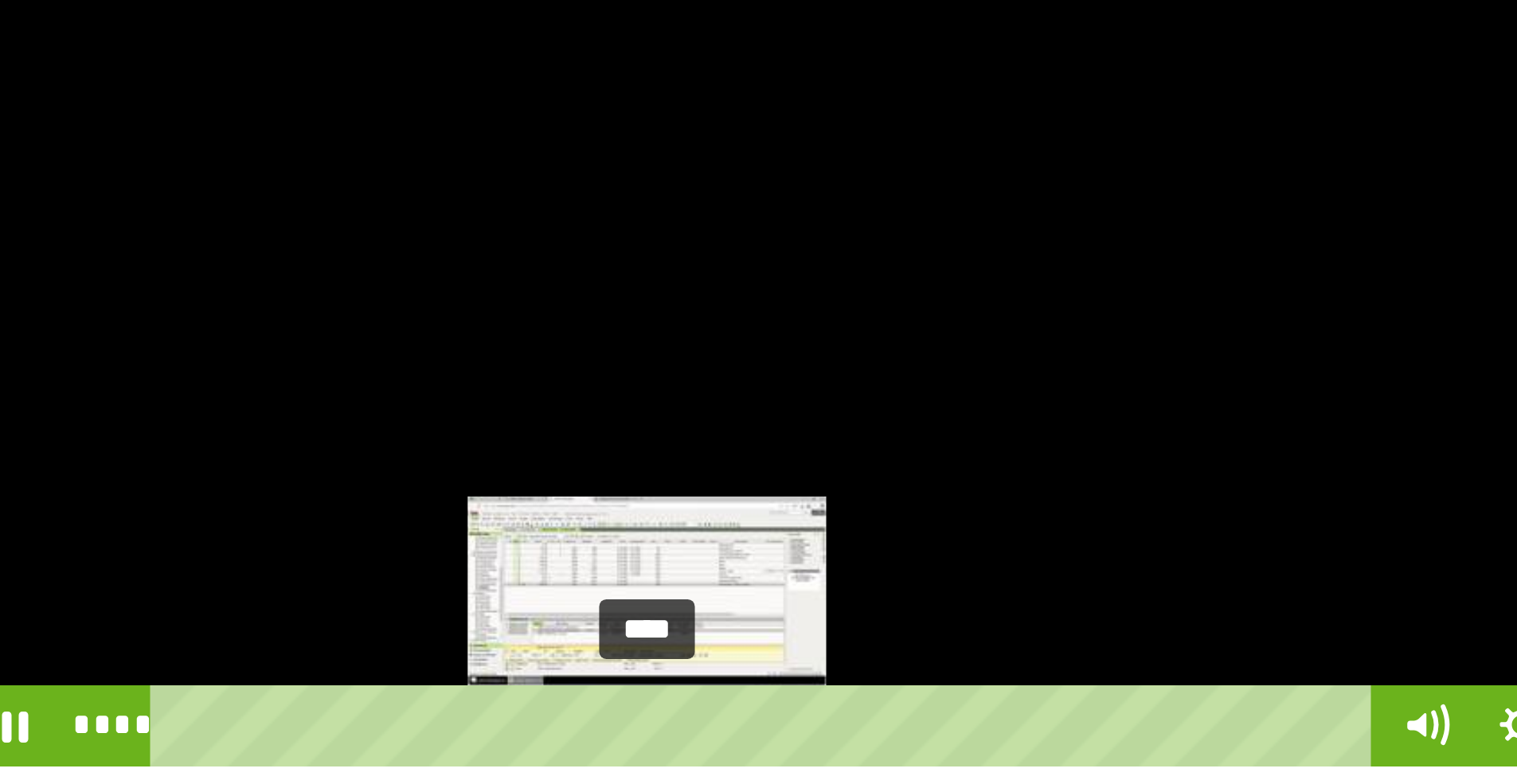 click on "****" at bounding box center [546, 688] 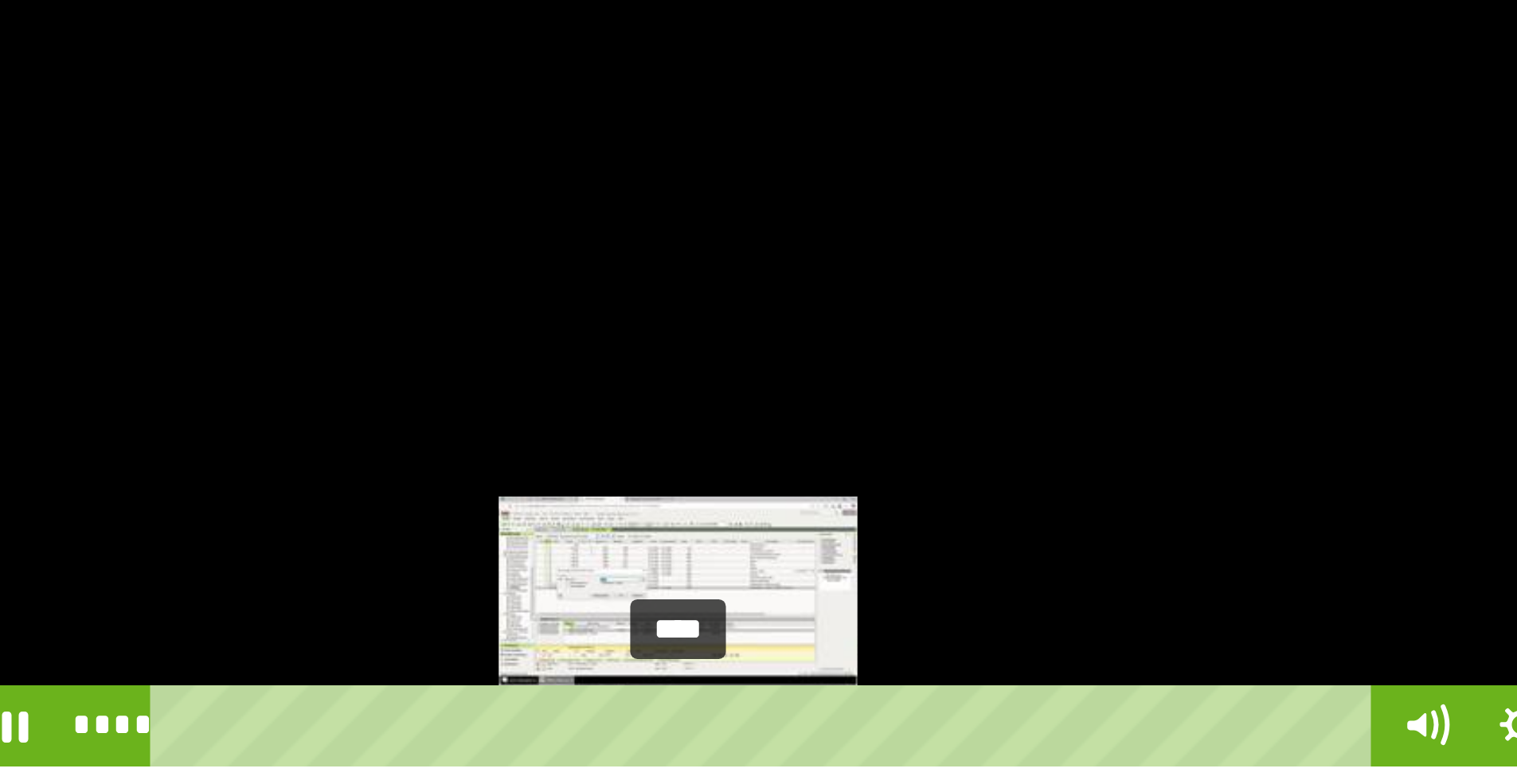 click on "****" at bounding box center (546, 688) 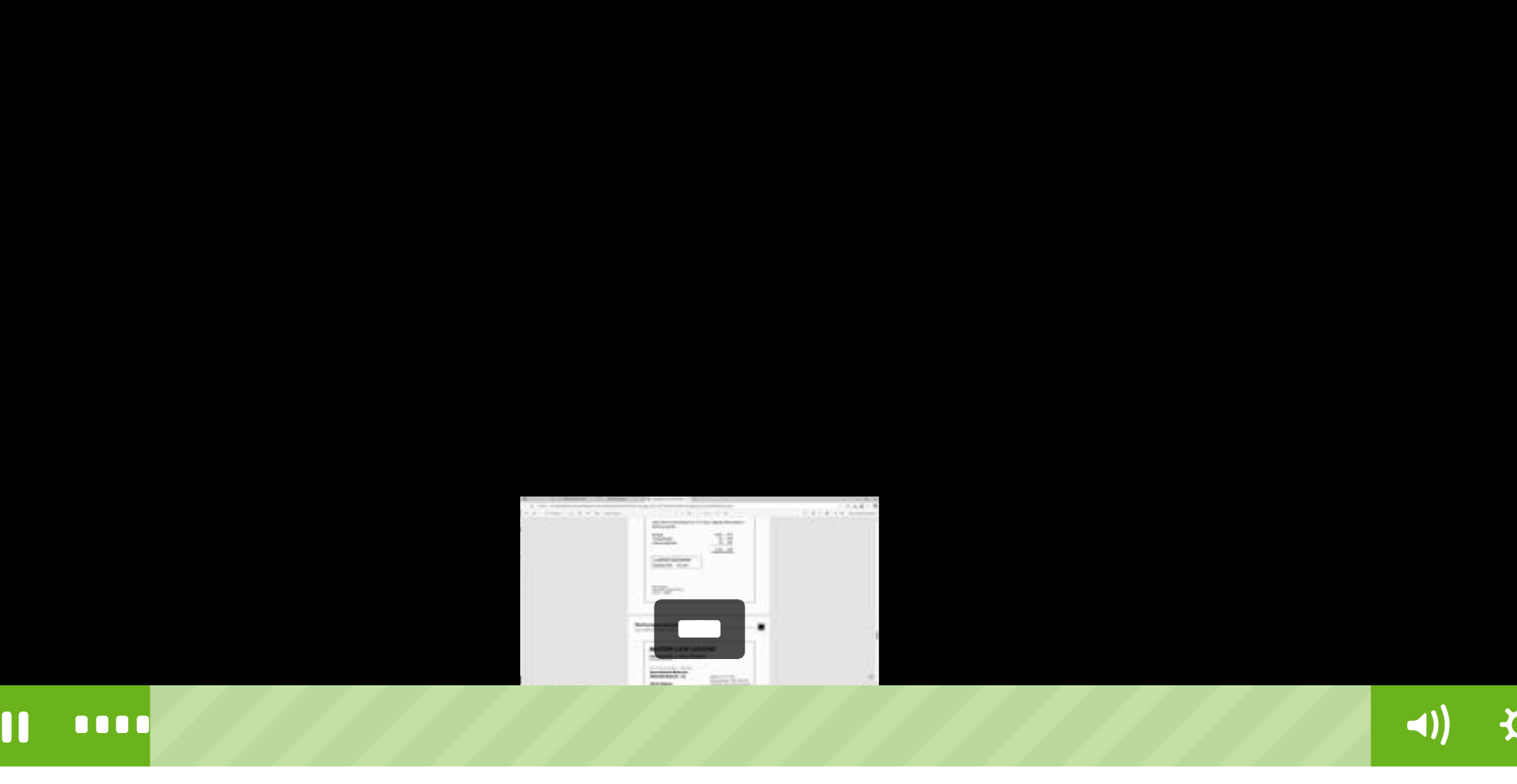 click on "****" at bounding box center (546, 688) 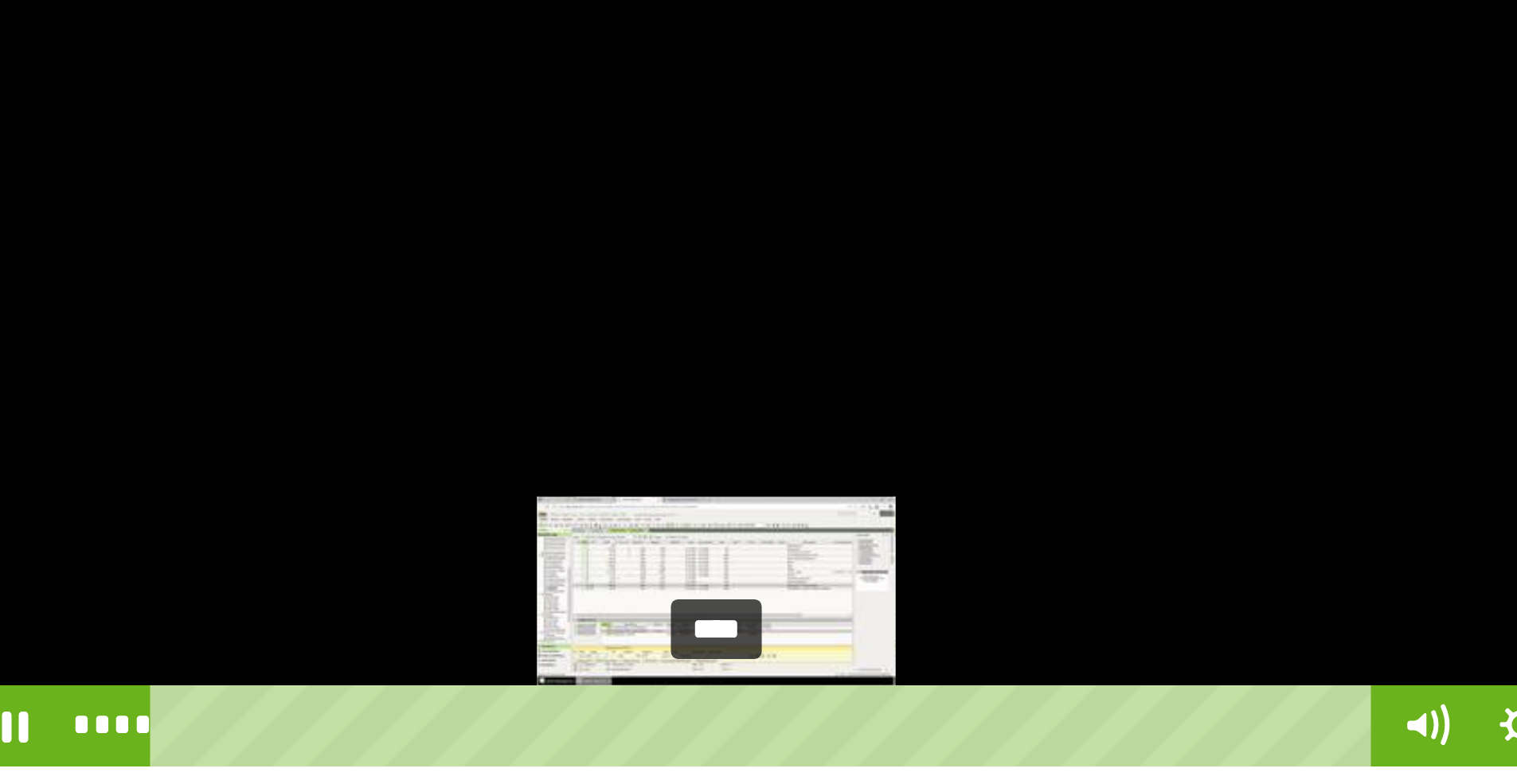 click on "****" at bounding box center [546, 688] 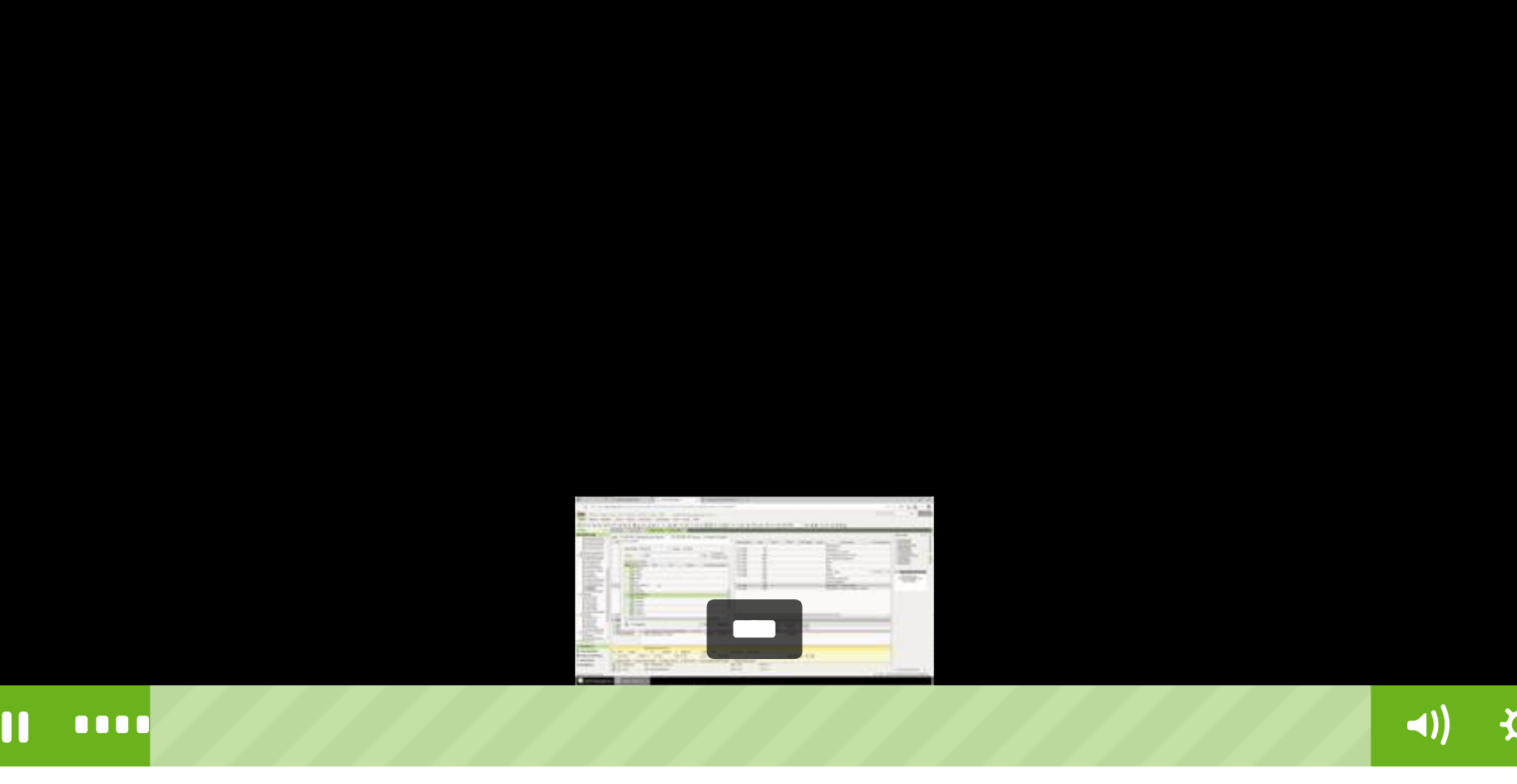 click on "****" at bounding box center [546, 688] 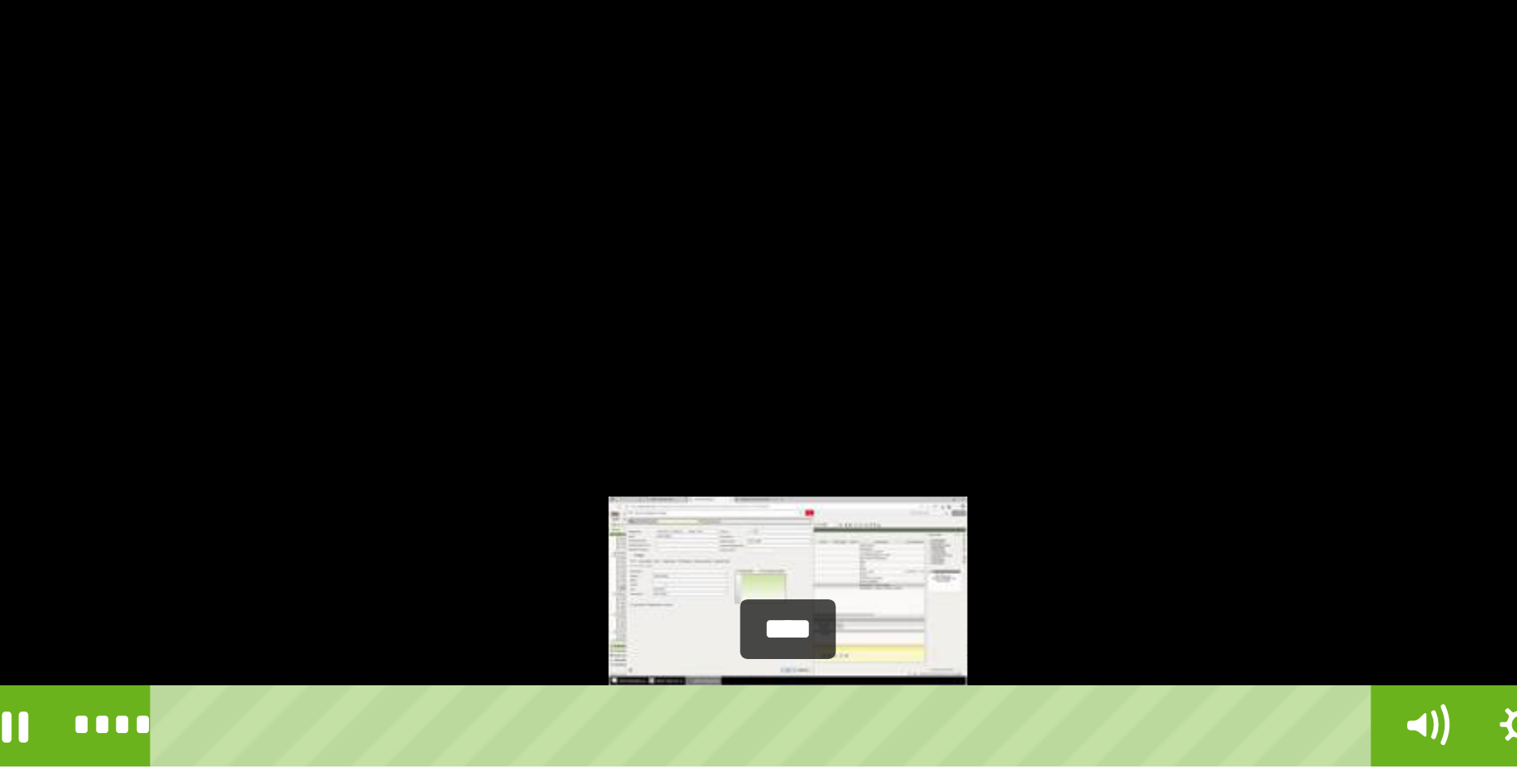 click on "****" at bounding box center (546, 688) 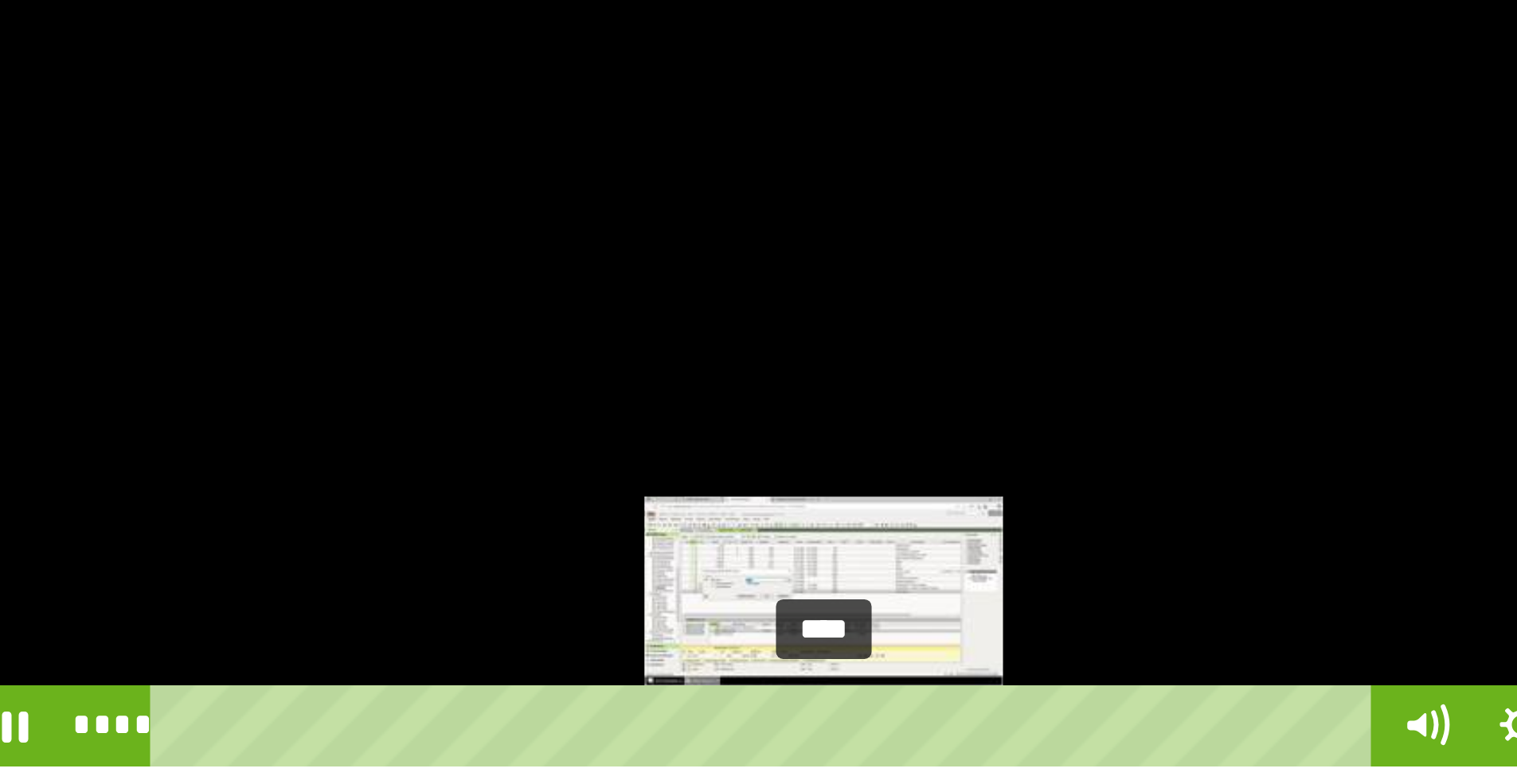 click on "****" at bounding box center (546, 688) 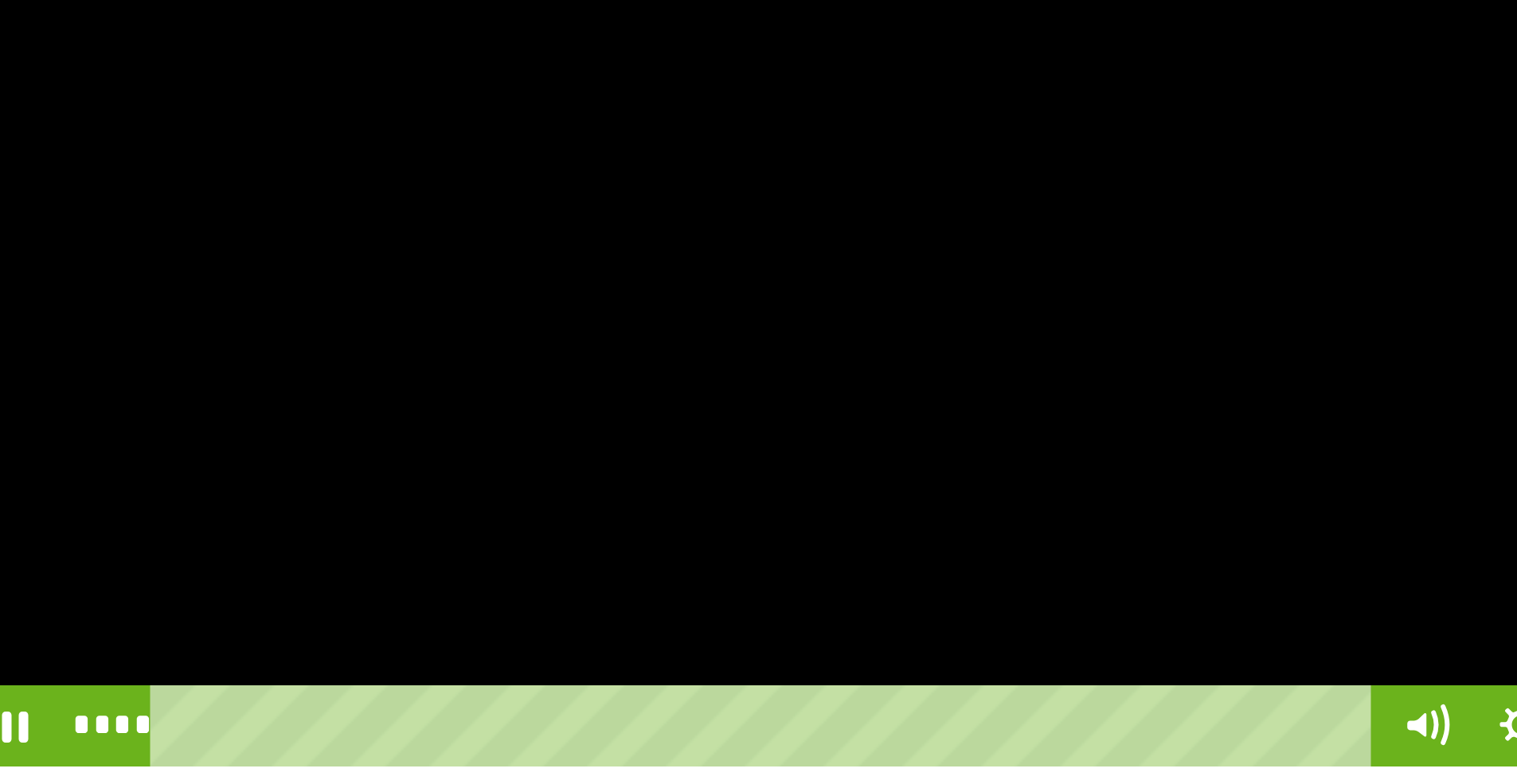 click at bounding box center [577, 542] 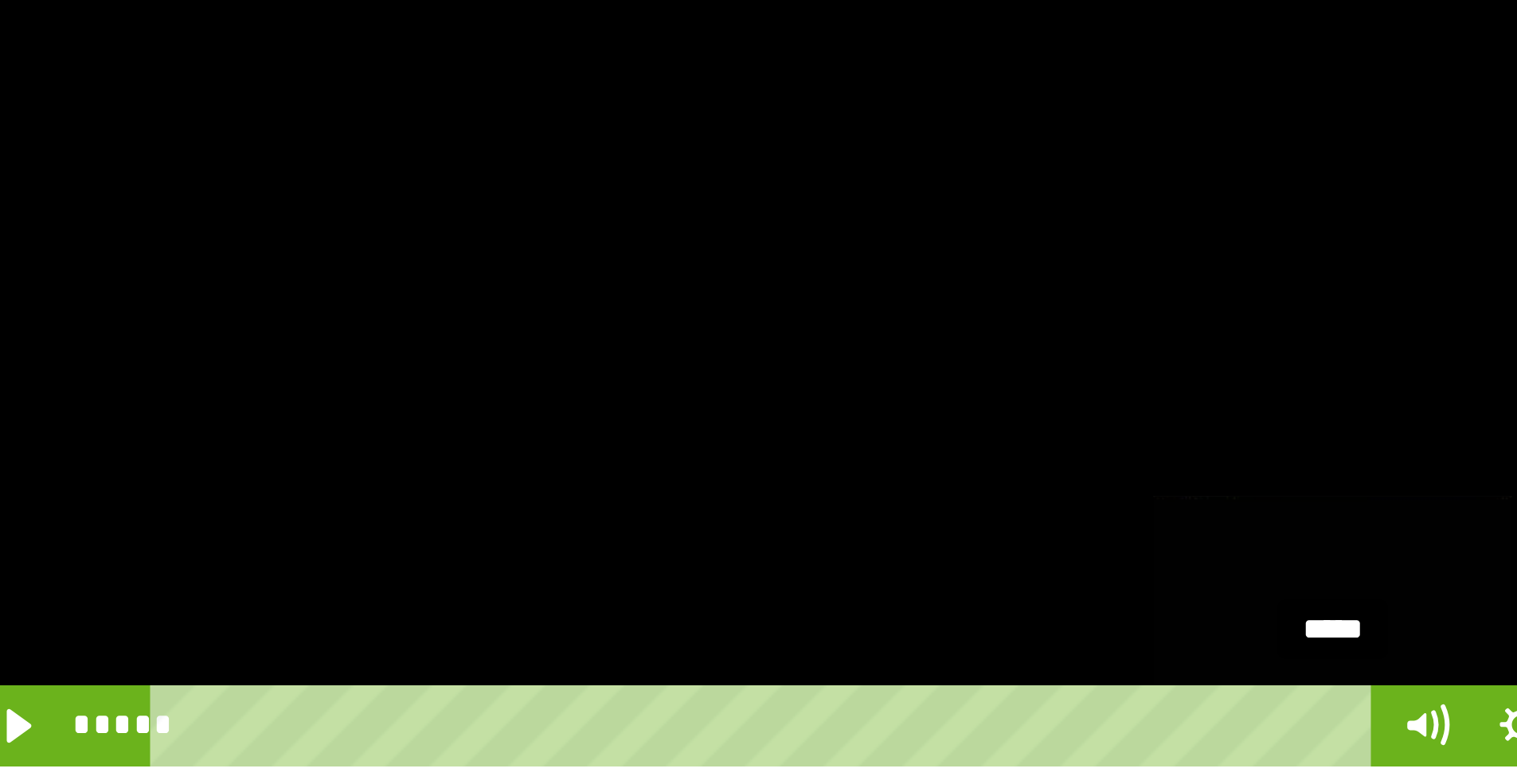 click on "*****" at bounding box center (546, 688) 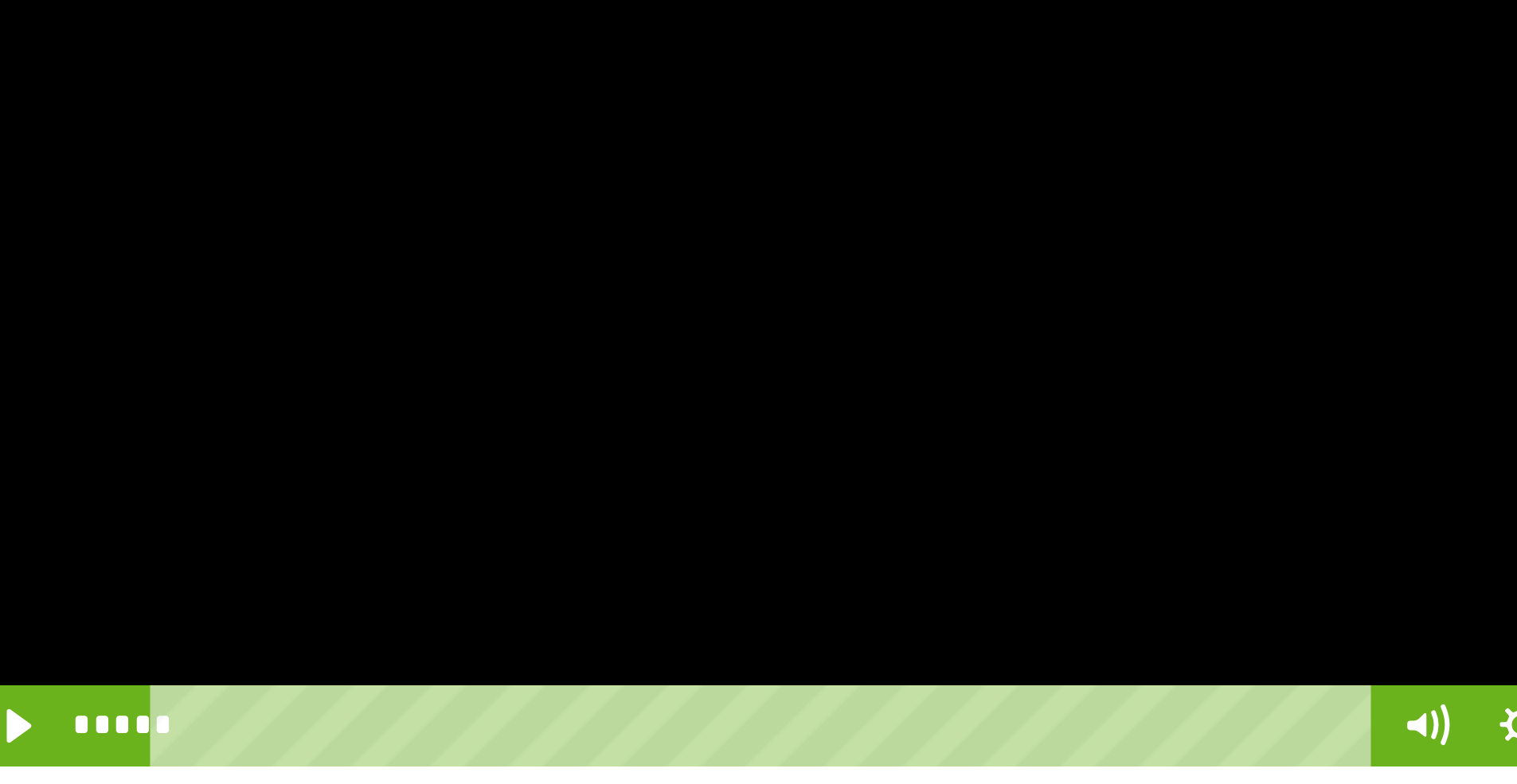 click at bounding box center [577, 542] 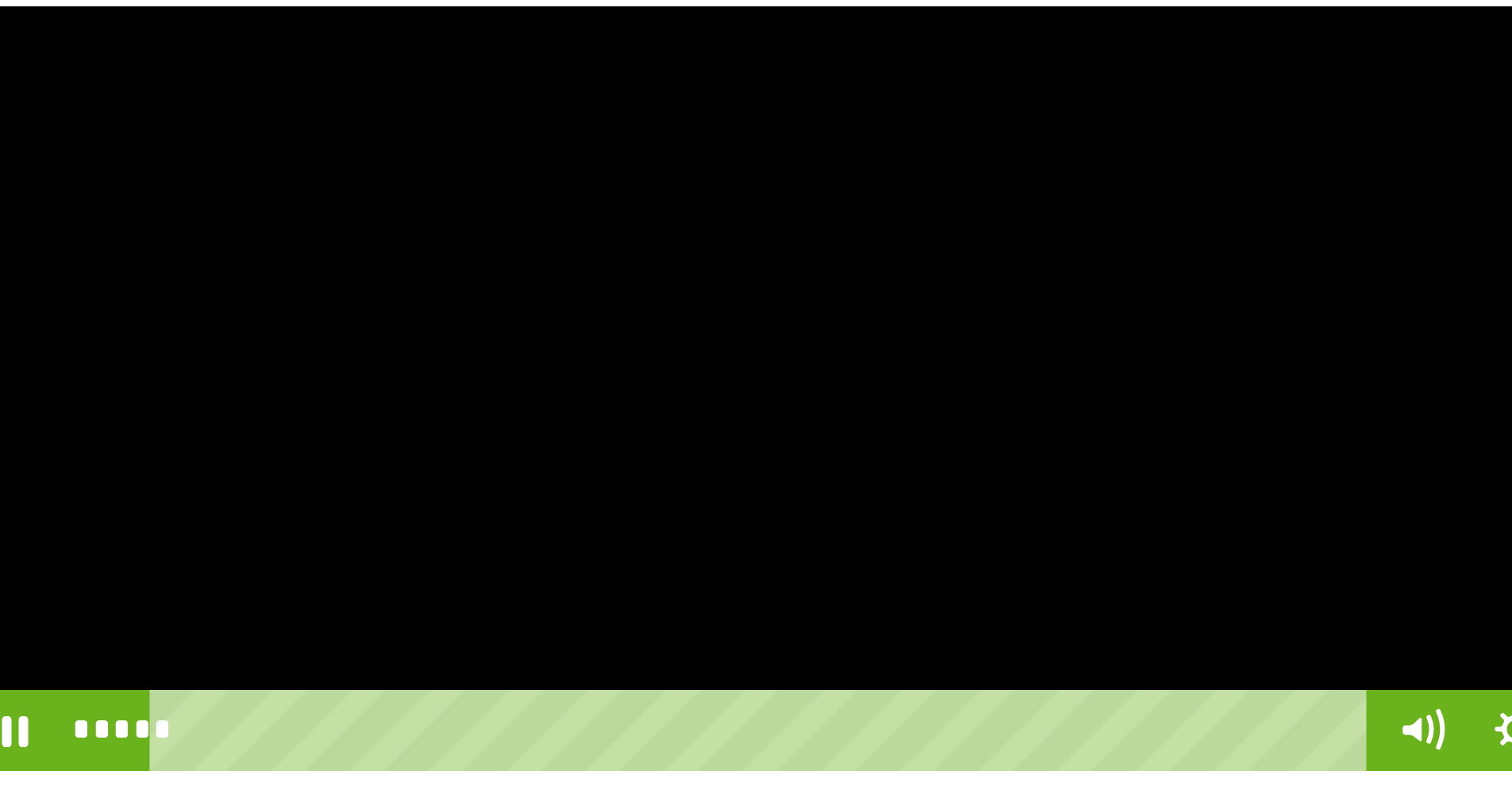 scroll, scrollTop: 284, scrollLeft: 0, axis: vertical 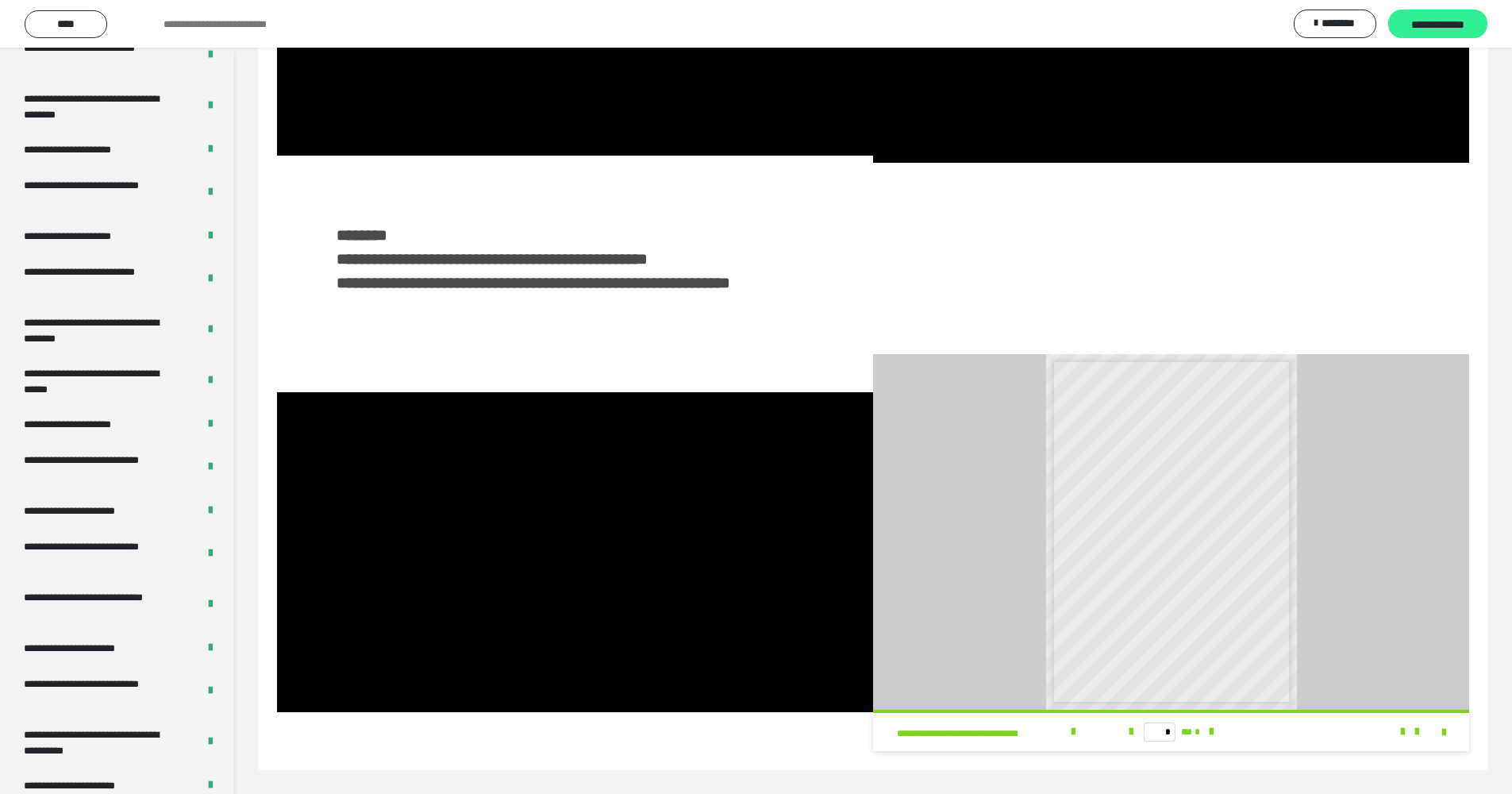 click on "**********" at bounding box center [1437, 25] 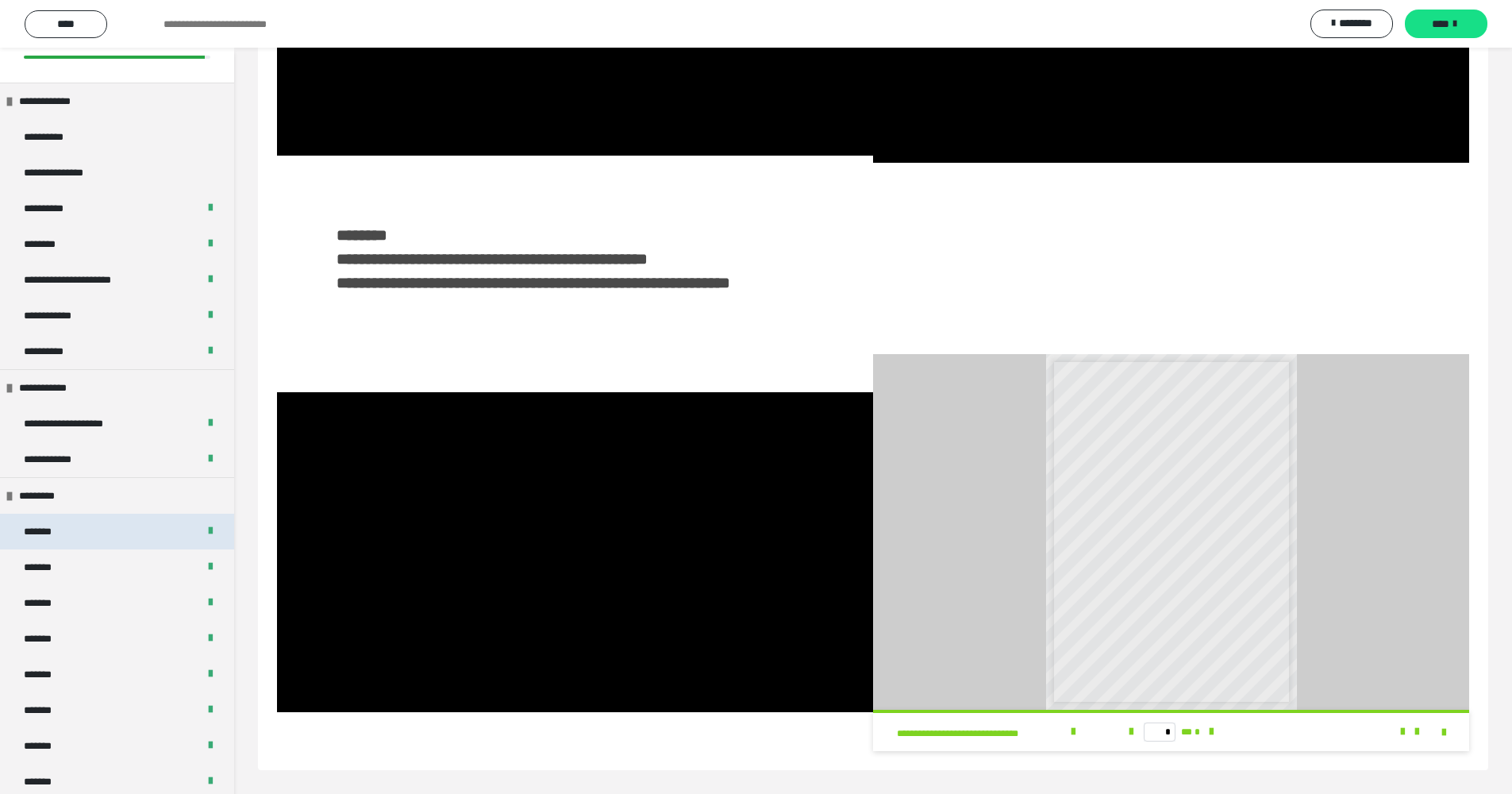 scroll, scrollTop: 0, scrollLeft: 0, axis: both 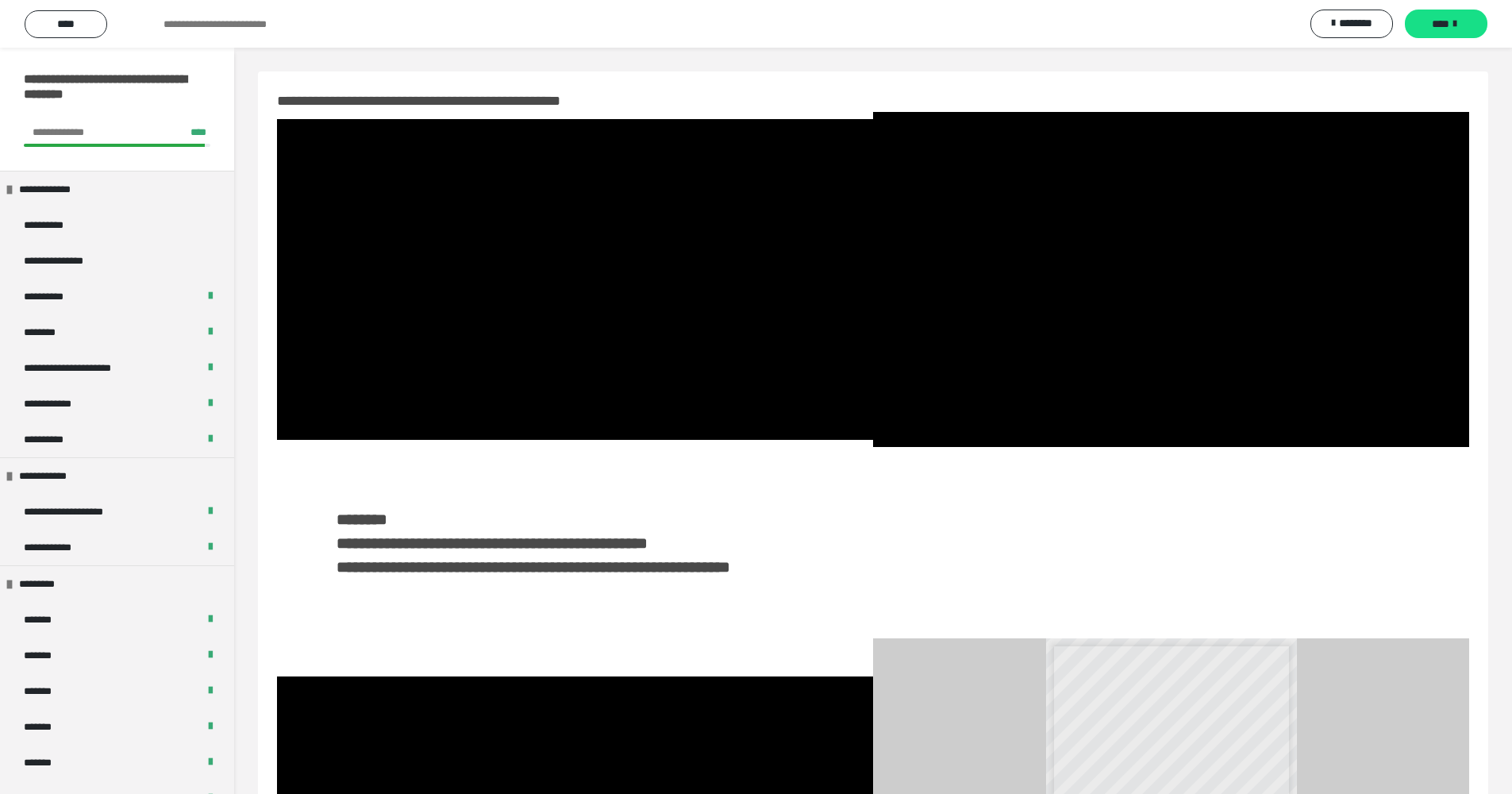 click on "**********" at bounding box center (873, 563) 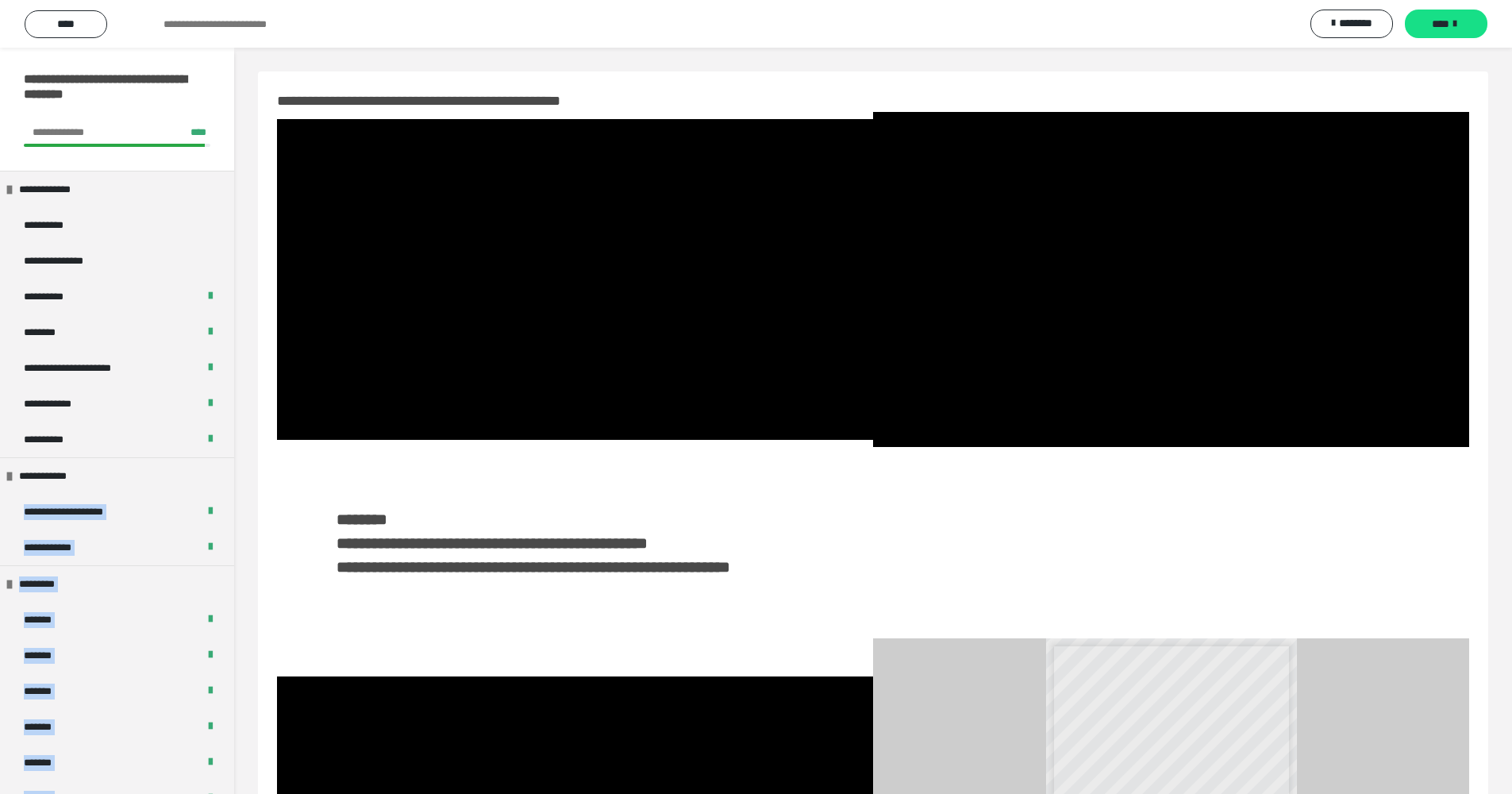drag, startPoint x: 2, startPoint y: 470, endPoint x: 192, endPoint y: -64, distance: 566.7945 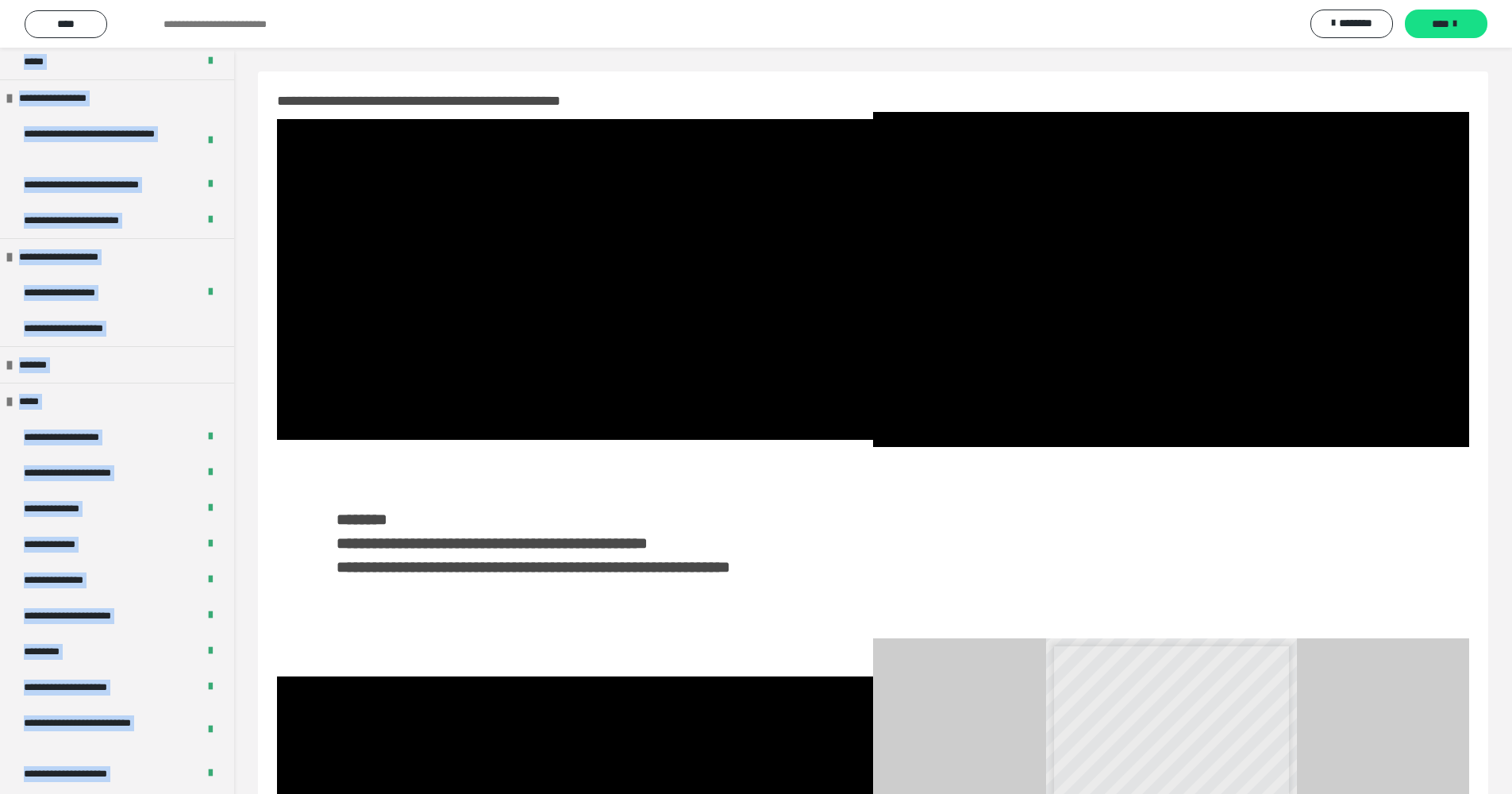 click on "**********" at bounding box center (117, 347) 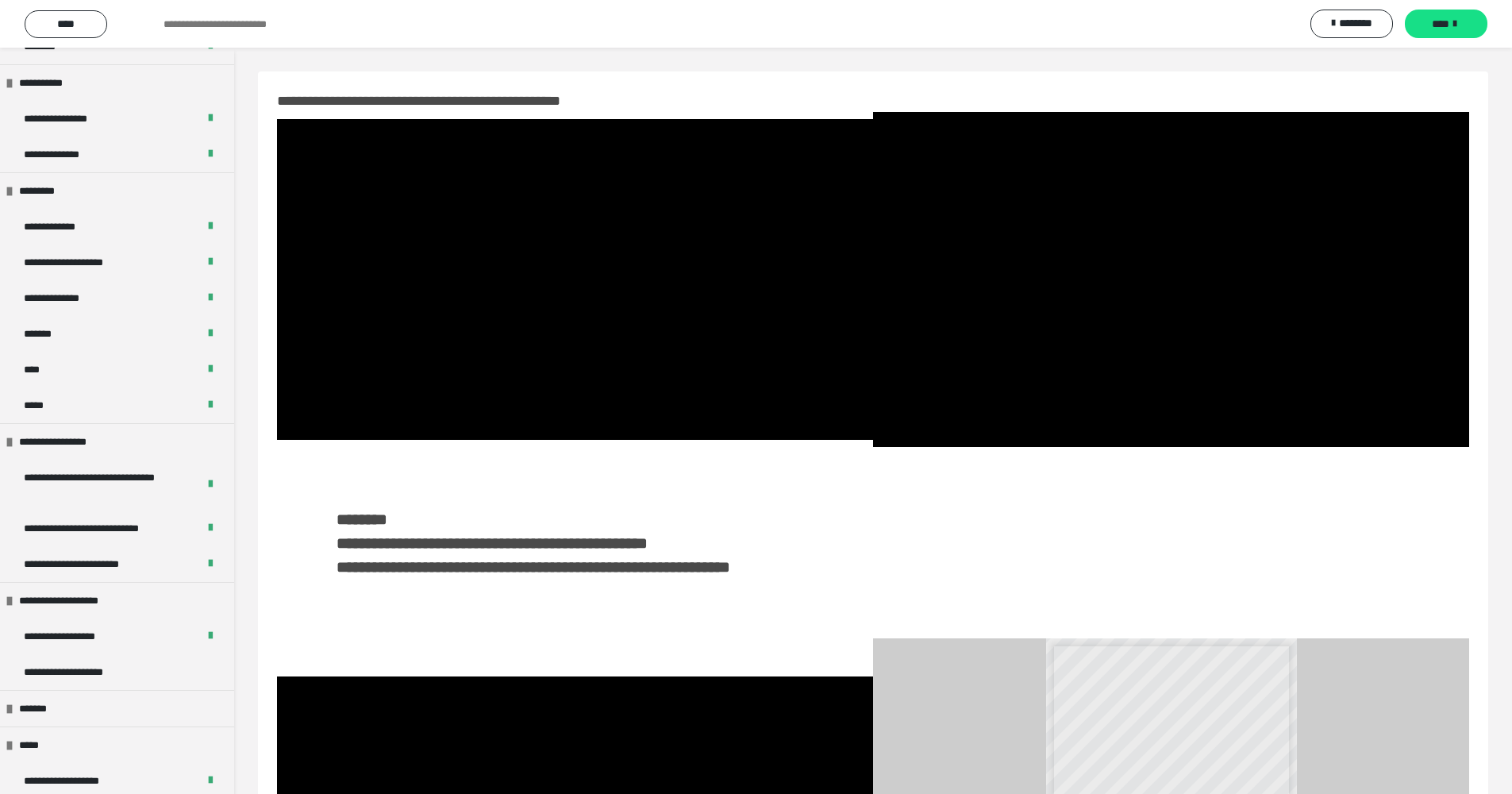 scroll, scrollTop: 1034, scrollLeft: 0, axis: vertical 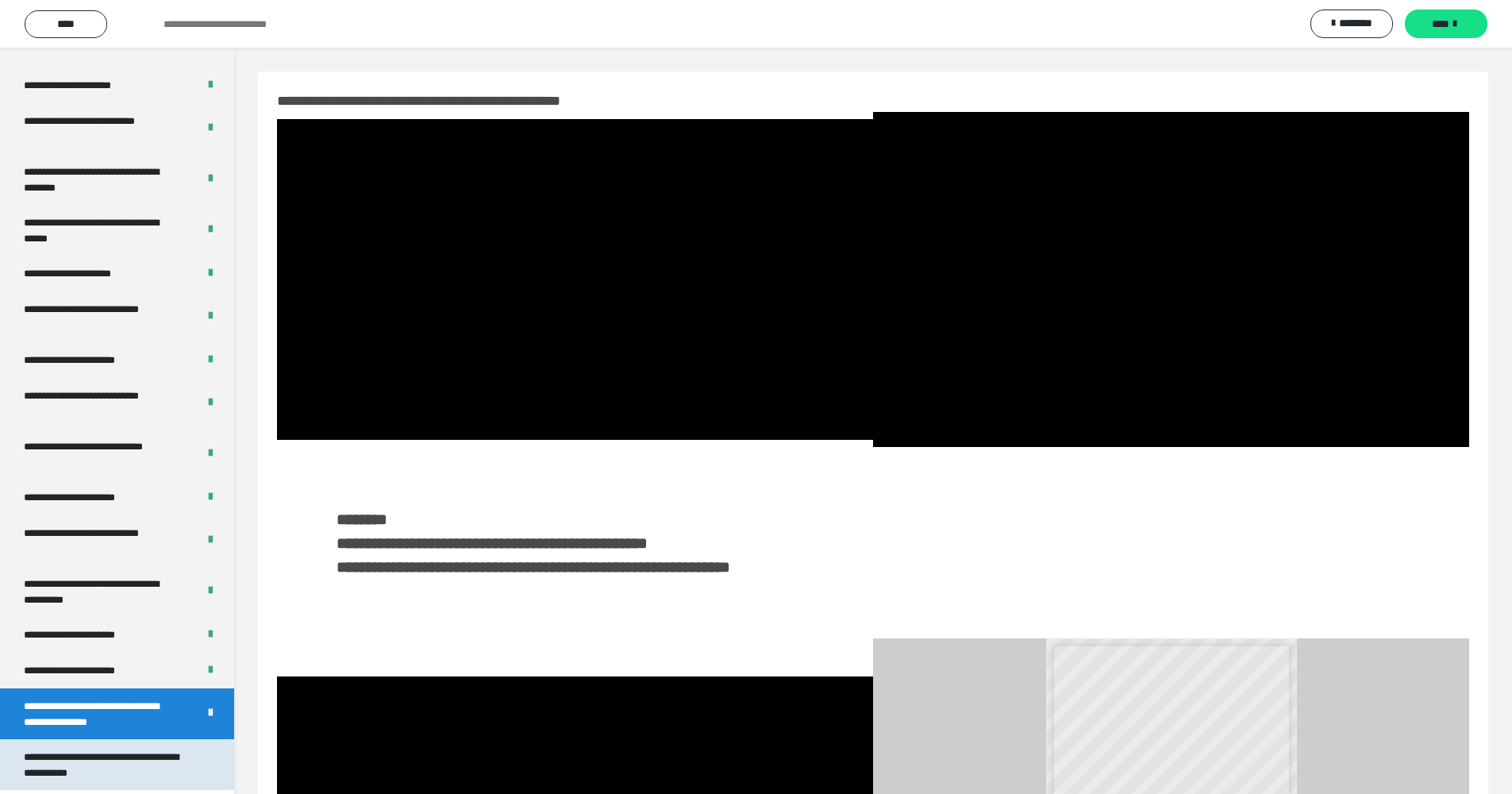 click on "**********" at bounding box center (105, 765) 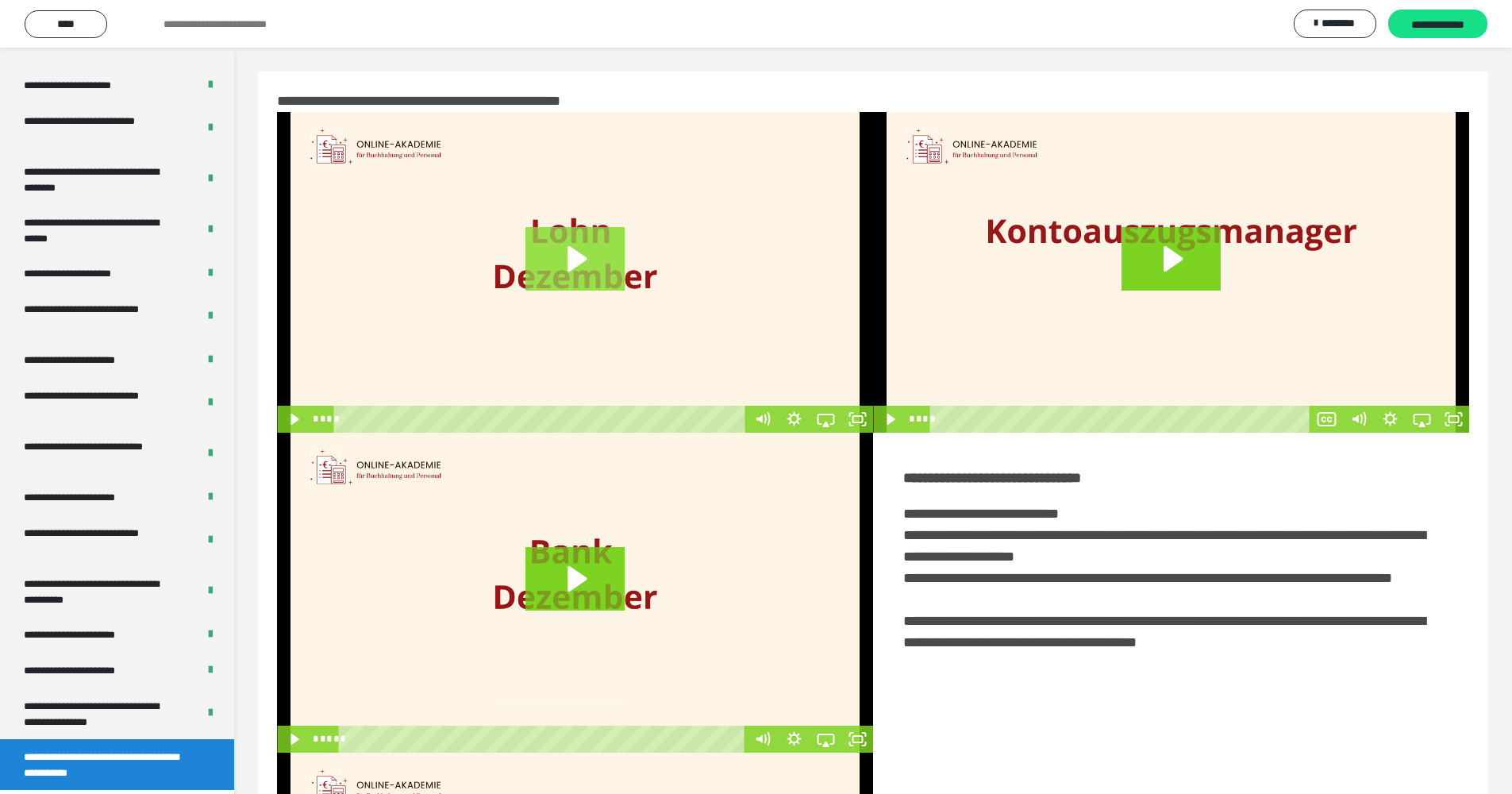 click 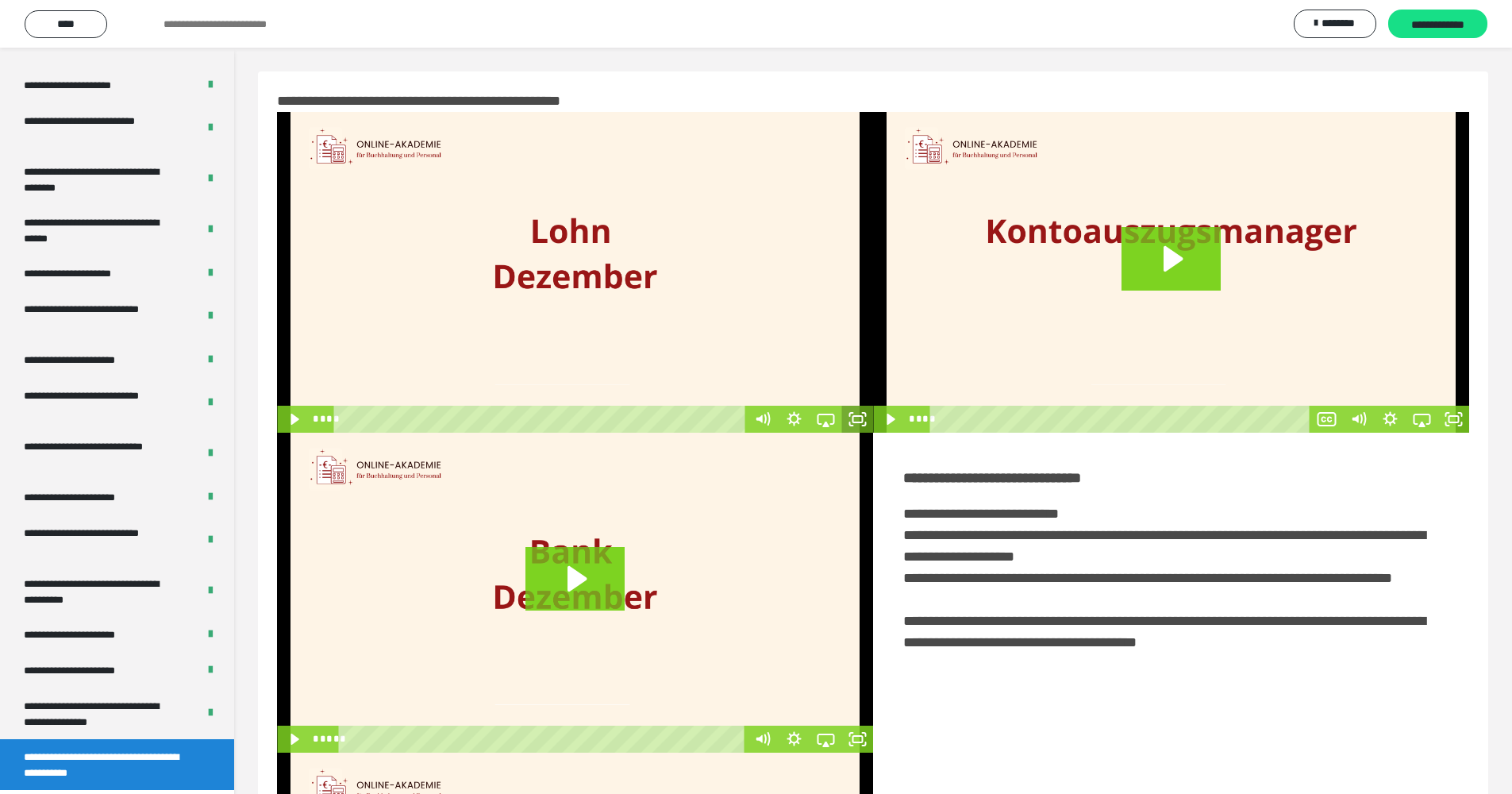 click 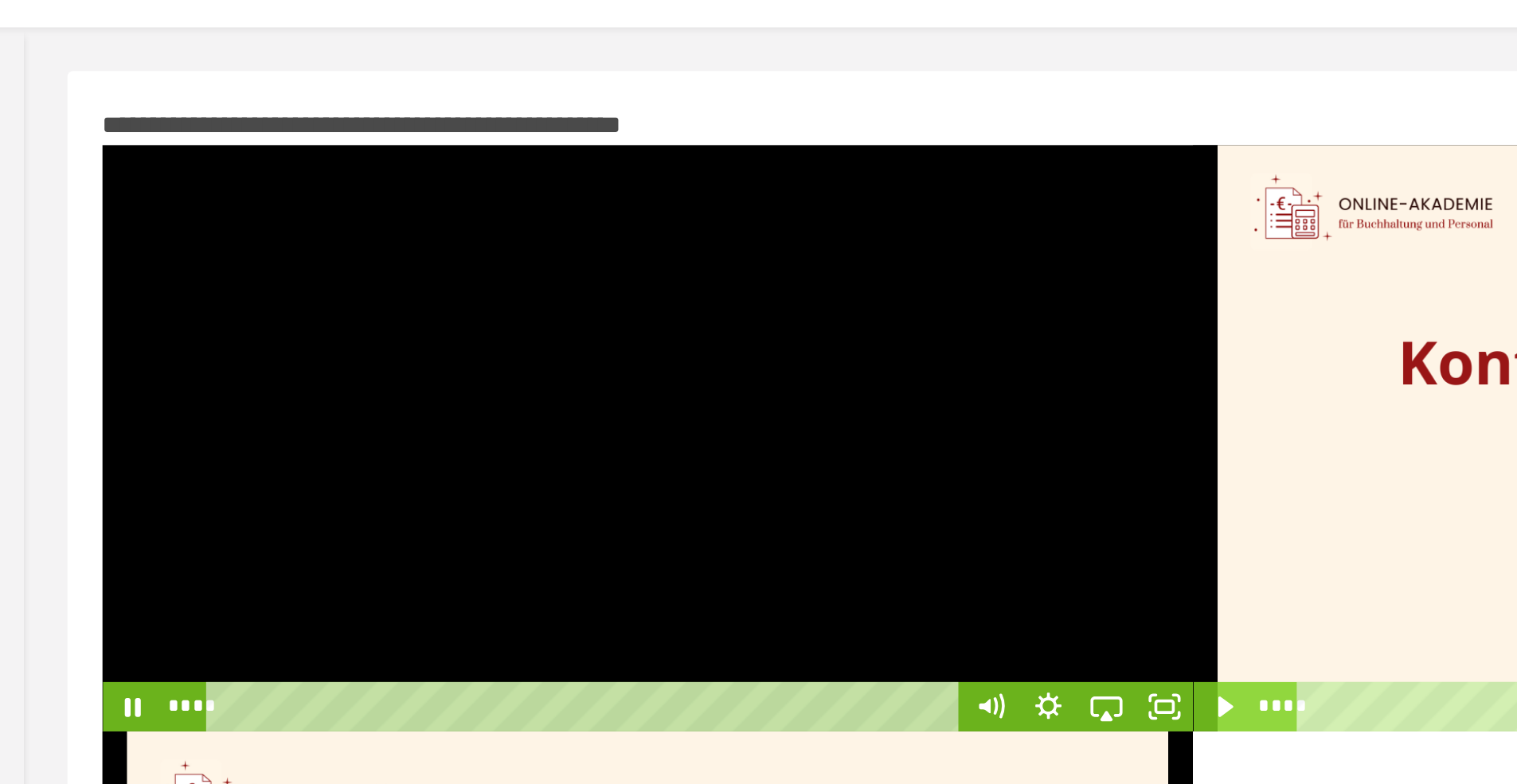 click at bounding box center [577, 273] 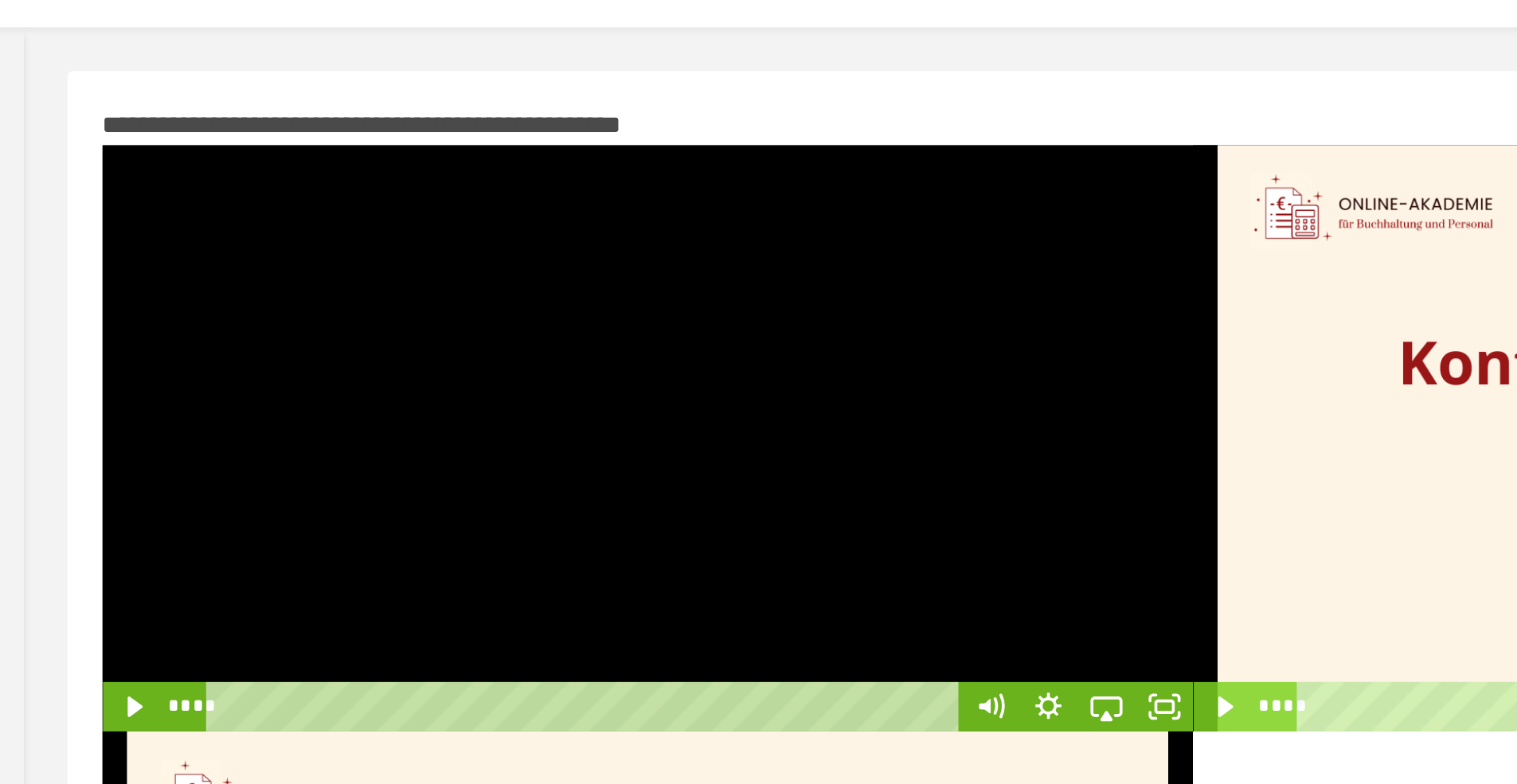 click at bounding box center [577, 273] 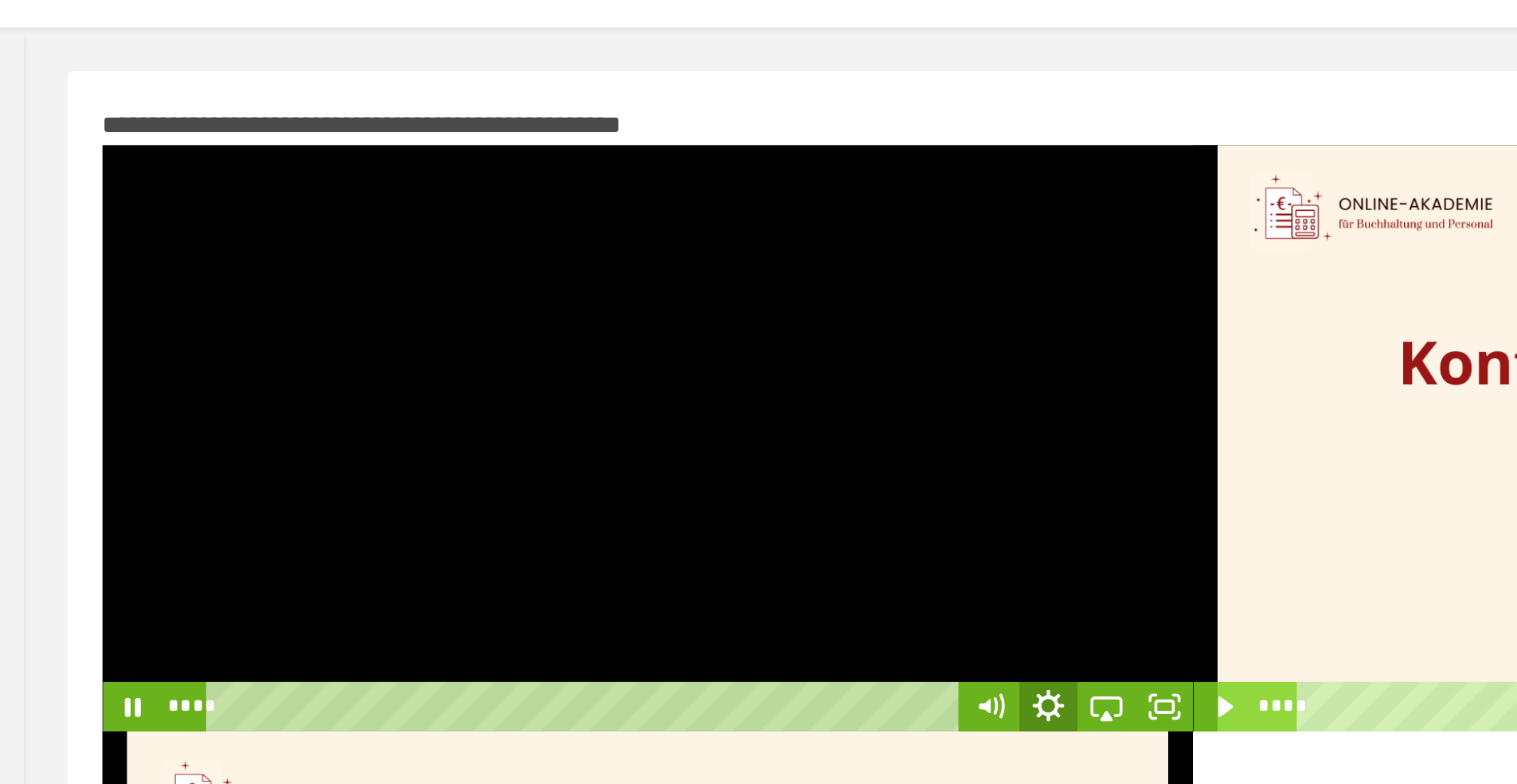 click 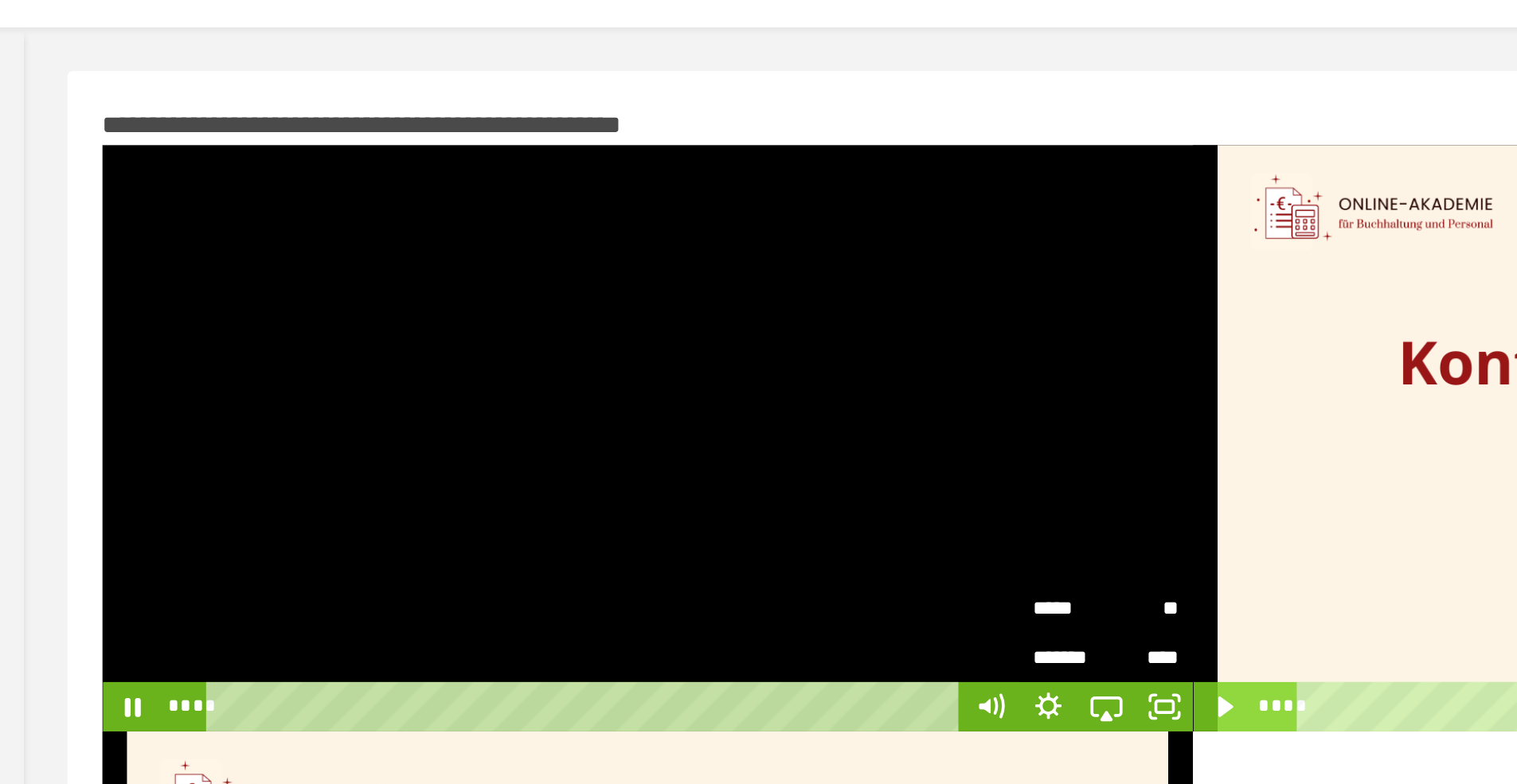 click on "*****" at bounding box center [808, 366] 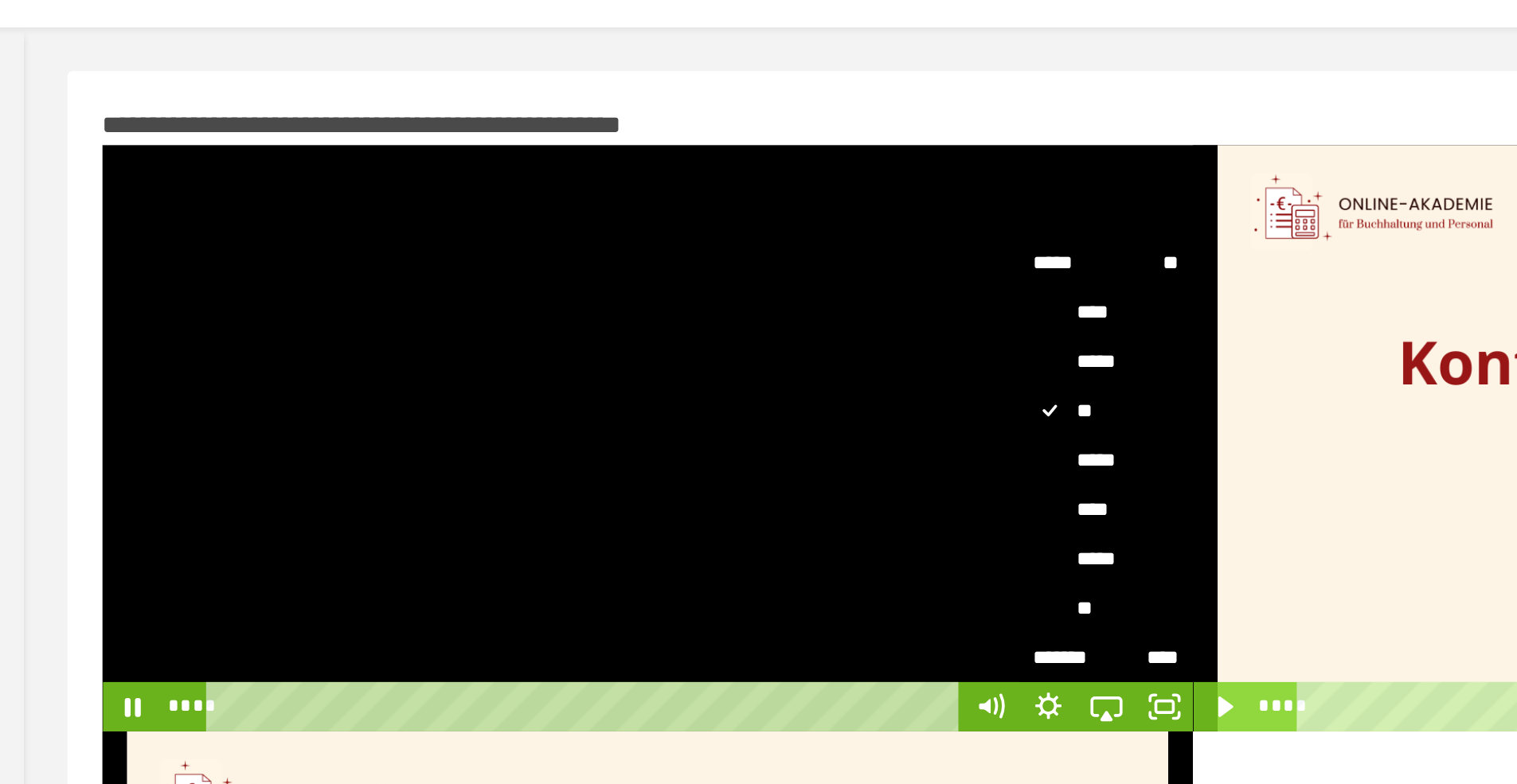 click on "**" at bounding box center [828, 367] 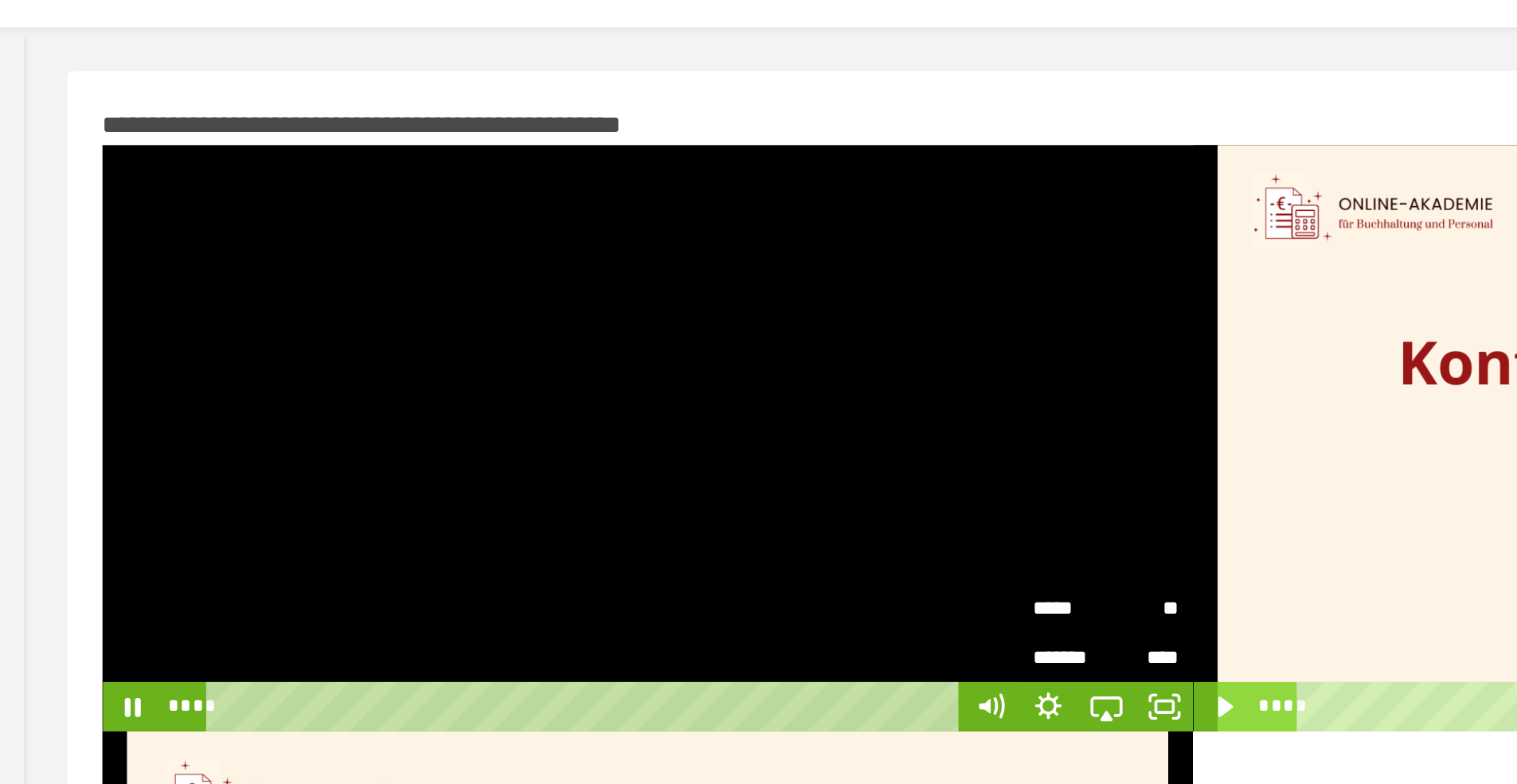 click at bounding box center (577, 273) 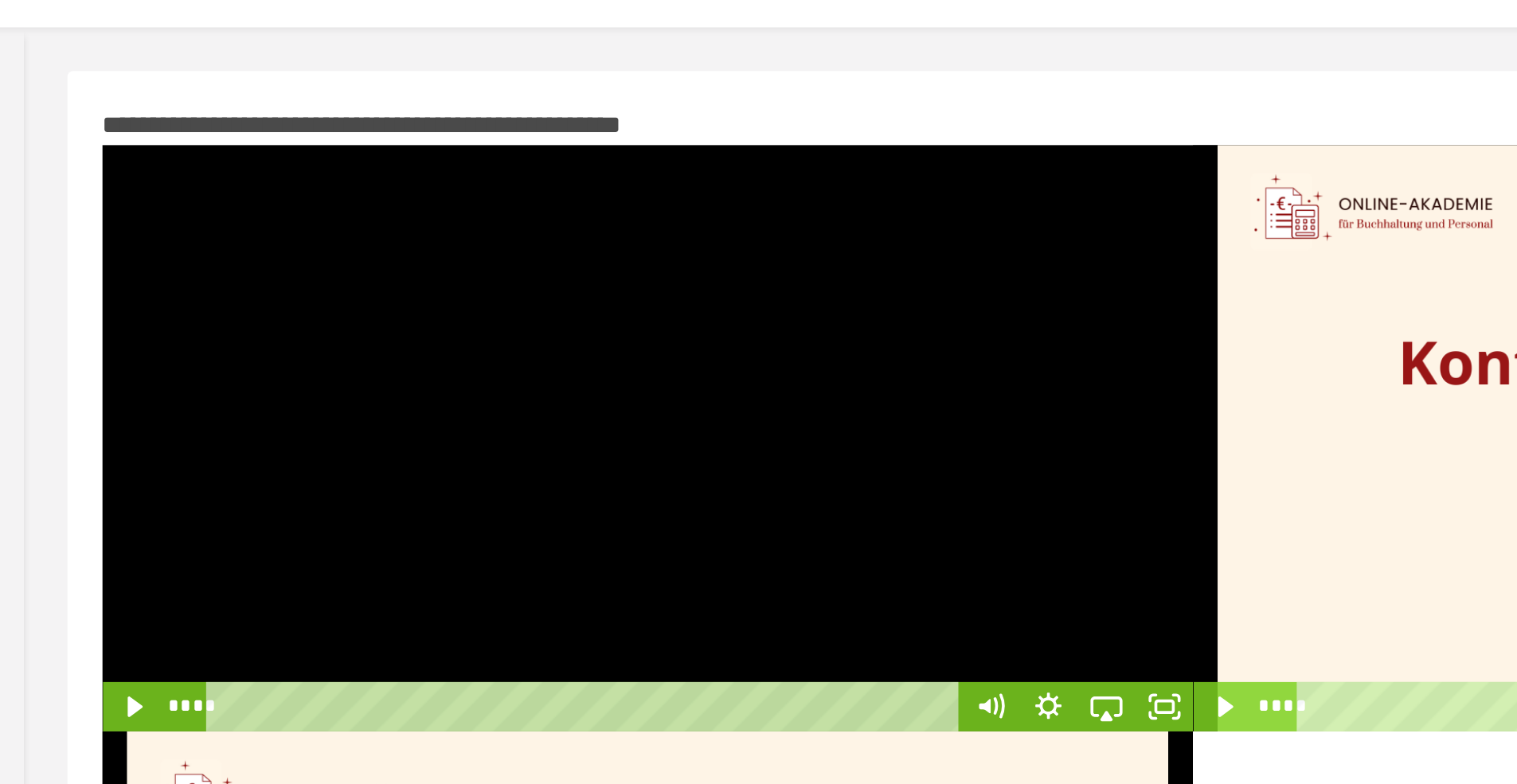 click at bounding box center [577, 273] 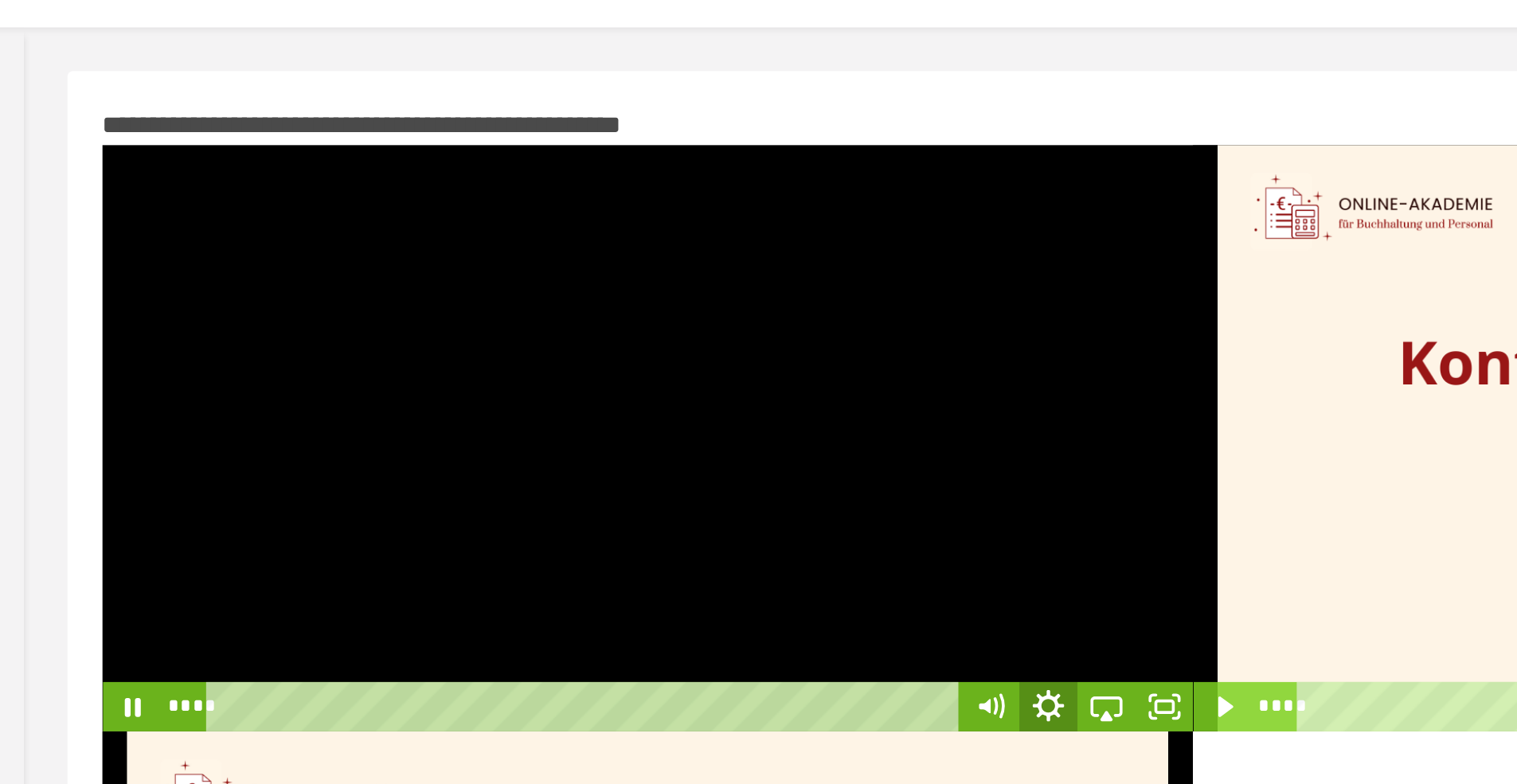 click 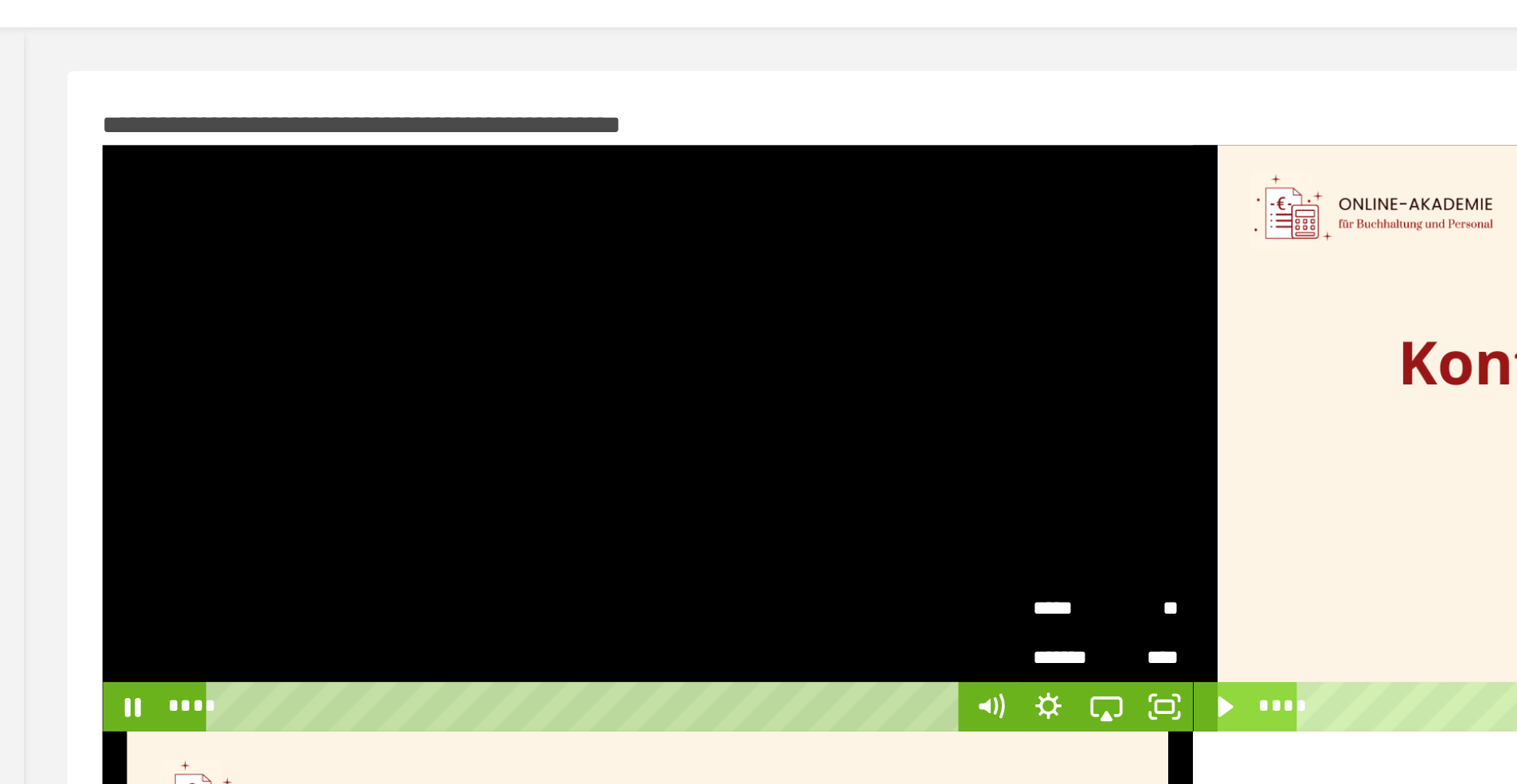 click at bounding box center (577, 273) 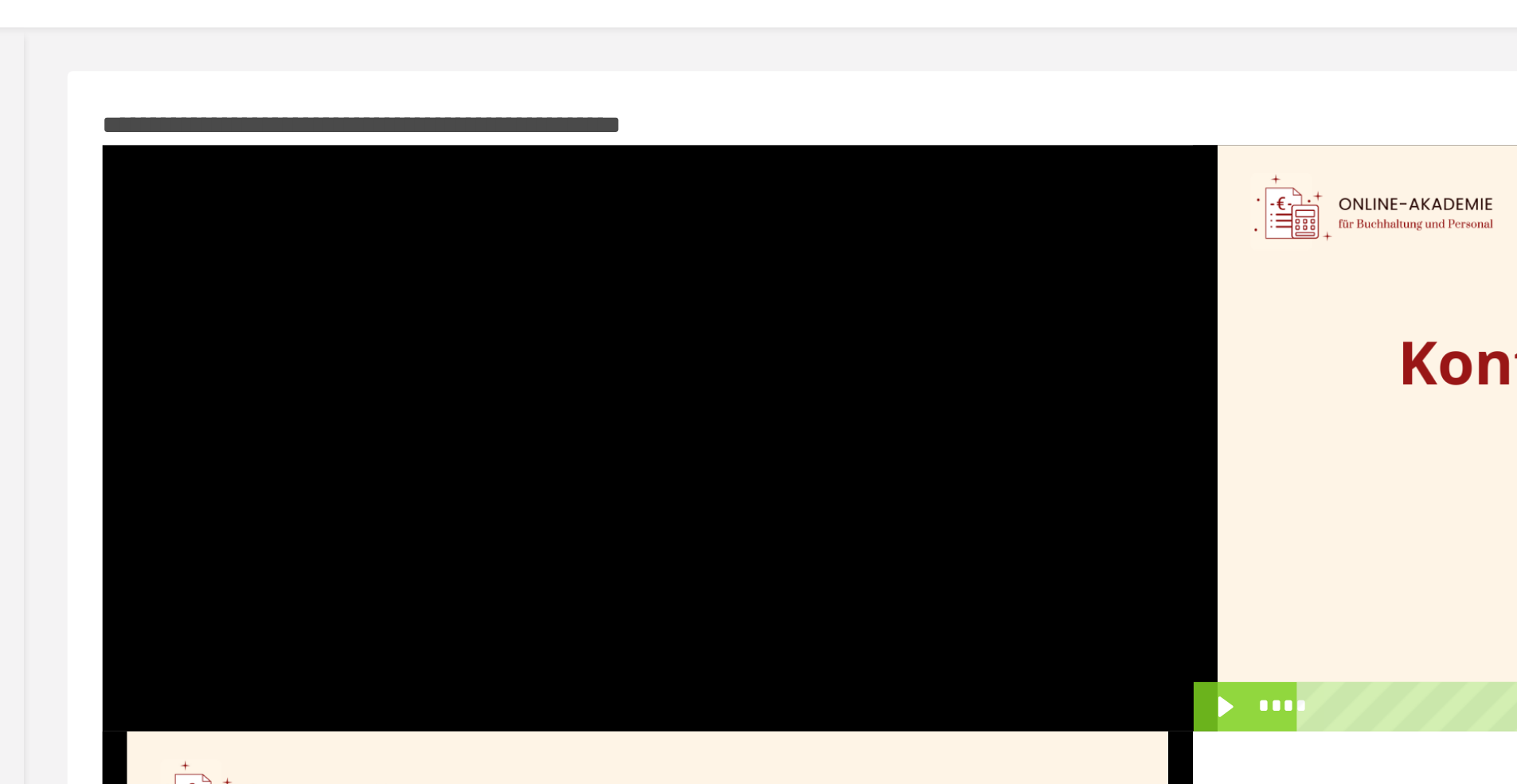 click at bounding box center (577, 273) 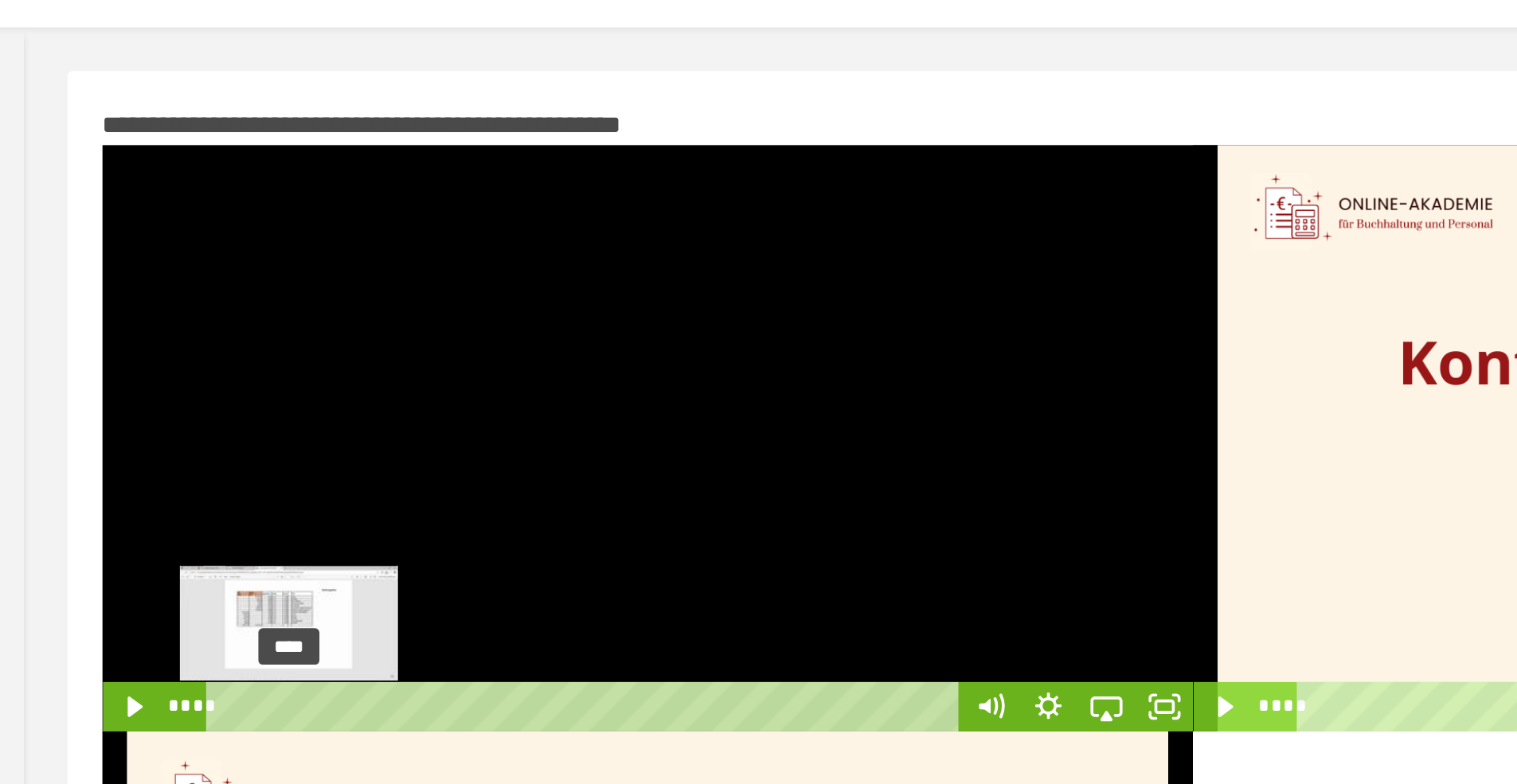 click on "****" at bounding box center (543, 420) 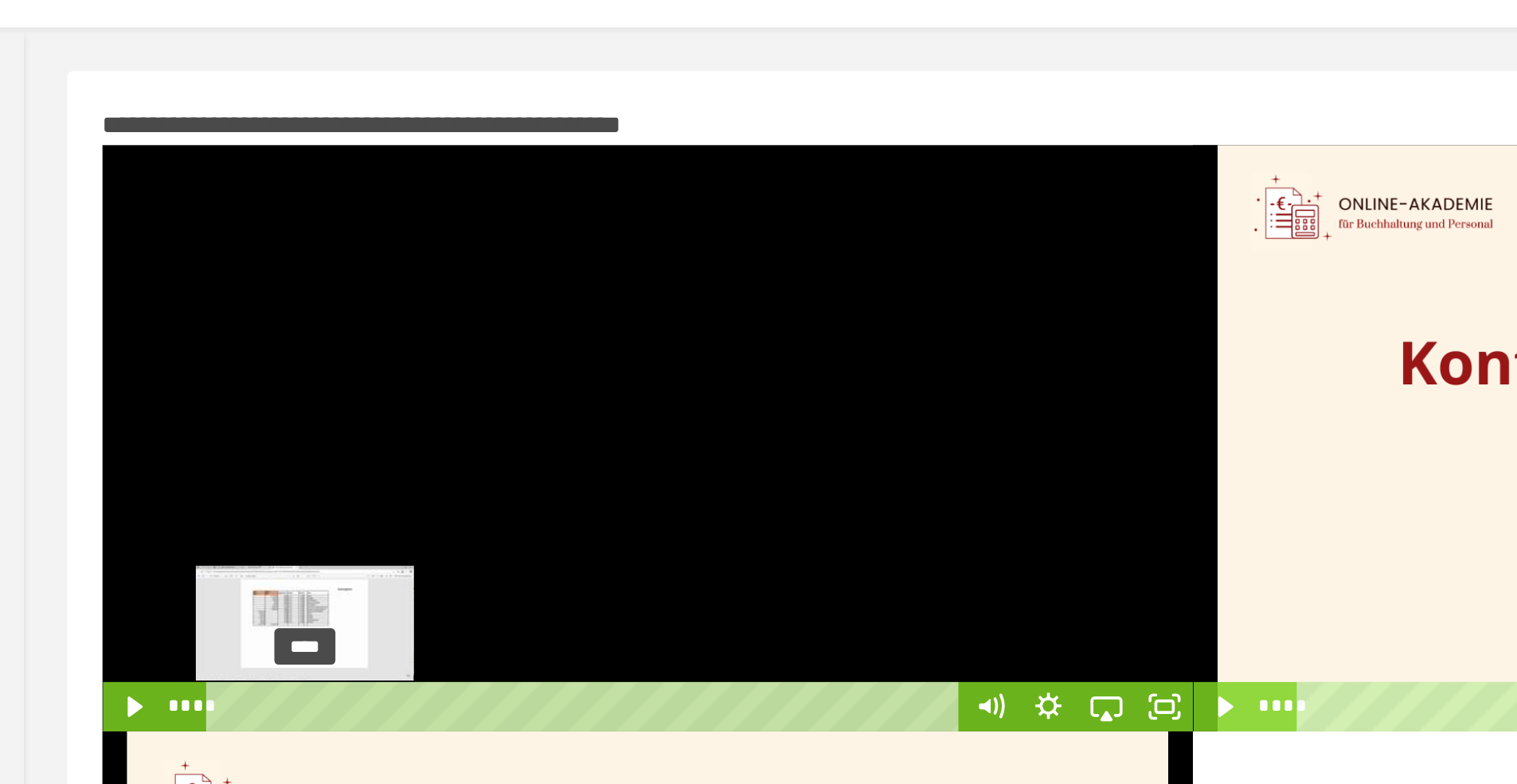 click on "****" at bounding box center [543, 420] 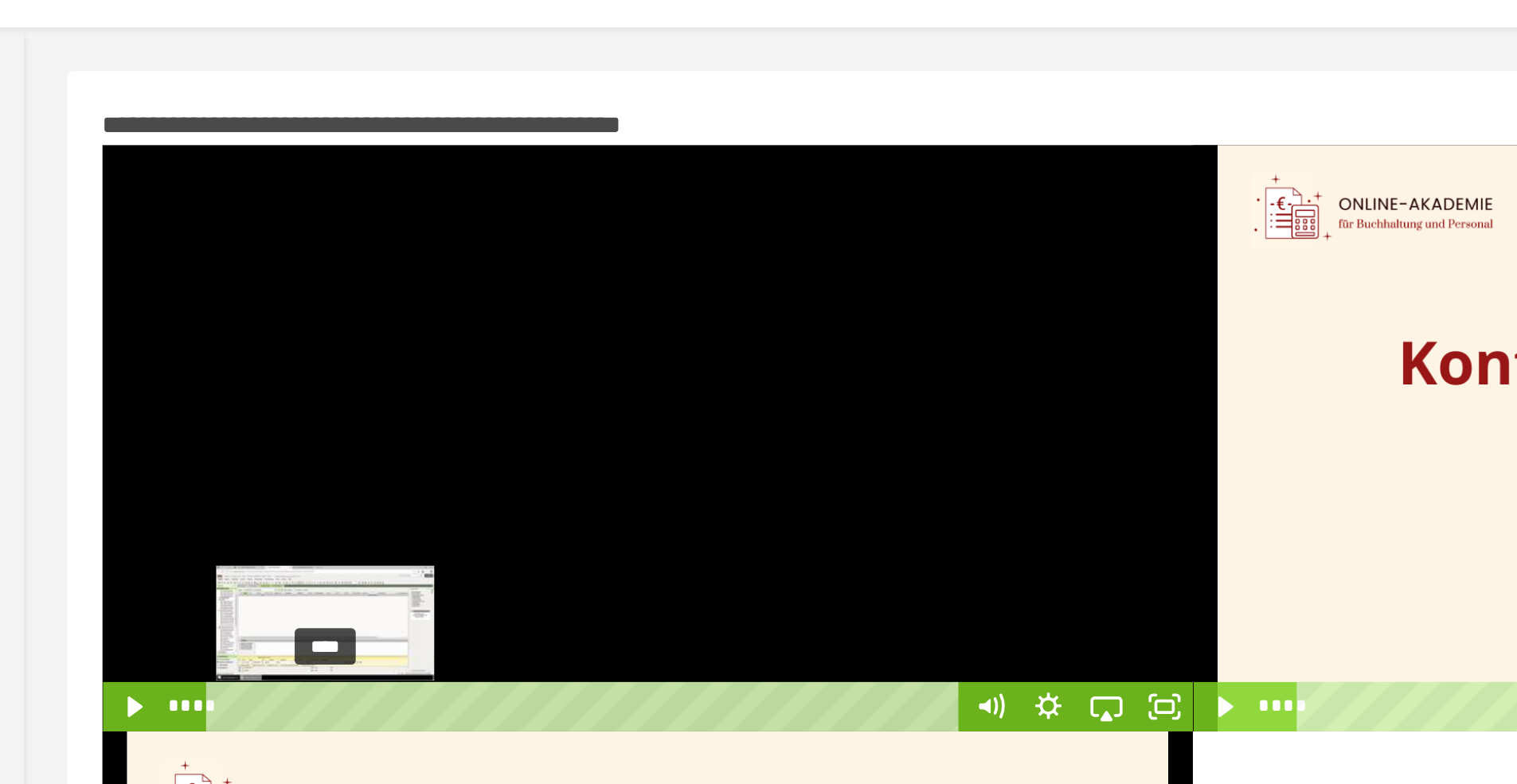 click on "****" at bounding box center (543, 420) 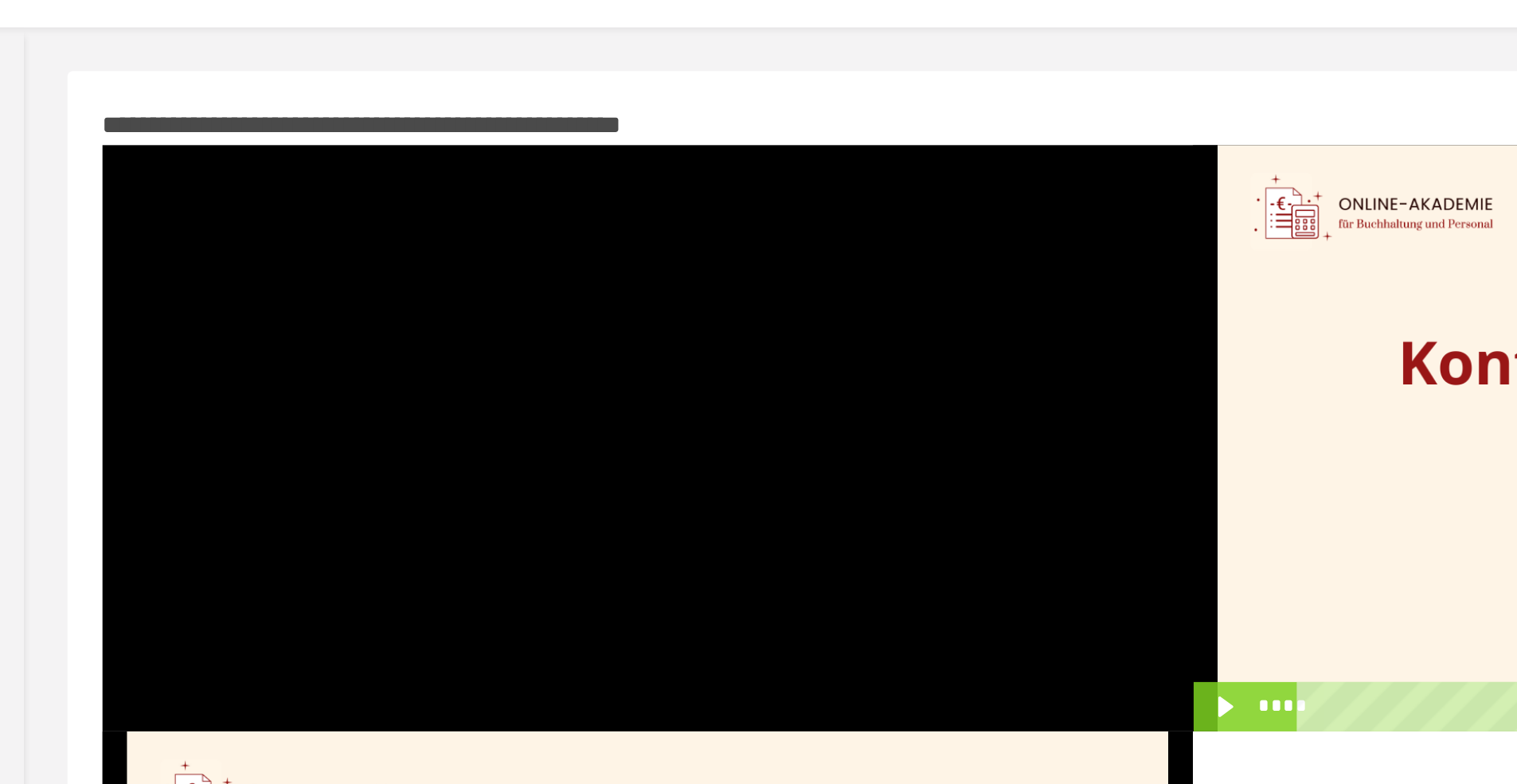 click at bounding box center (577, 273) 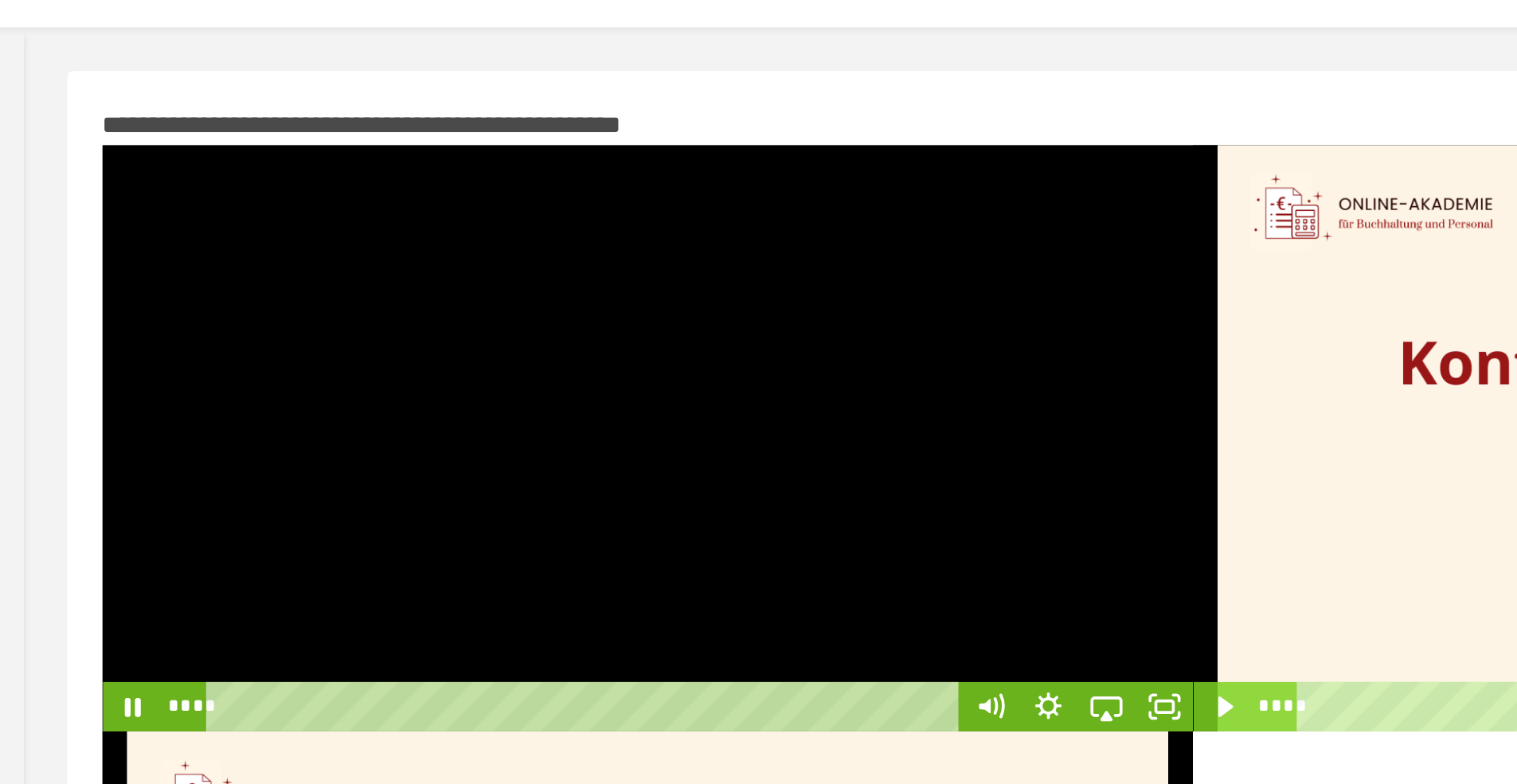 click at bounding box center (577, 273) 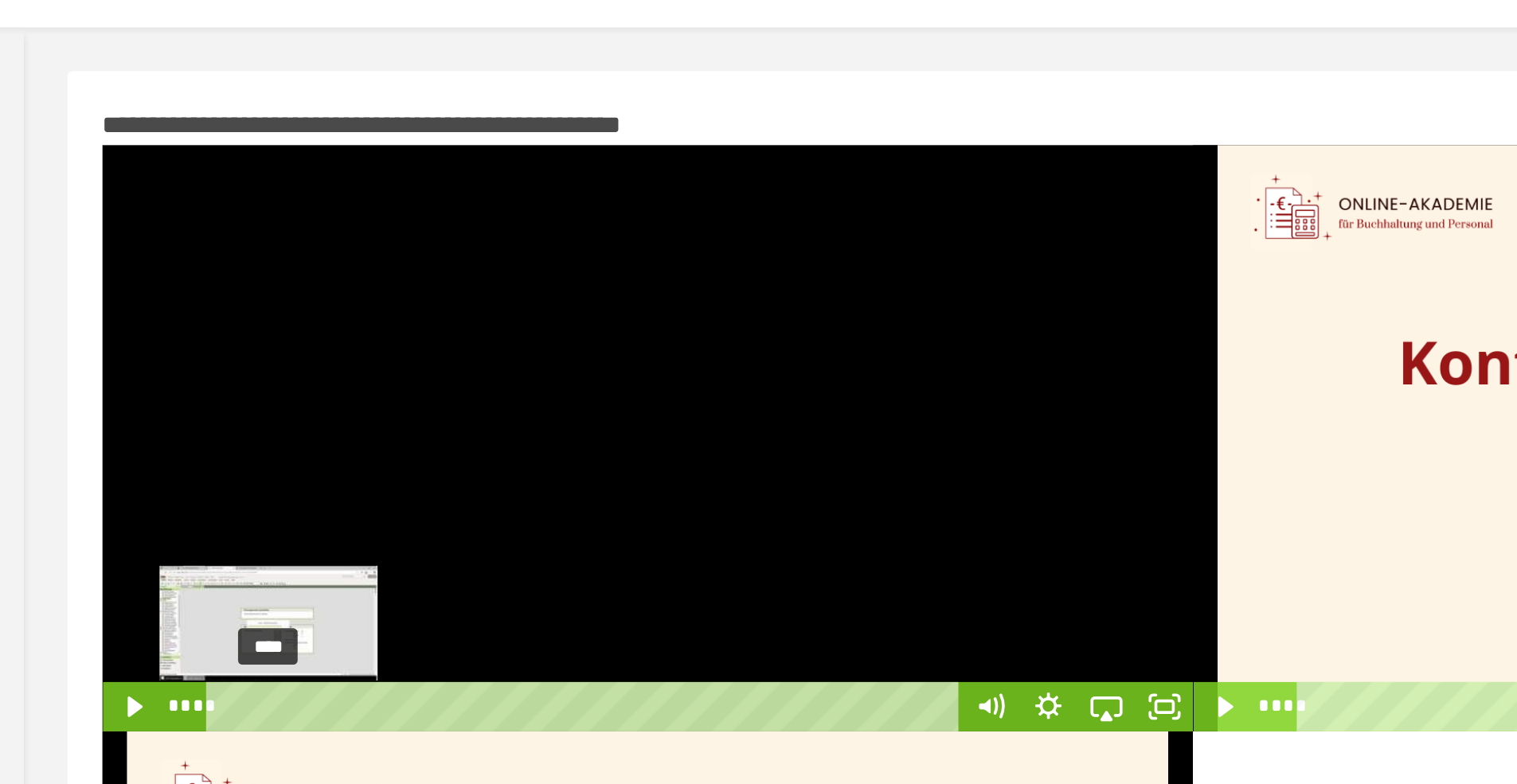 click on "****" at bounding box center (543, 420) 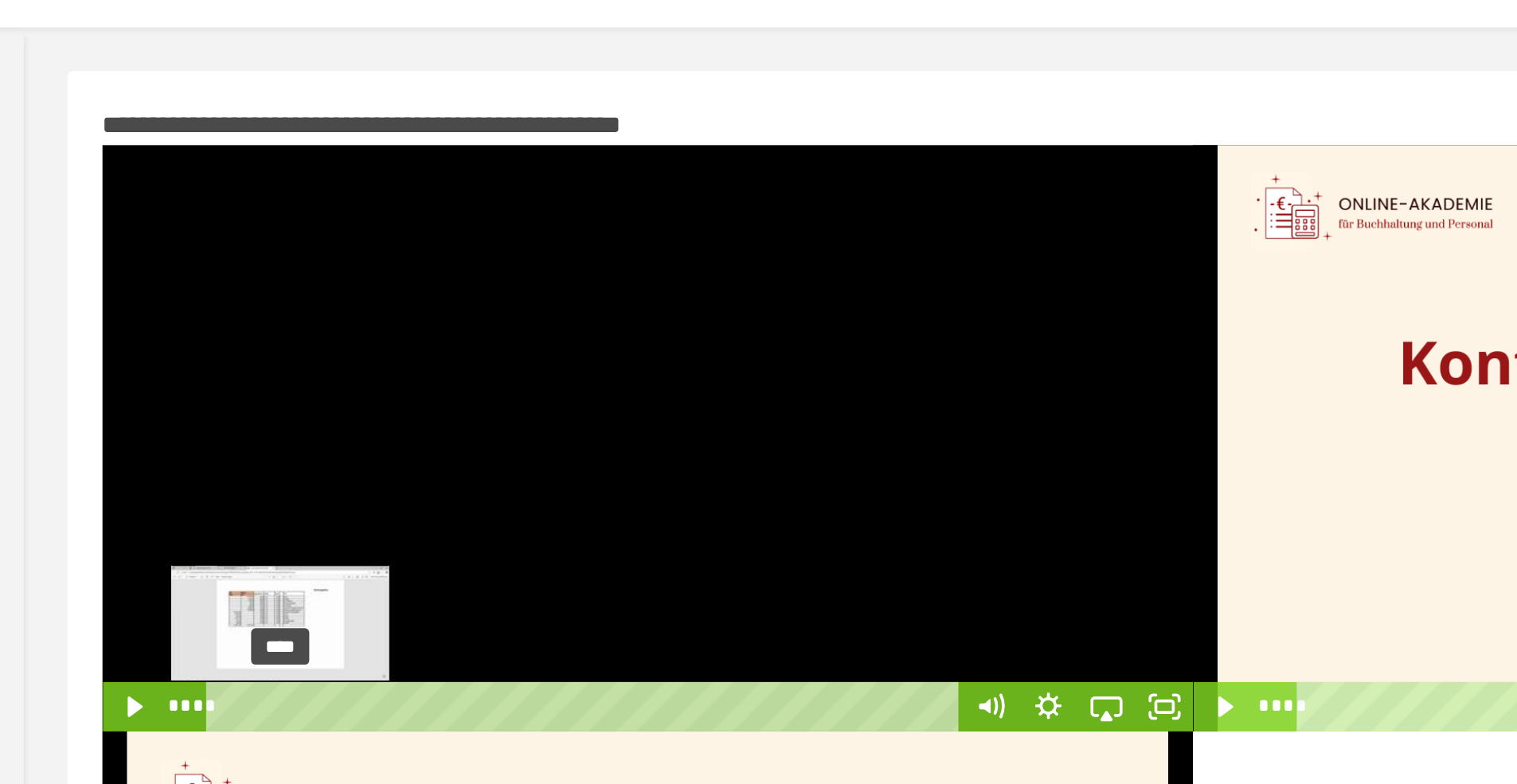 click on "****" at bounding box center [543, 420] 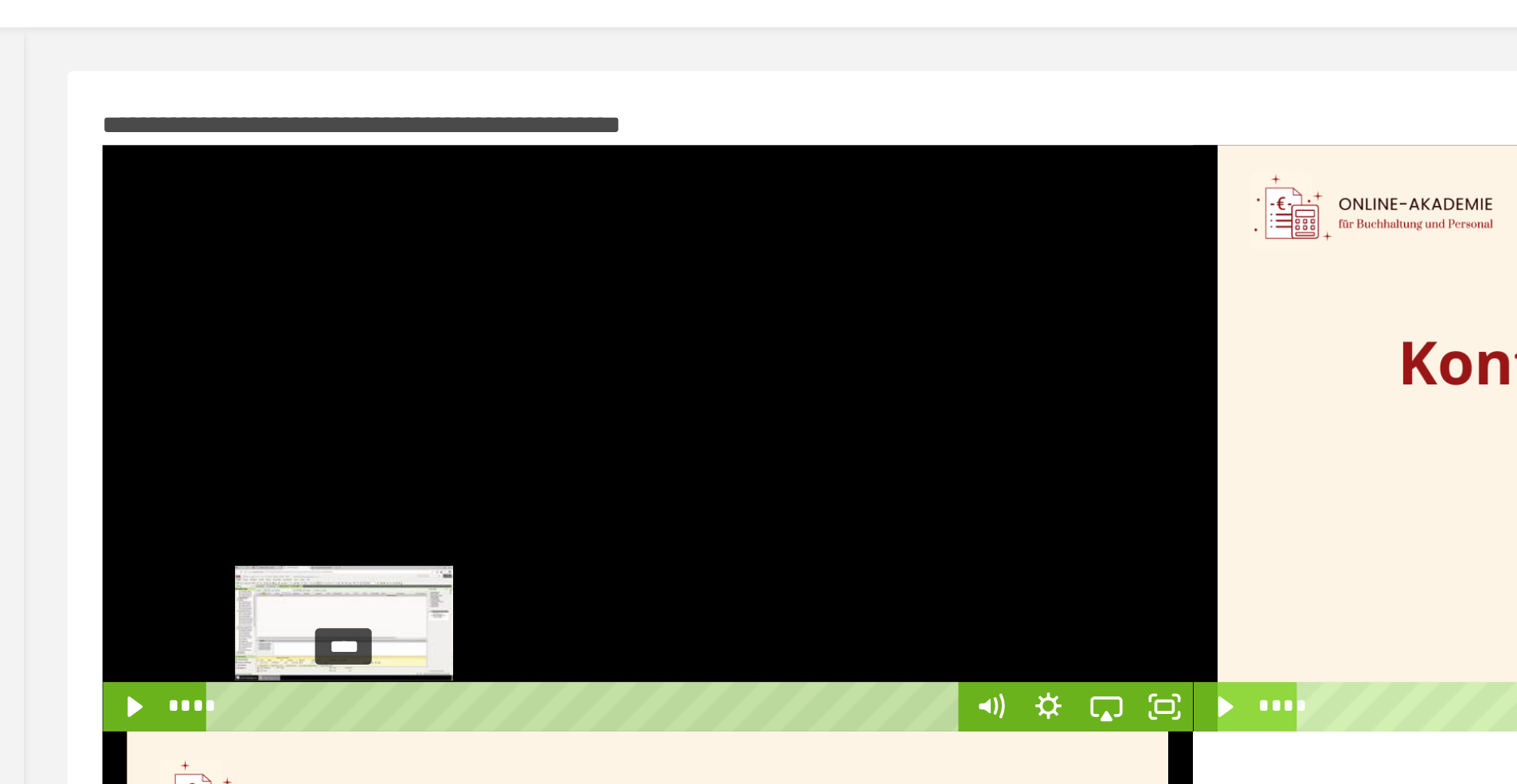 click on "****" at bounding box center (543, 420) 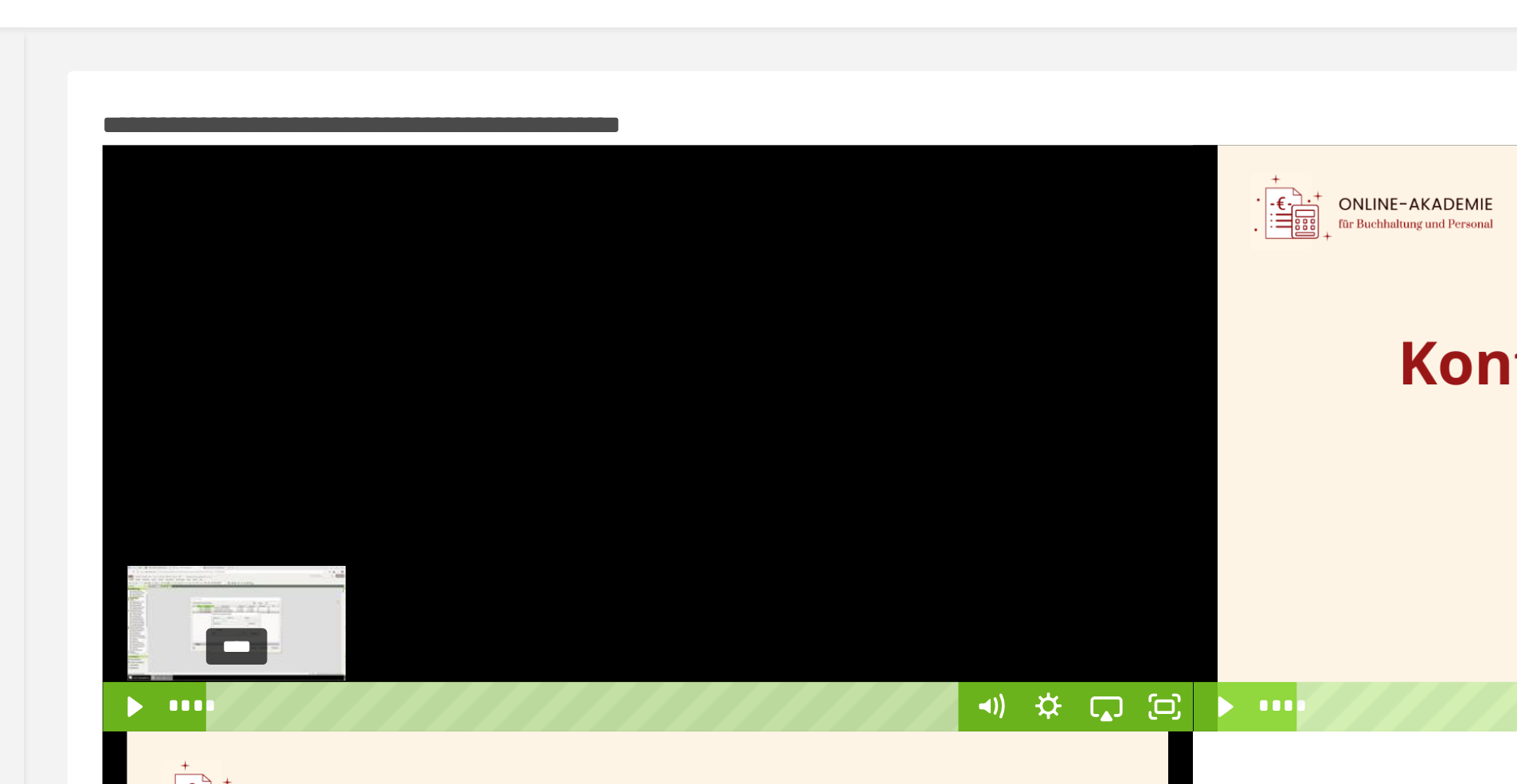 click on "****" at bounding box center (543, 420) 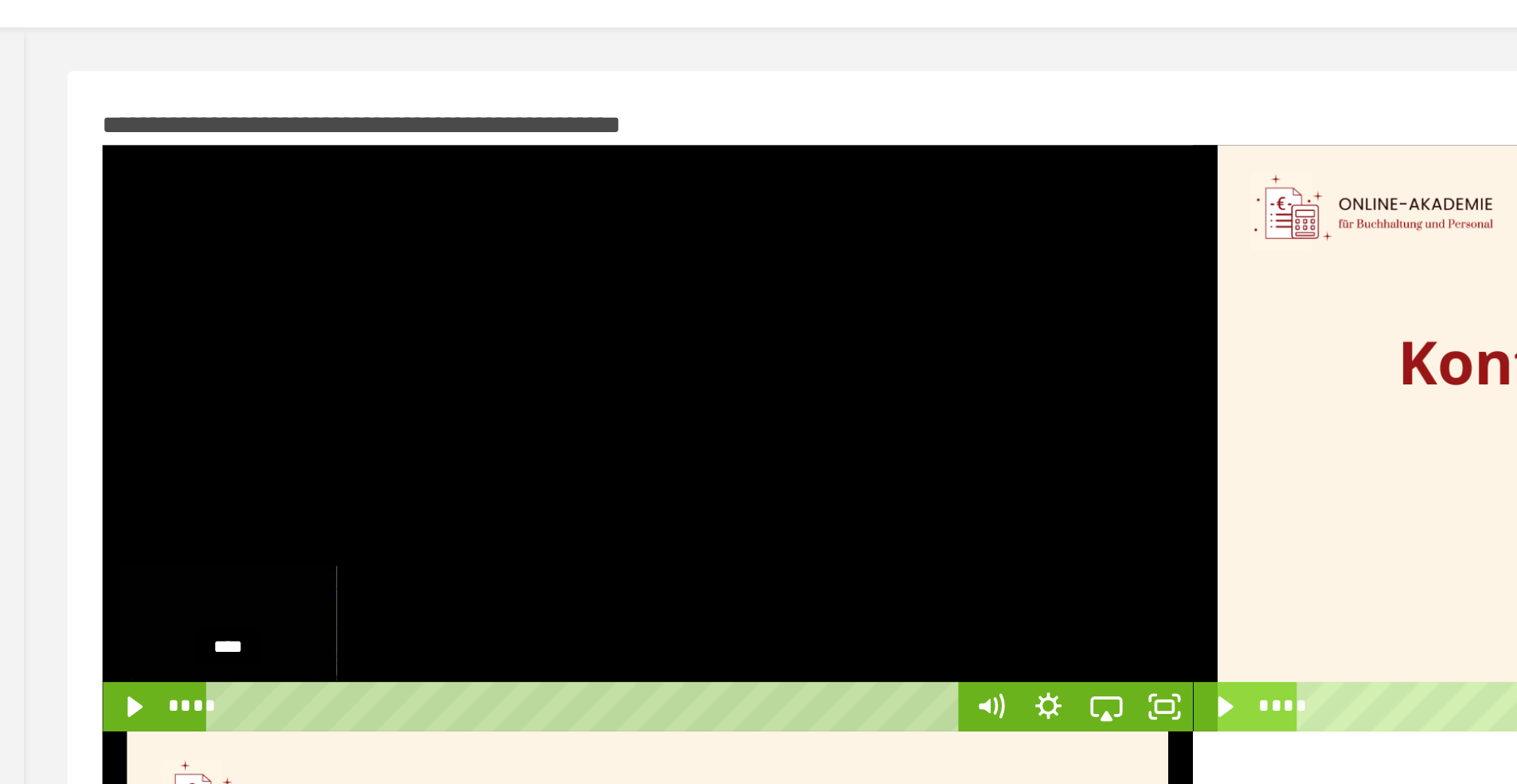 click on "****" at bounding box center (543, 420) 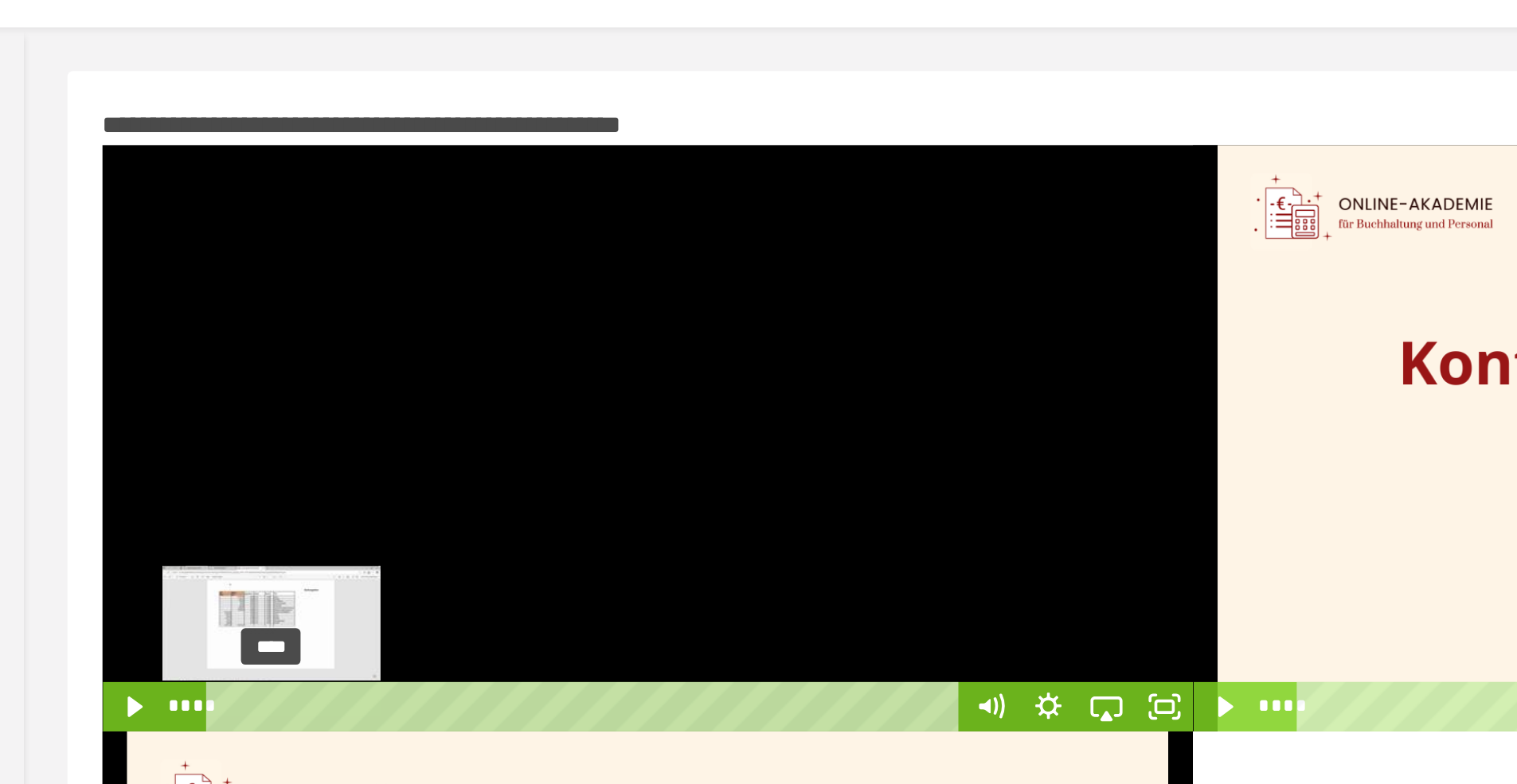 click on "****" at bounding box center (543, 420) 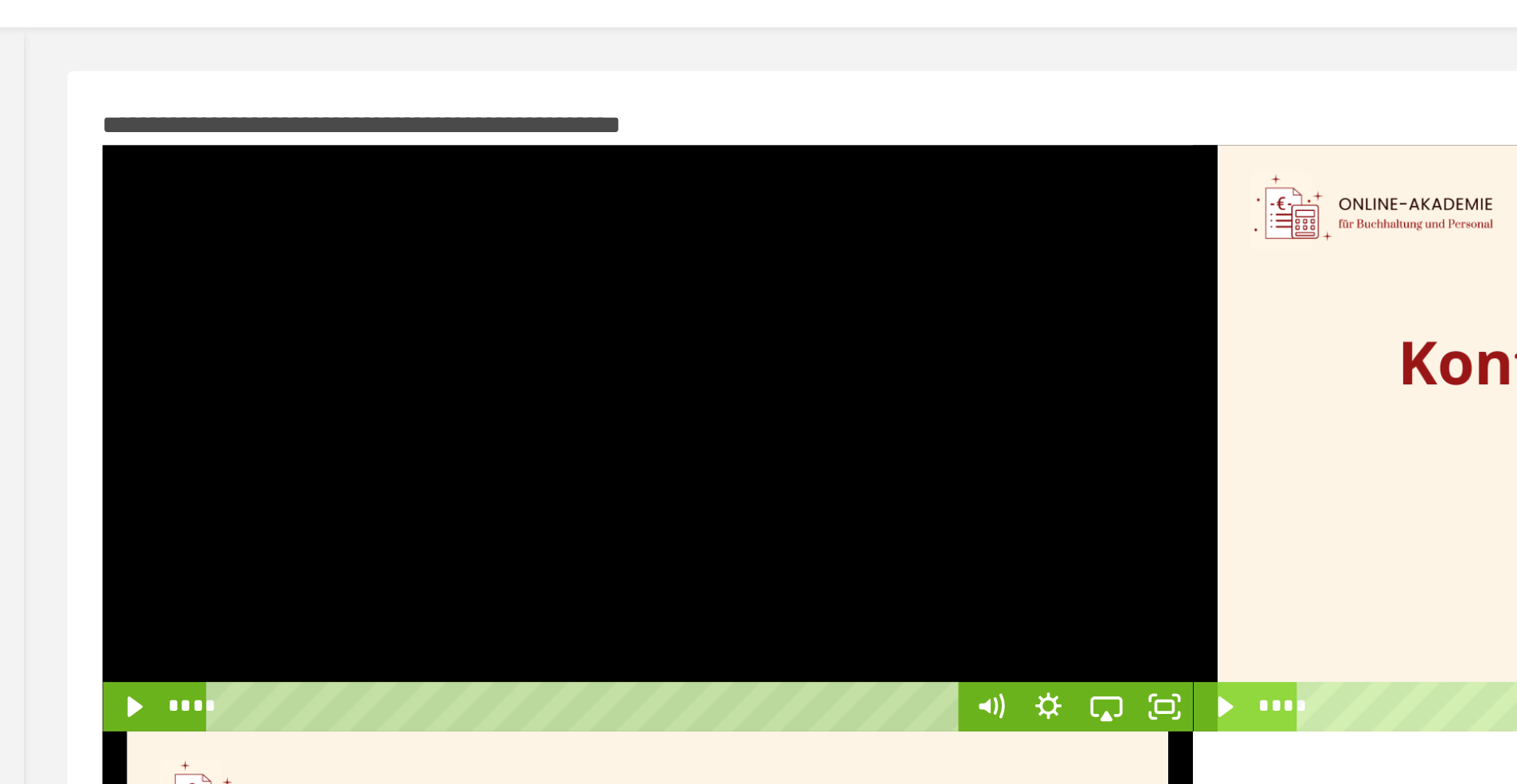 click at bounding box center [577, 273] 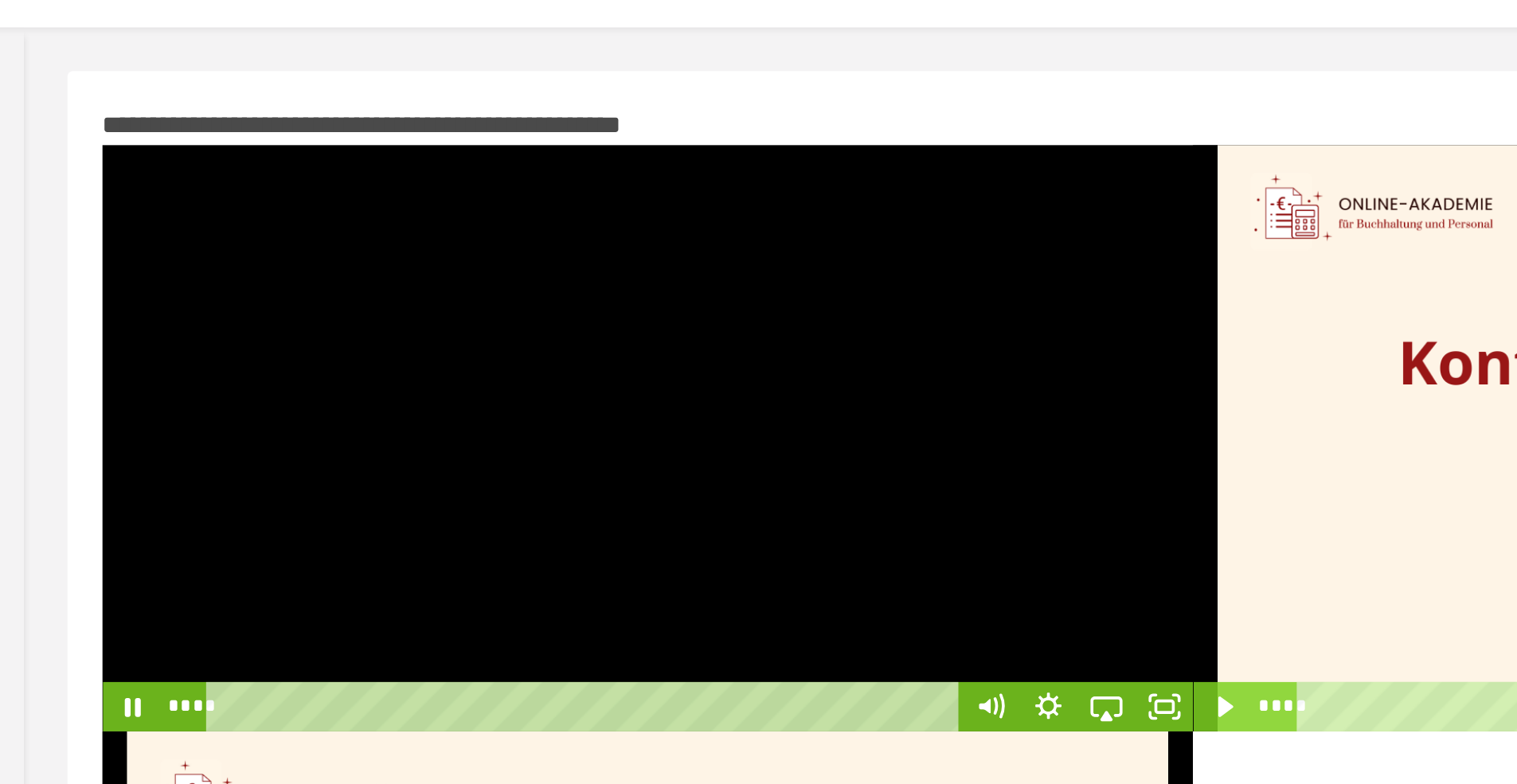 click at bounding box center [577, 273] 